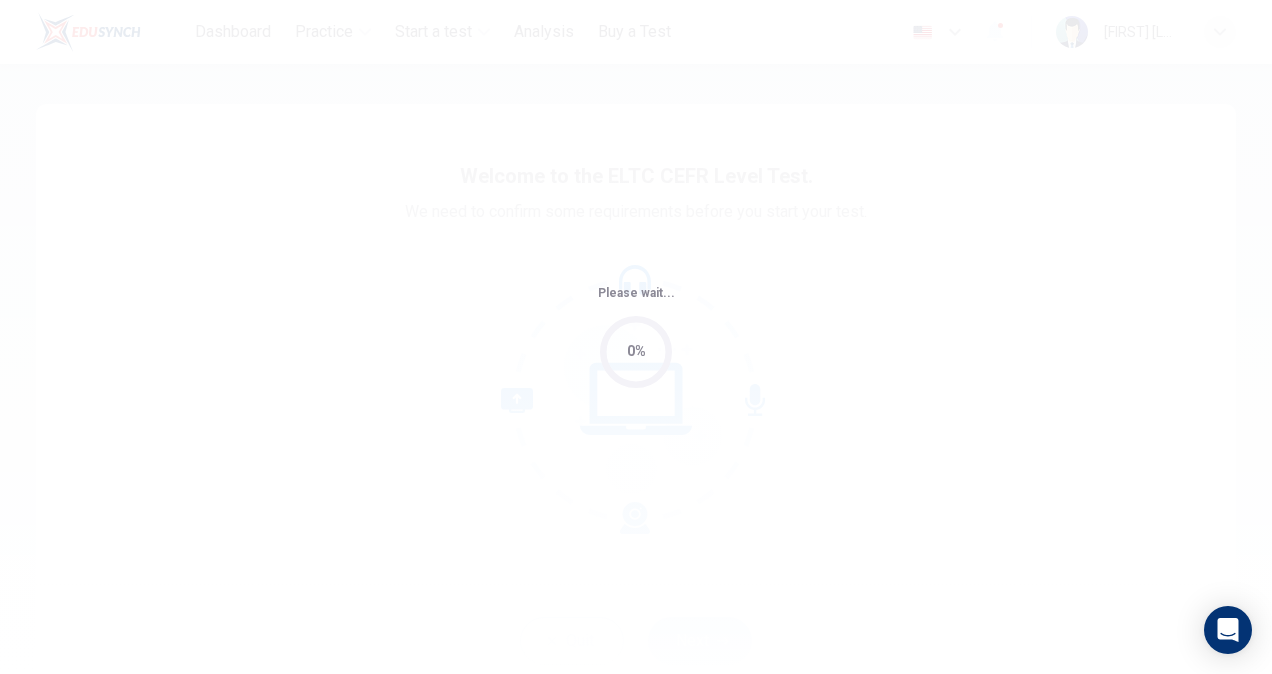 scroll, scrollTop: 0, scrollLeft: 0, axis: both 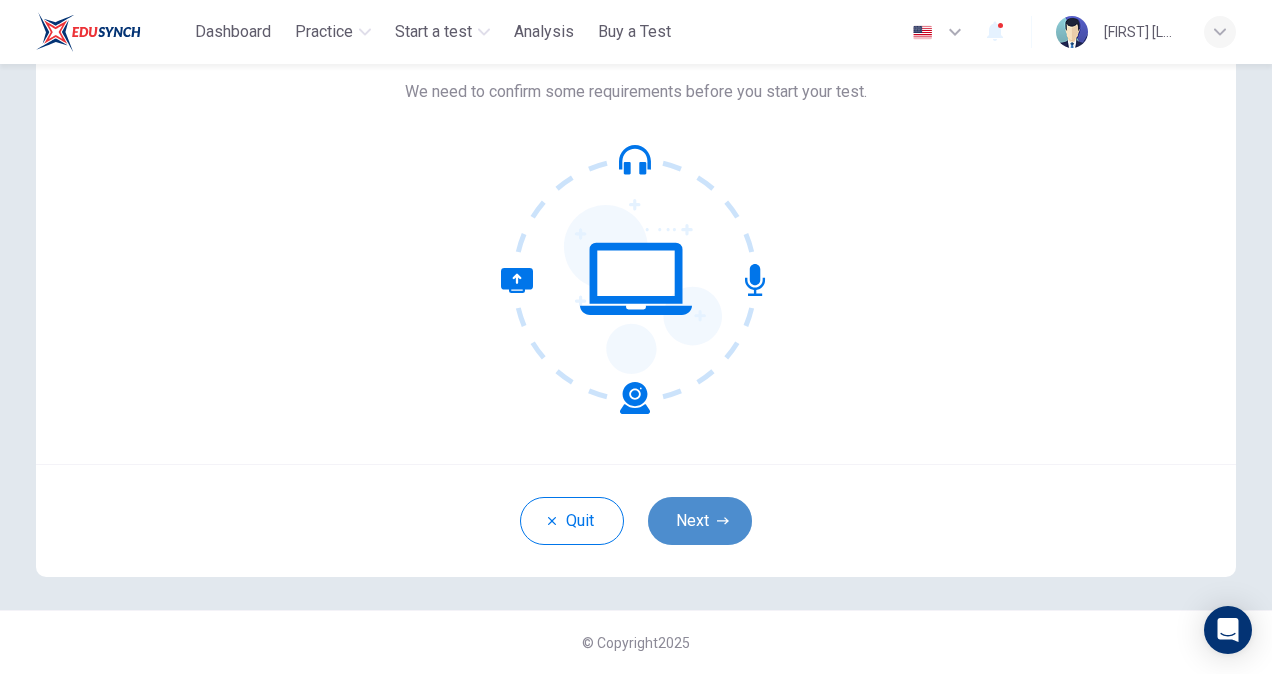 click on "Next" at bounding box center [700, 521] 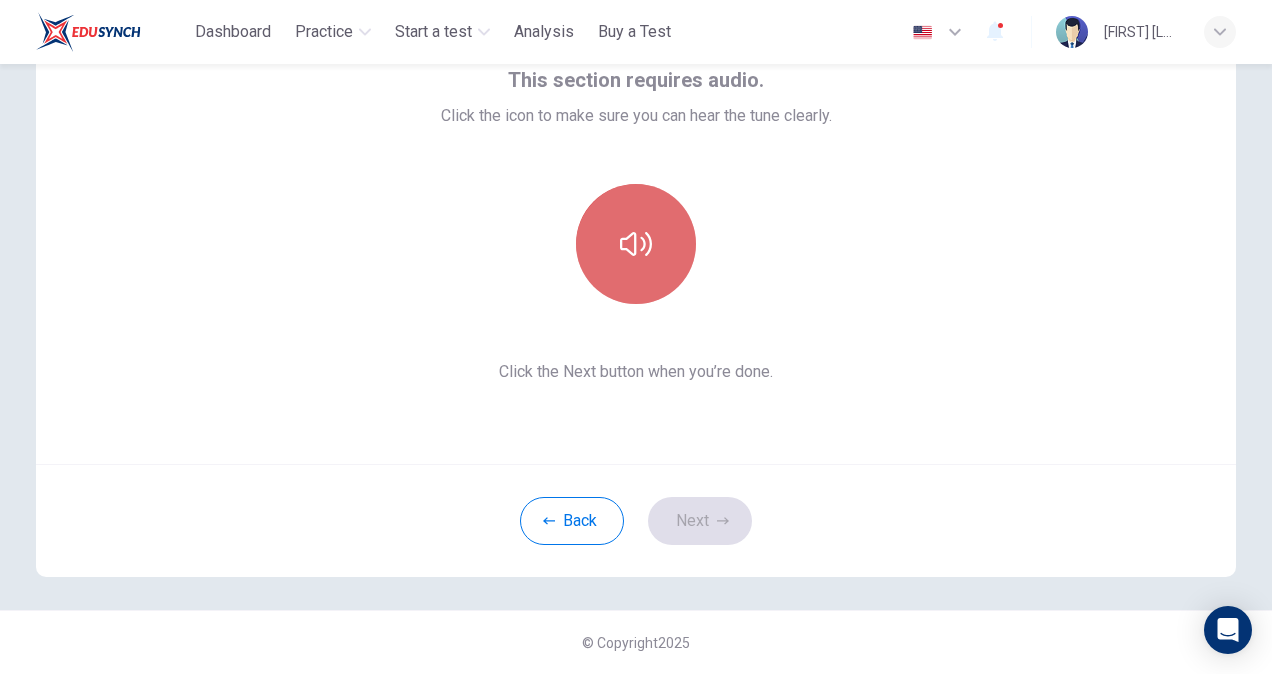 click 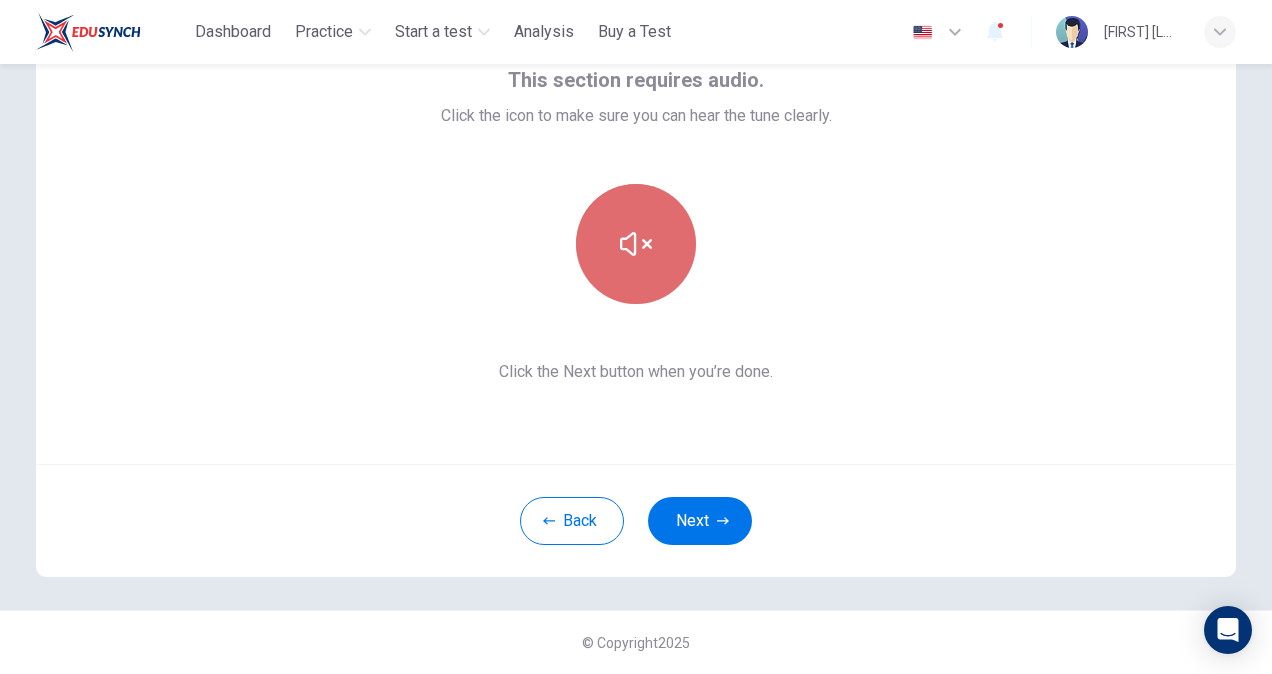 click 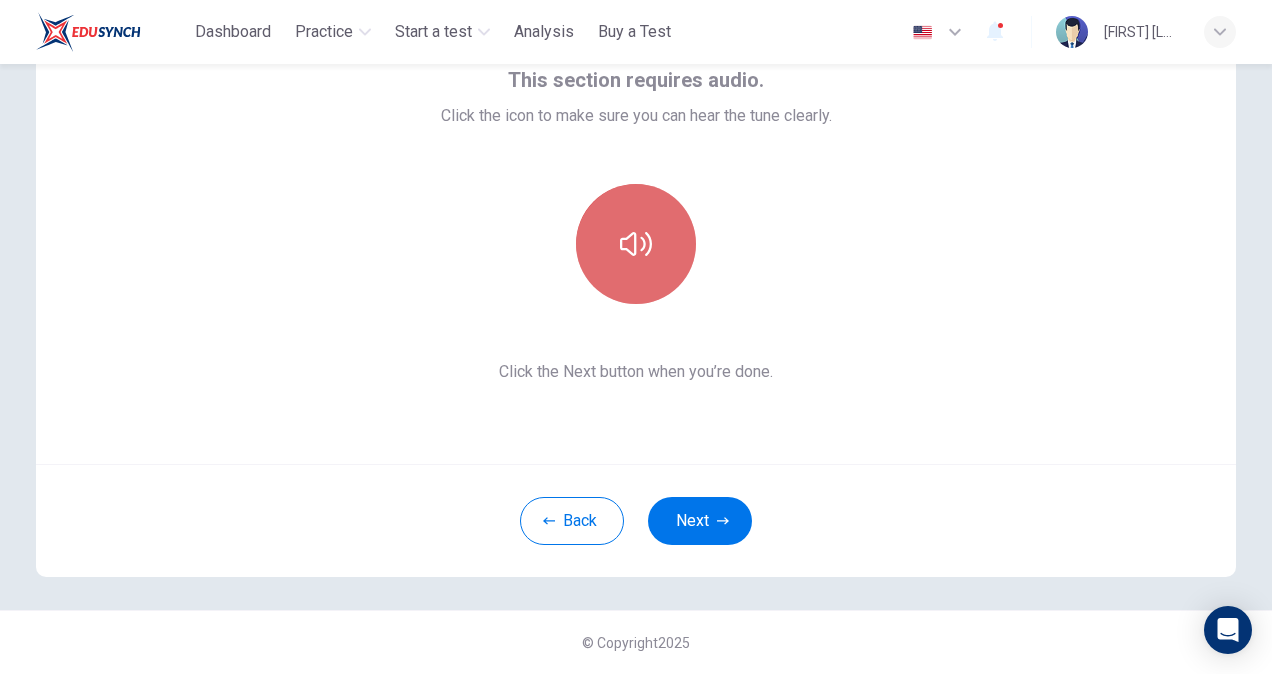 click 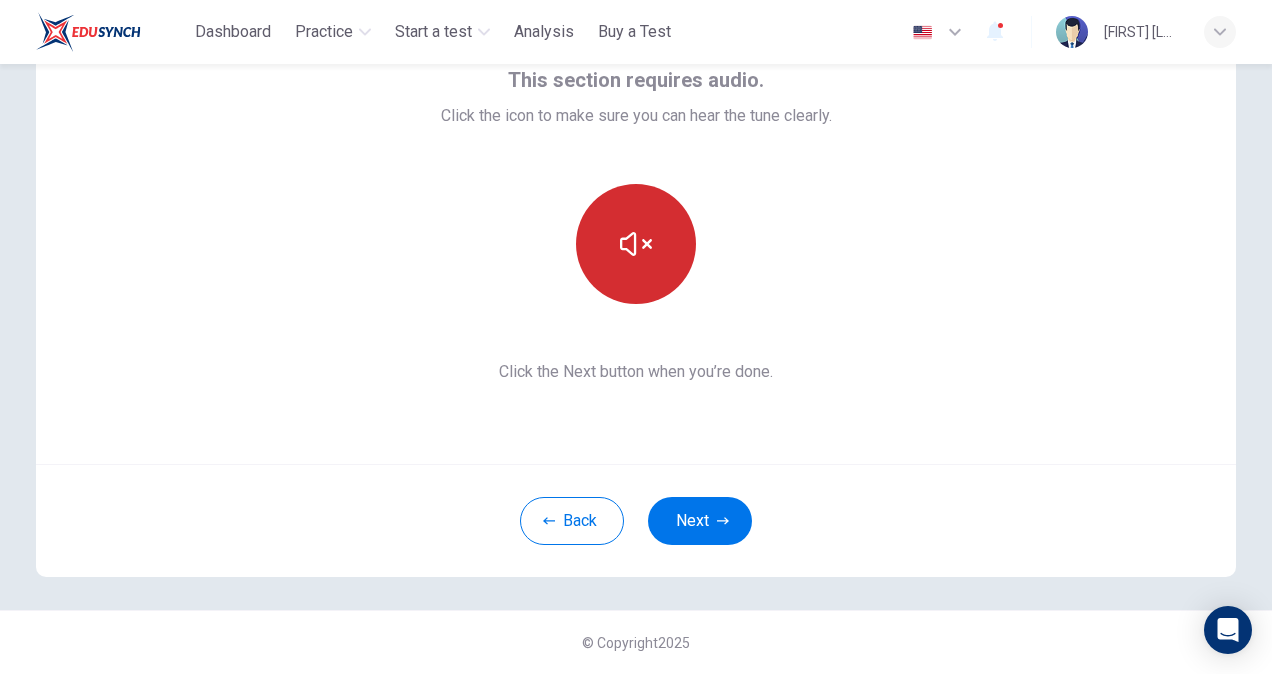 click 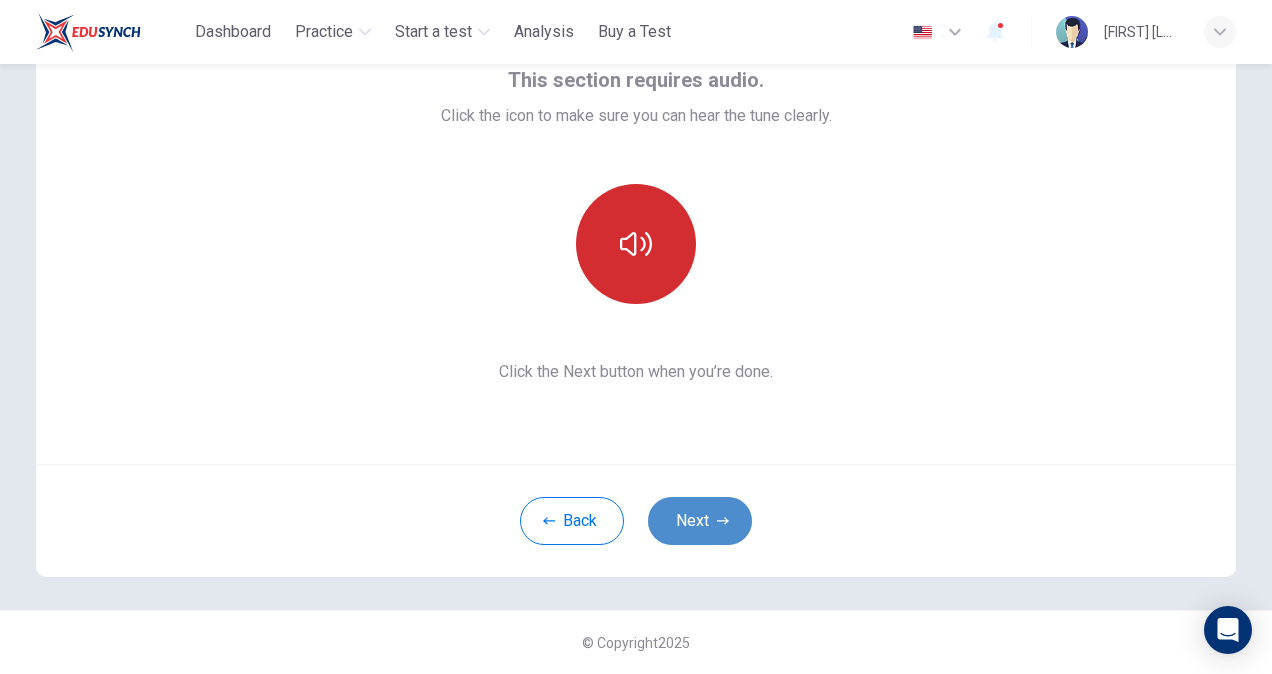 click on "Next" at bounding box center [700, 521] 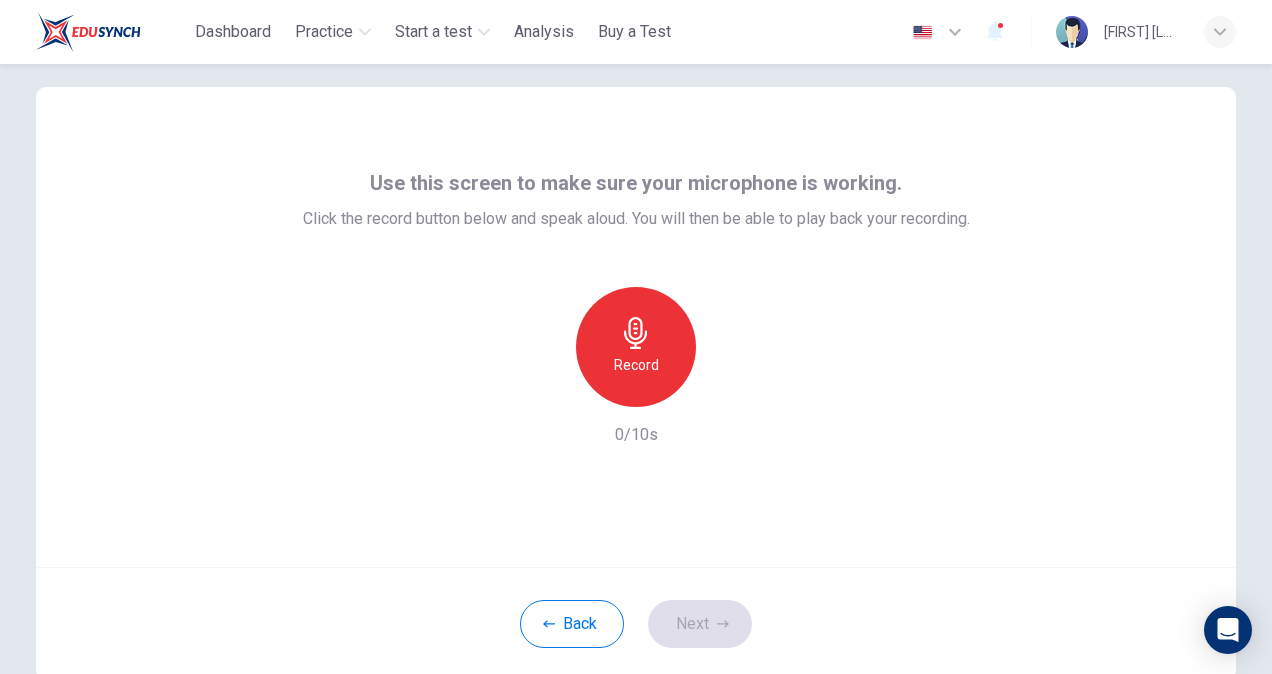 scroll, scrollTop: 0, scrollLeft: 0, axis: both 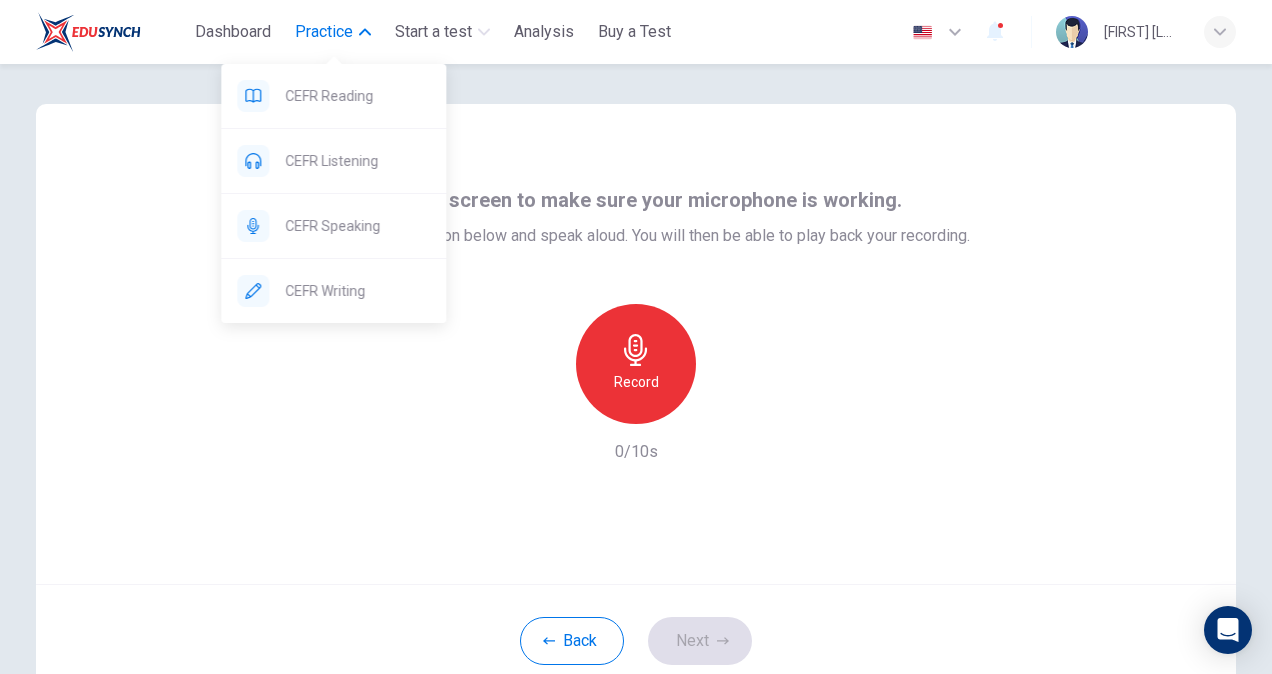 click on "Practice" at bounding box center (324, 32) 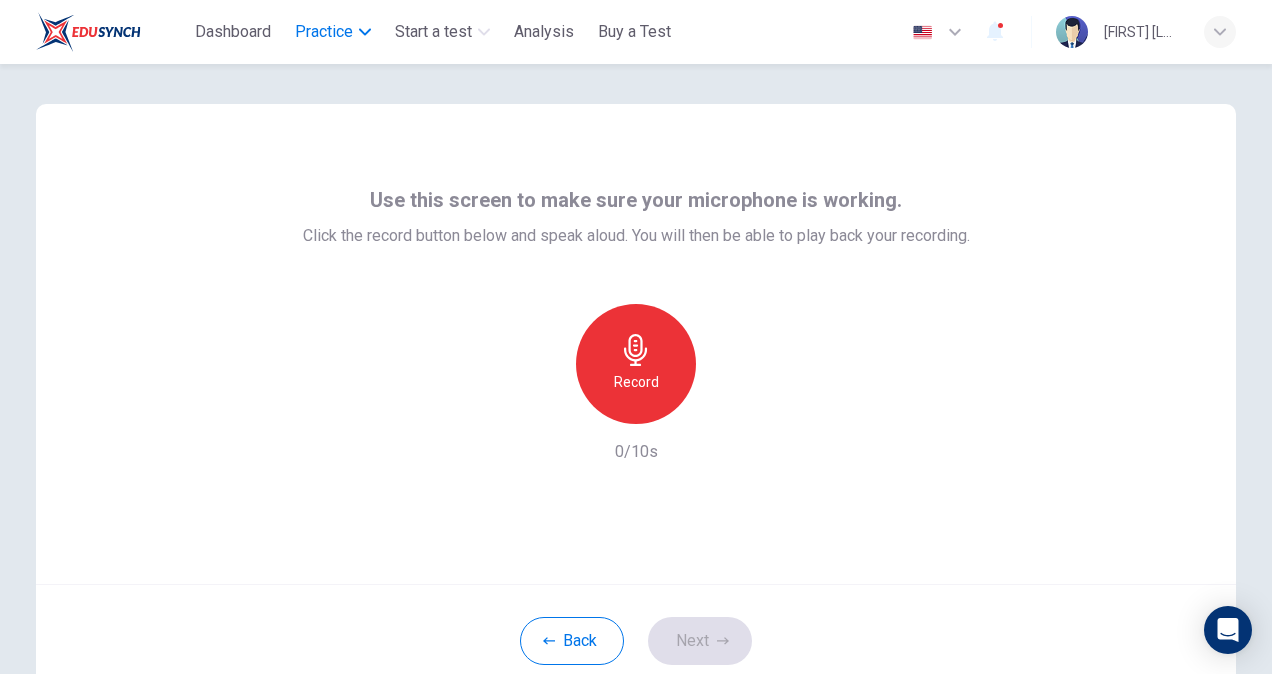 click on "Practice" at bounding box center (324, 32) 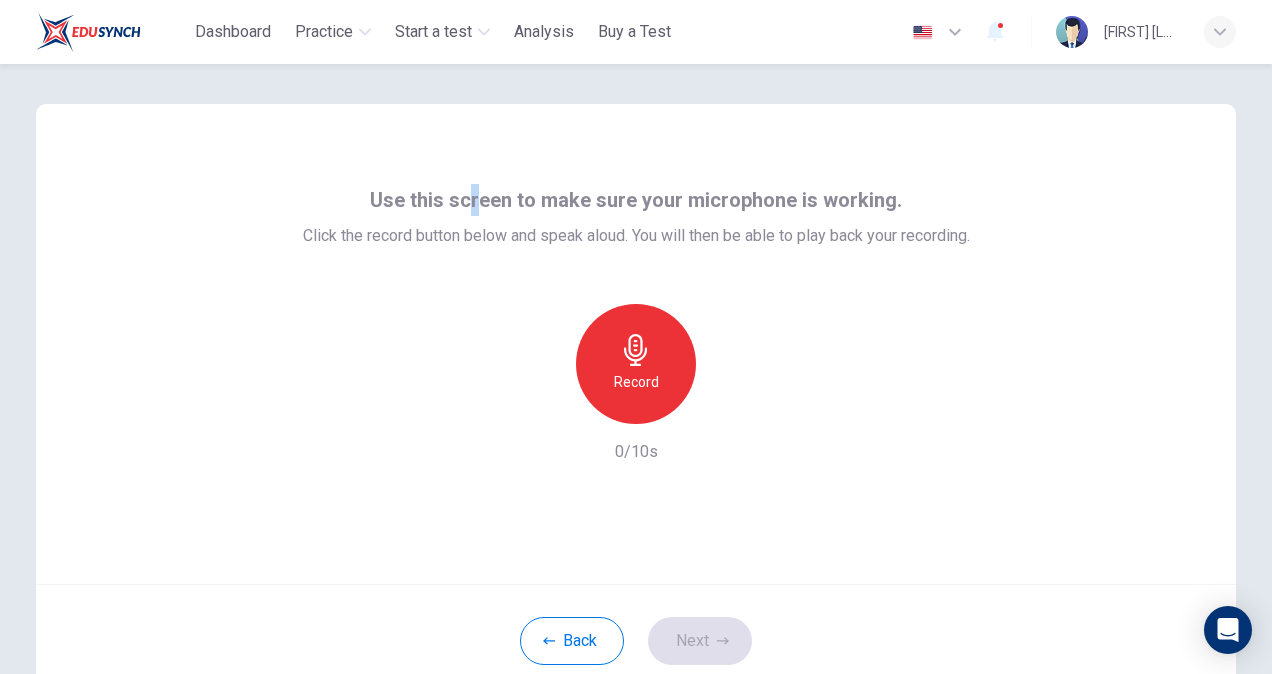 click on "Use this screen to make sure your microphone is working. Click the record button below and speak aloud. You will then be able to play back your recording. Record 0/10s Back Next" at bounding box center [636, 397] 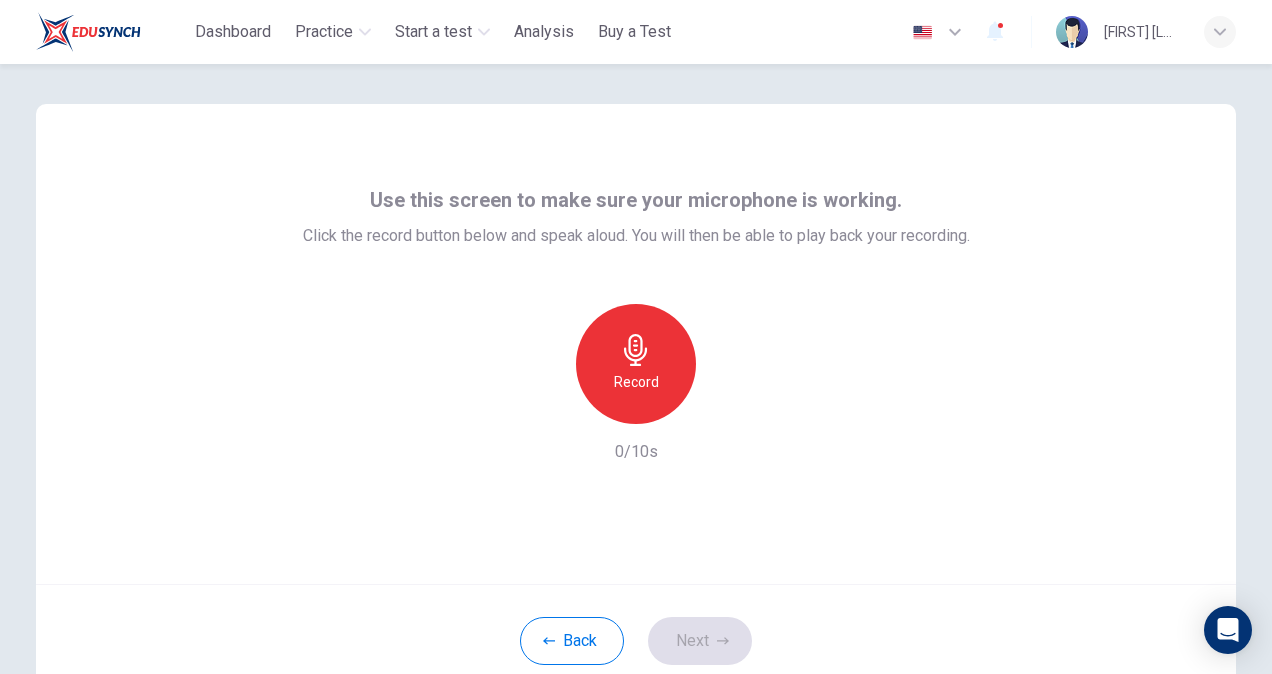 drag, startPoint x: 466, startPoint y: 97, endPoint x: 542, endPoint y: 98, distance: 76.00658 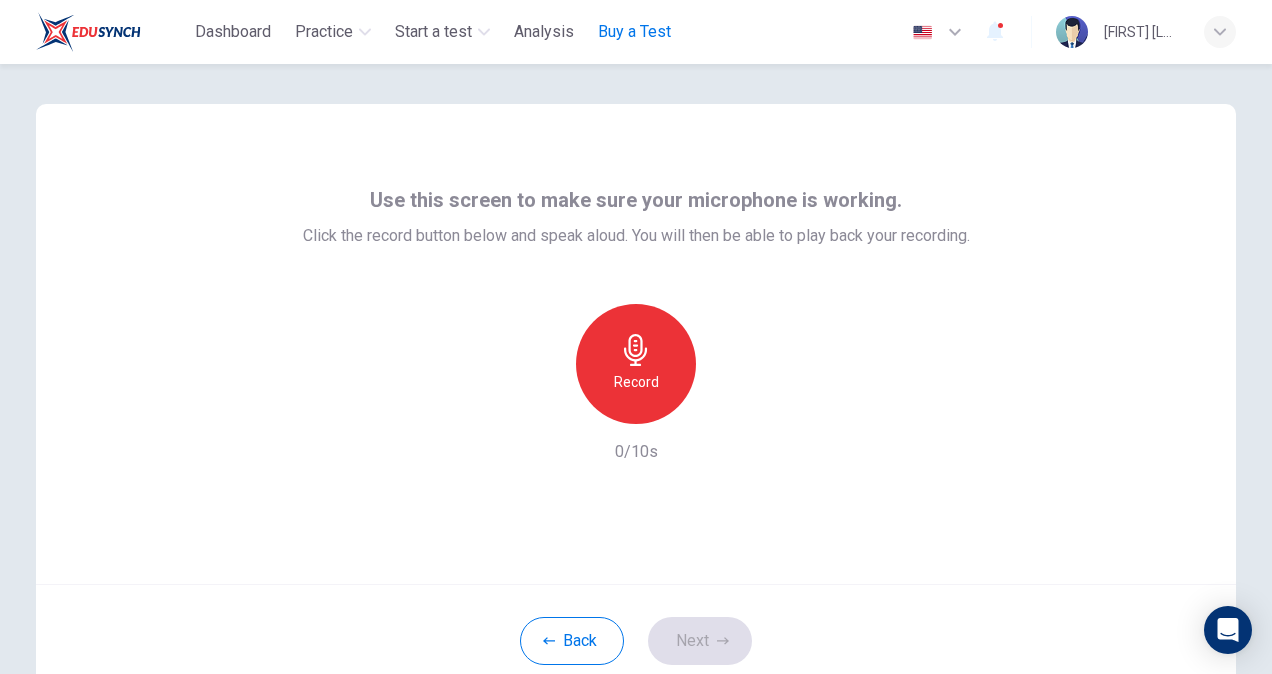 click on "Buy a Test" at bounding box center [634, 32] 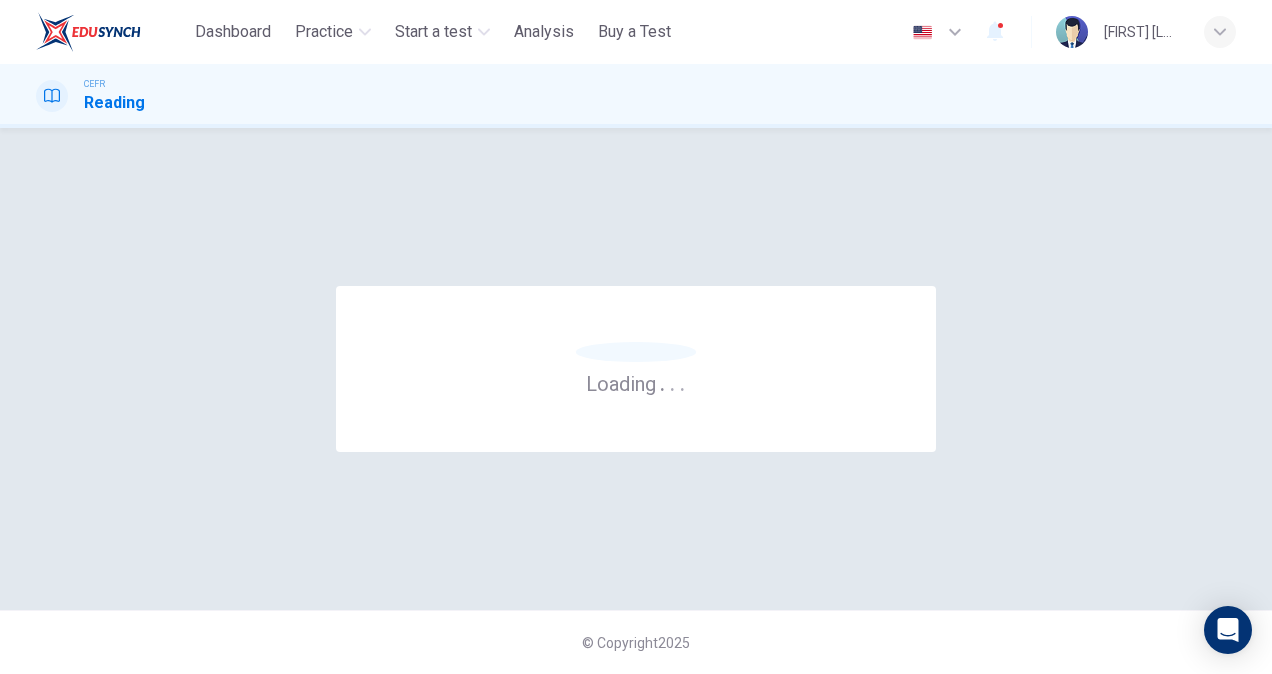 scroll, scrollTop: 0, scrollLeft: 0, axis: both 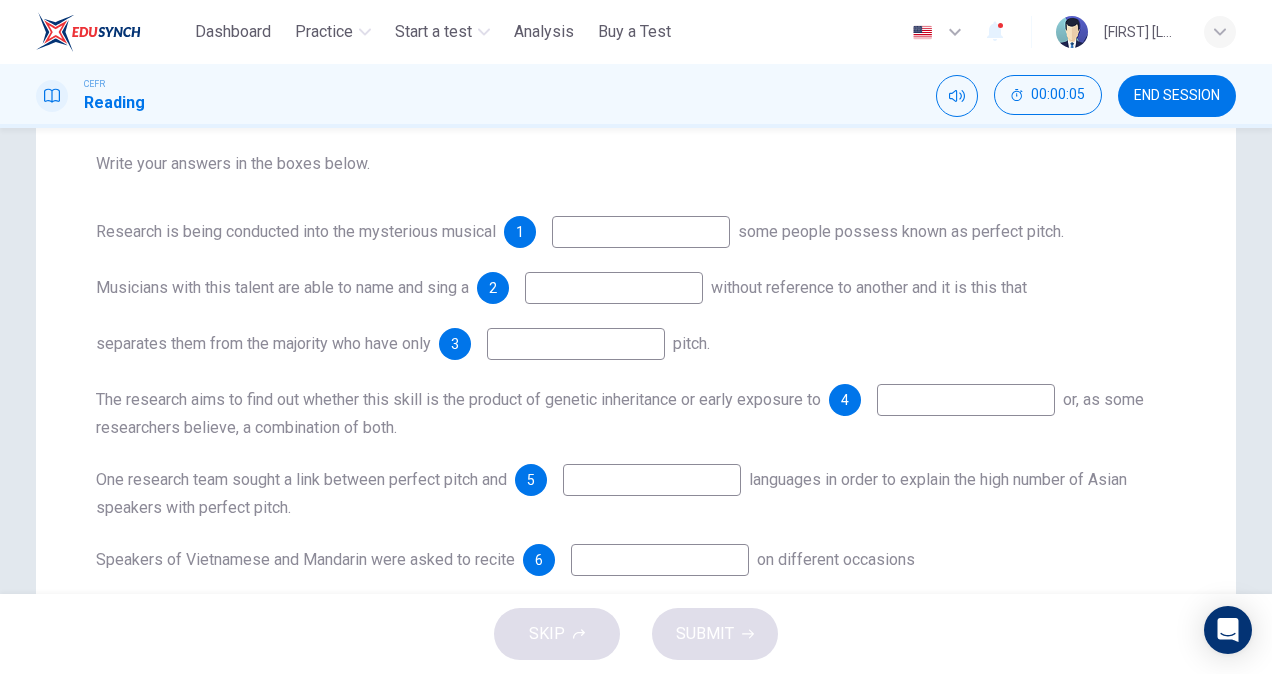 drag, startPoint x: 94, startPoint y: 238, endPoint x: 480, endPoint y: 234, distance: 386.02072 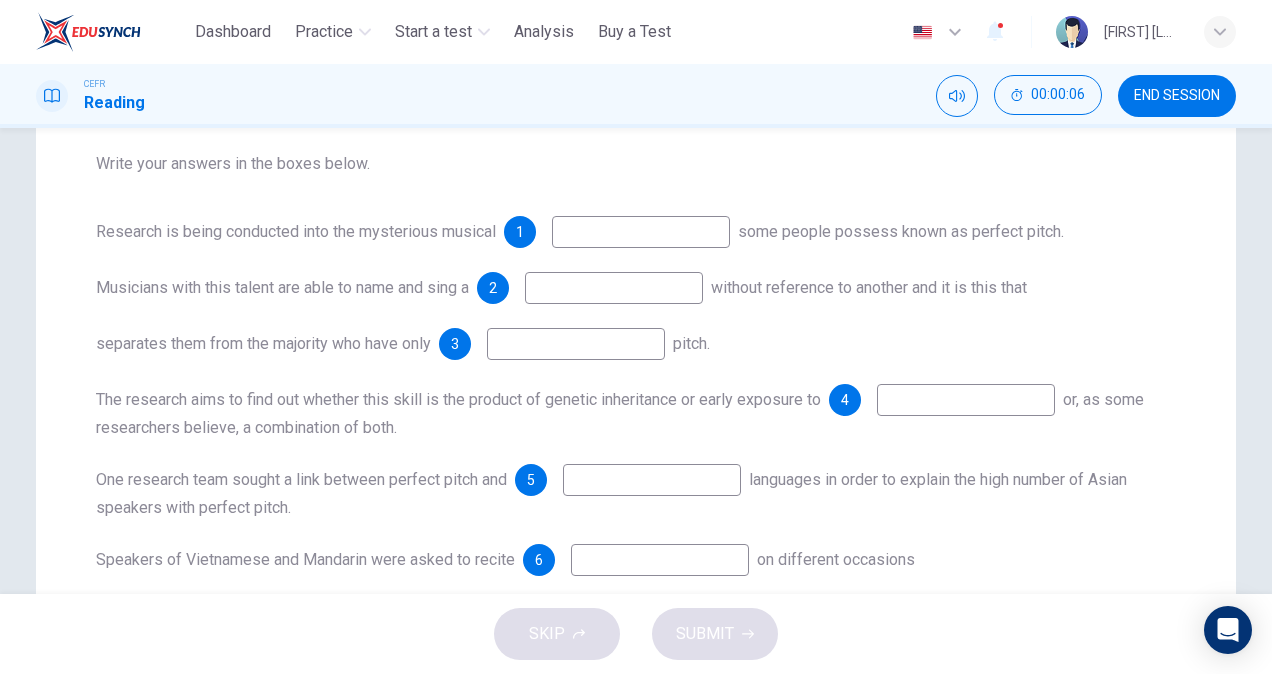 drag, startPoint x: 431, startPoint y: 234, endPoint x: 1044, endPoint y: 216, distance: 613.2642 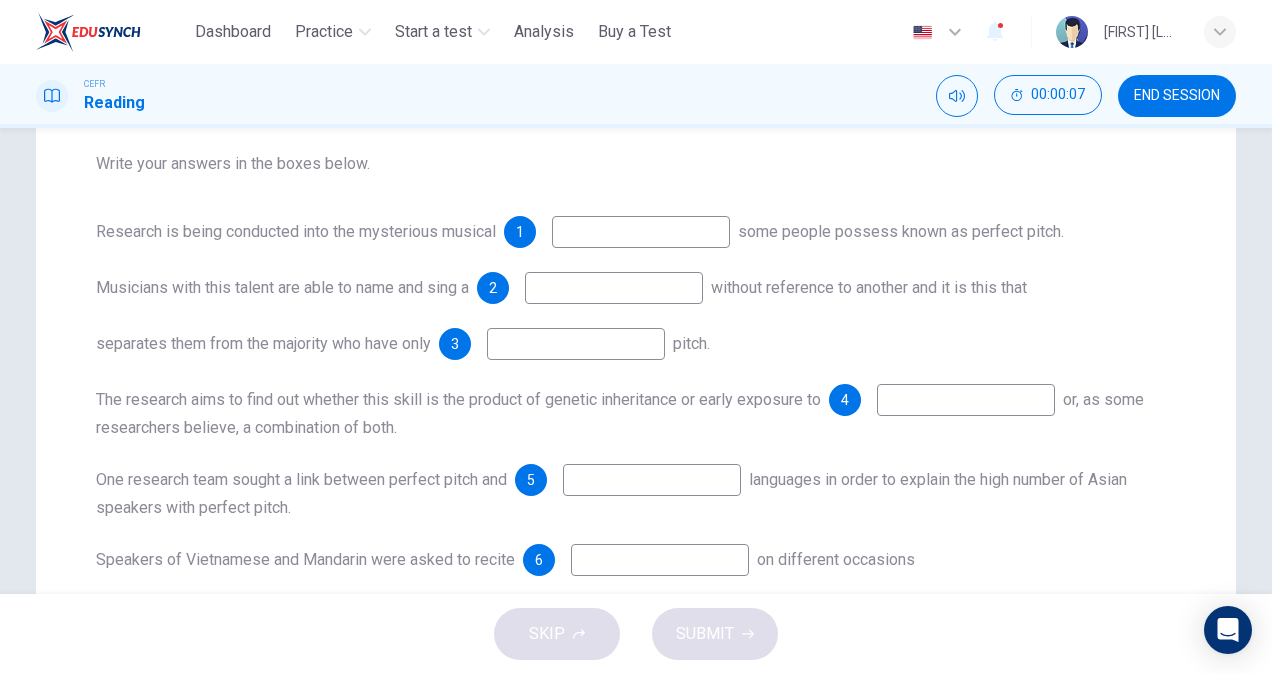 click on "Questions 1 - 8 Complete the notes below.
Use  NO MORE THAN TWO WORDS  from the  Reading Passage .
Write your answers in the boxes below. Research is being conducted into the mysterious musical  1  some people possess known as perfect pitch. Musicians with this talent are able to name and sing a  2  without reference to another and it is this that separates them from the majority who have only  3  pitch. The research aims to find out whether this skill is the product of genetic inheritance or early exposure to  4  or, as some researchers believe, a combination of both. One research team sought a link between perfect pitch and  5  languages in order to explain the high number of Asian speakers with perfect pitch. Speakers of Vietnamese and Mandarin were asked to recite  6  on different occasions and the results were then compared in terms of  7 . A separate study found that the approach to teaching music in many Asian  8 [COUNTRY] Striking the Right Note CLICK TO ZOOM Click to Zoom 1 2 3 4 5 6 7 8 9 10 11 12 13" at bounding box center (636, 328) 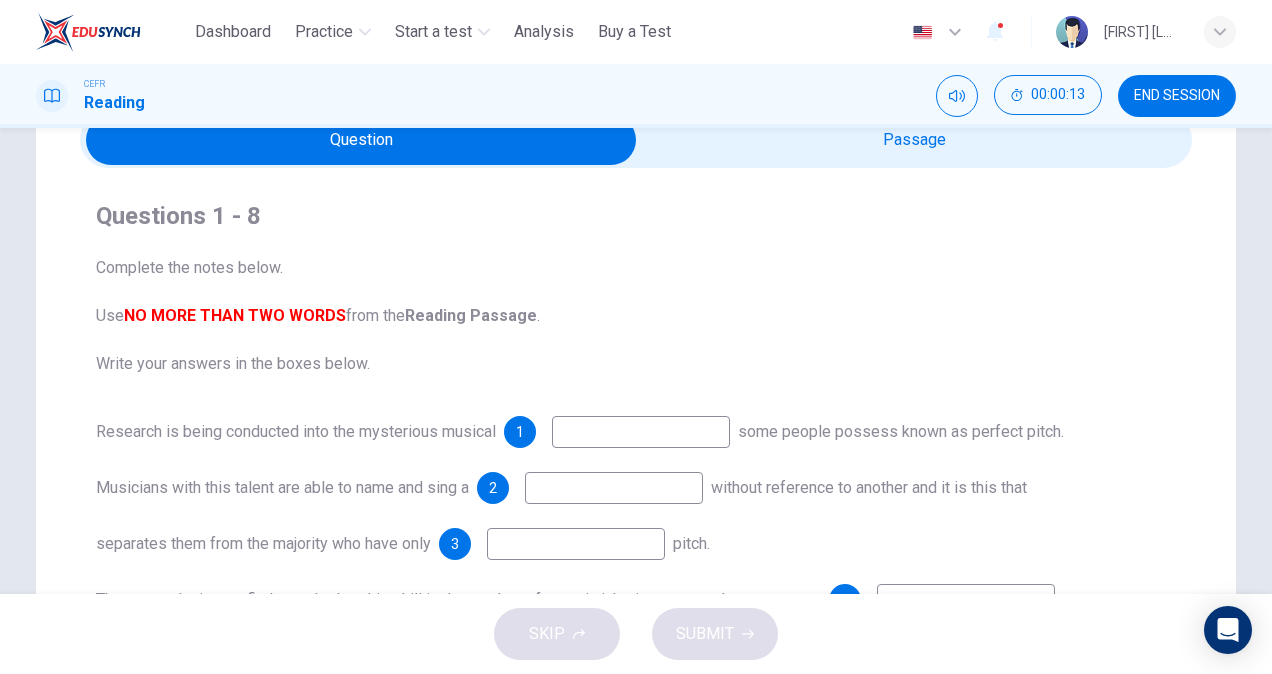 scroll, scrollTop: 200, scrollLeft: 0, axis: vertical 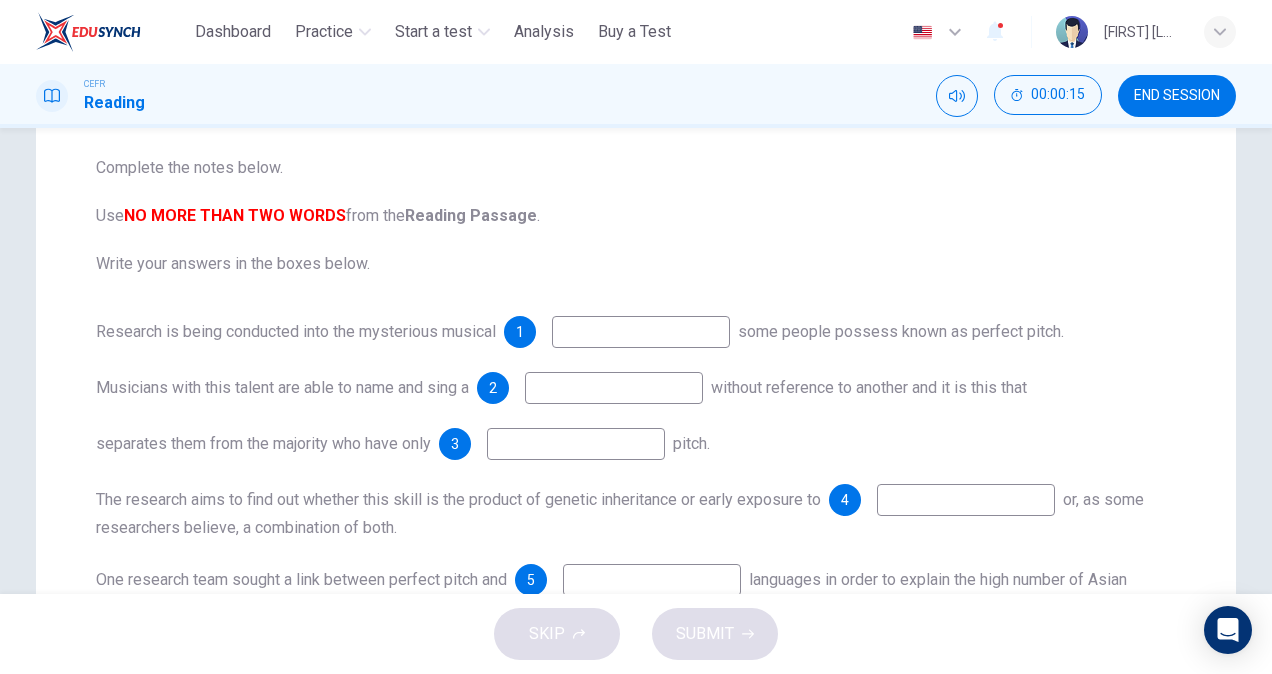 click at bounding box center (641, 332) 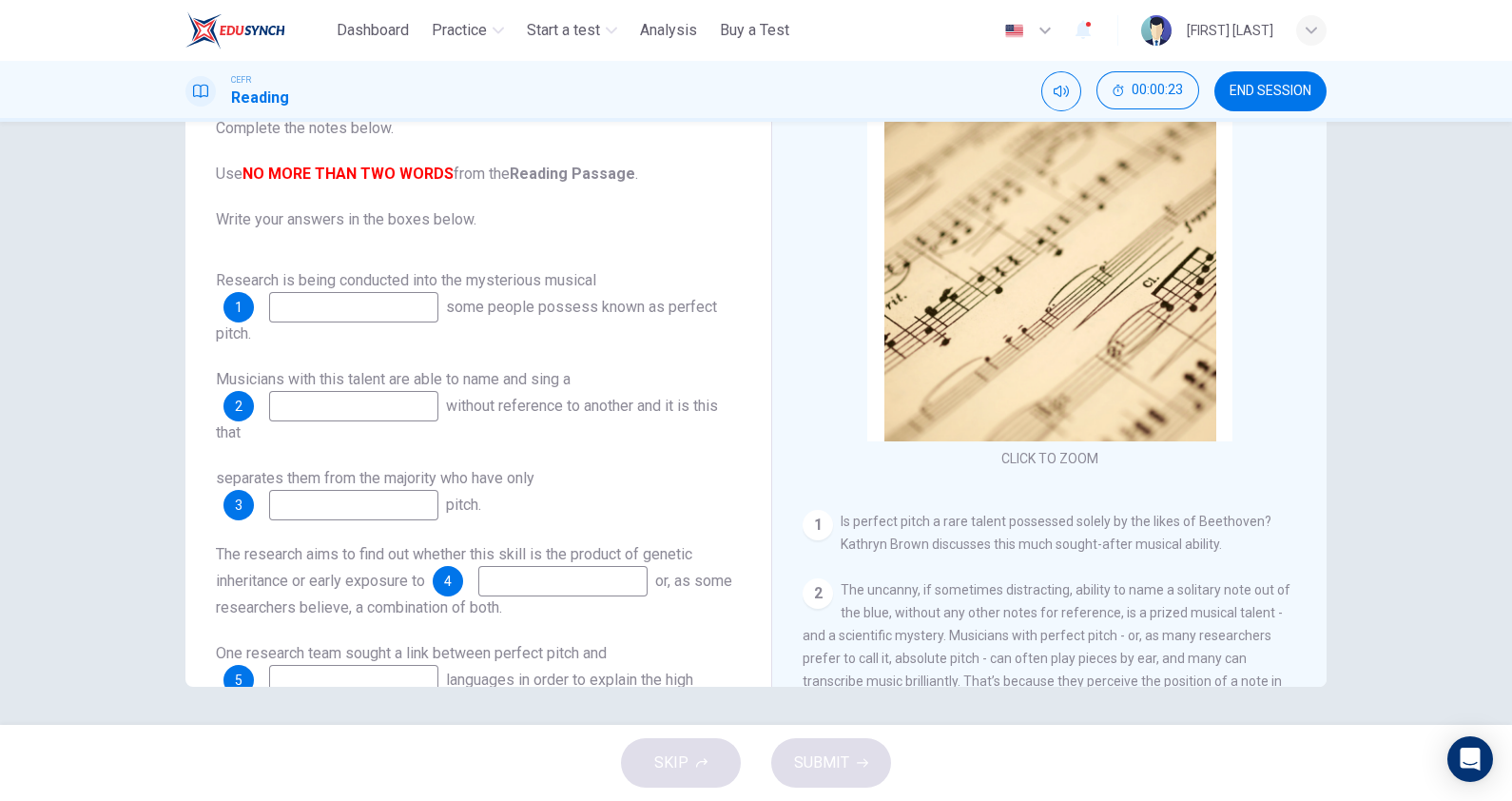 scroll, scrollTop: 133, scrollLeft: 0, axis: vertical 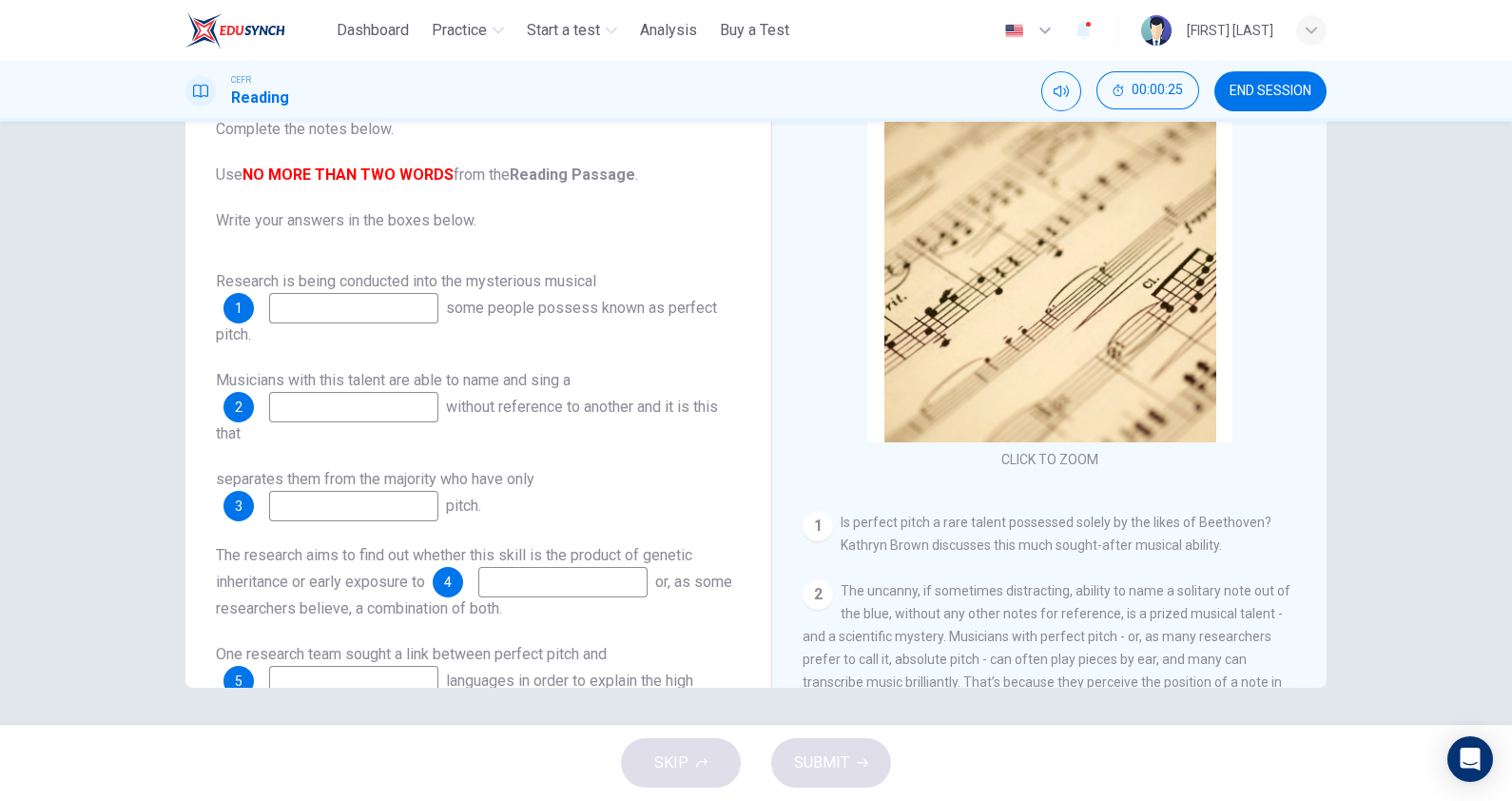 click on "Questions 1 - 8 Complete the notes below.
Use  NO MORE THAN TWO WORDS  from the  Reading Passage .
Write your answers in the boxes below. Research is being conducted into the mysterious musical  1  some people possess known as perfect pitch. Musicians with this talent are able to name and sing a  2  without reference to another and it is this that separates them from the majority who have only  3  pitch. The research aims to find out whether this skill is the product of genetic inheritance or early exposure to  4  or, as some researchers believe, a combination of both. One research team sought a link between perfect pitch and  5  languages in order to explain the high number of Asian speakers with perfect pitch. Speakers of Vietnamese and Mandarin were asked to recite  6  on different occasions and the results were then compared in terms of  7 . A separate study found that the approach to teaching music in many Asian  8 Striking the Right Note CLICK TO ZOOM Click to Zoom 1 2 3 4 5 6 7 8 9 10 11 12 13" at bounding box center [756, 423] 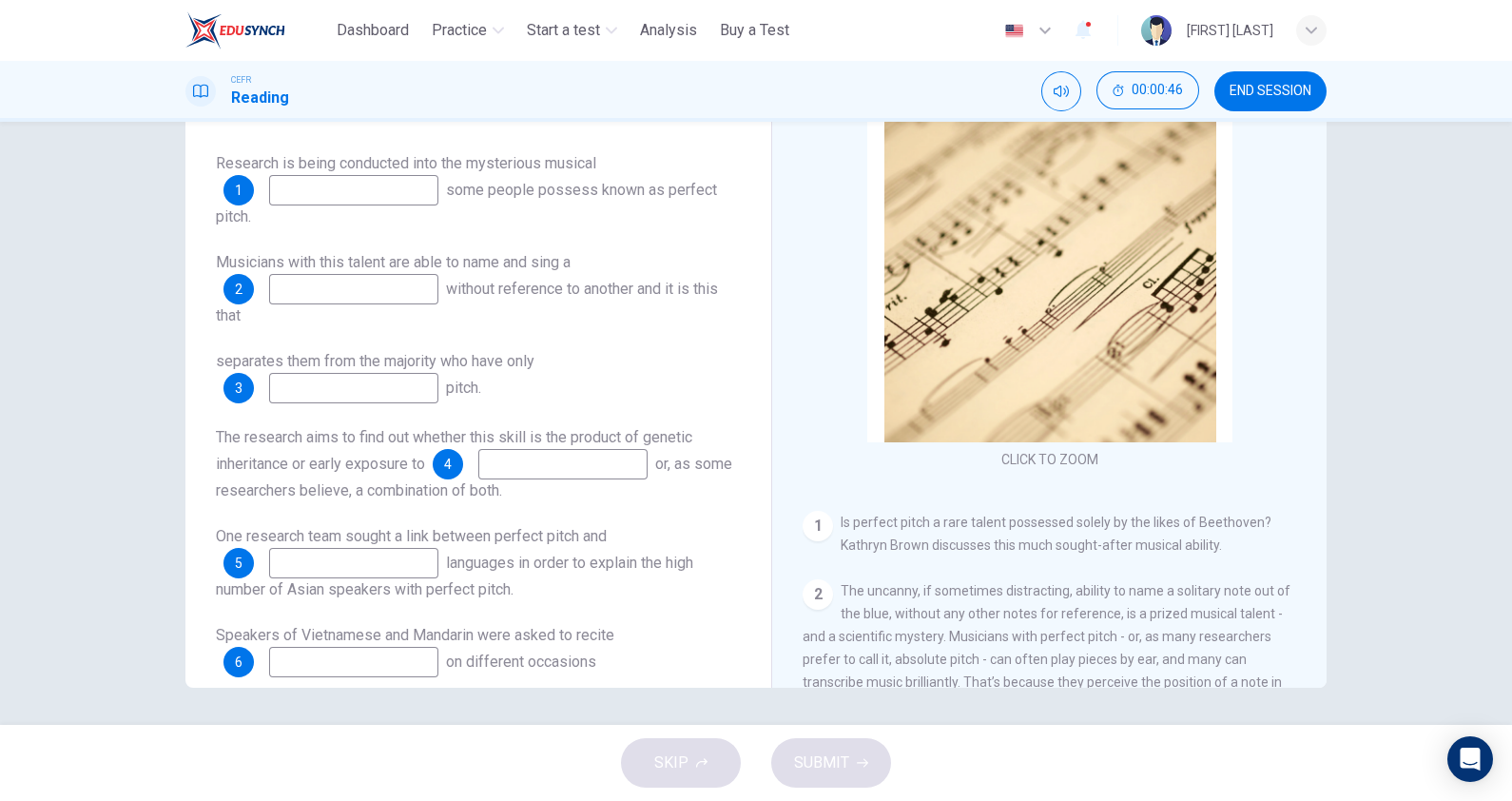 scroll, scrollTop: 0, scrollLeft: 0, axis: both 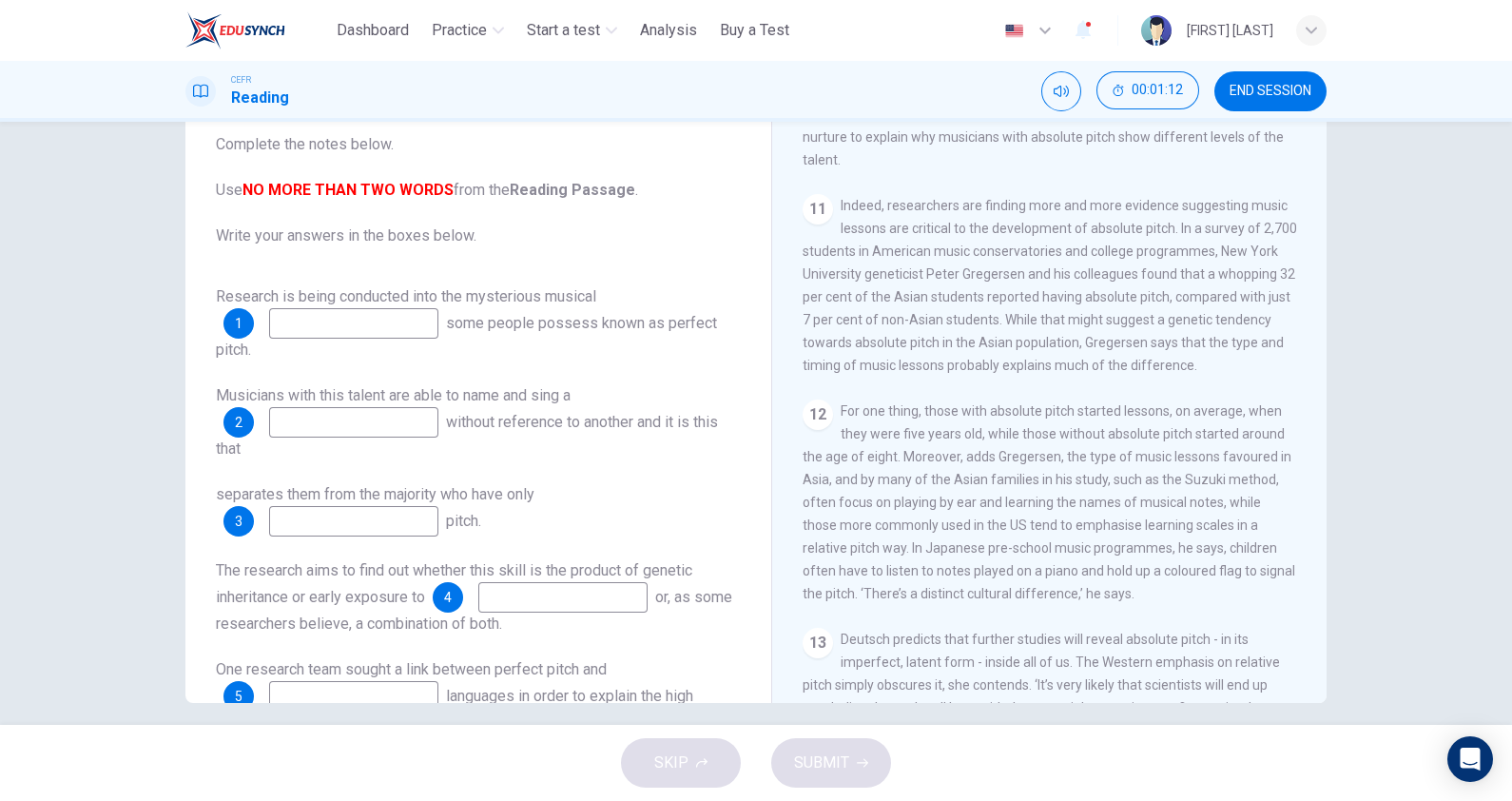 click at bounding box center (354, 323) 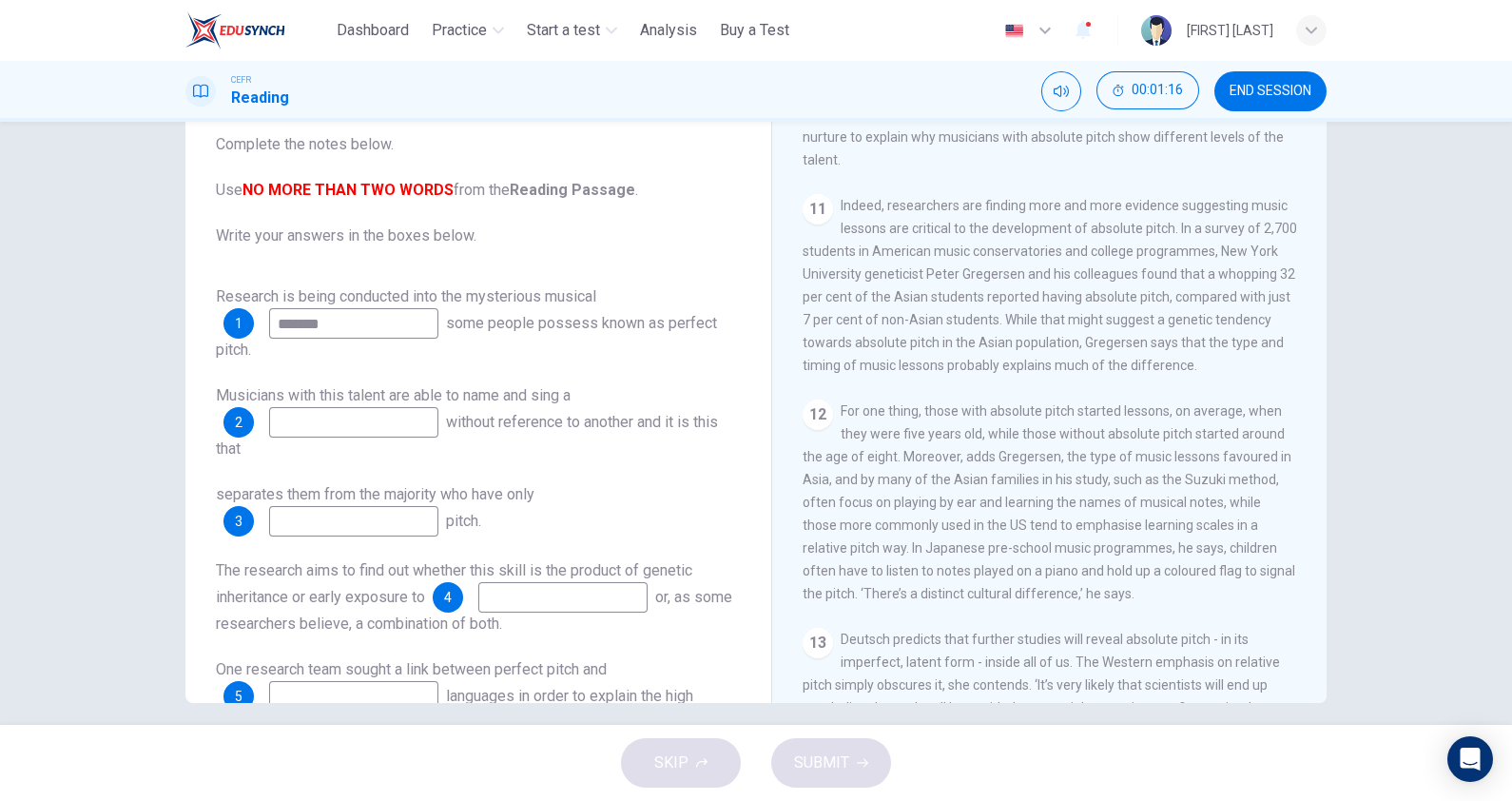 type on "*******" 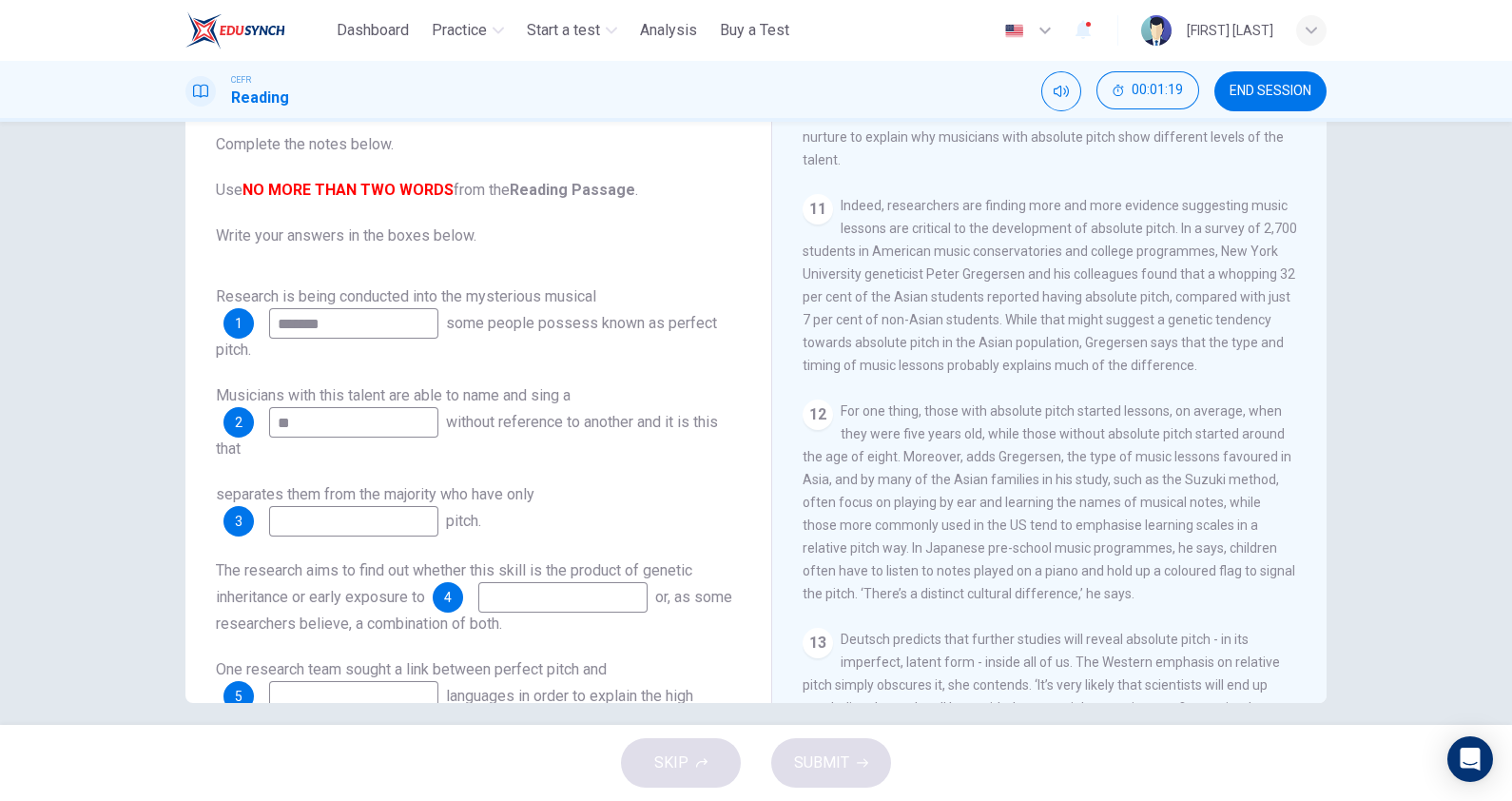 type on "*" 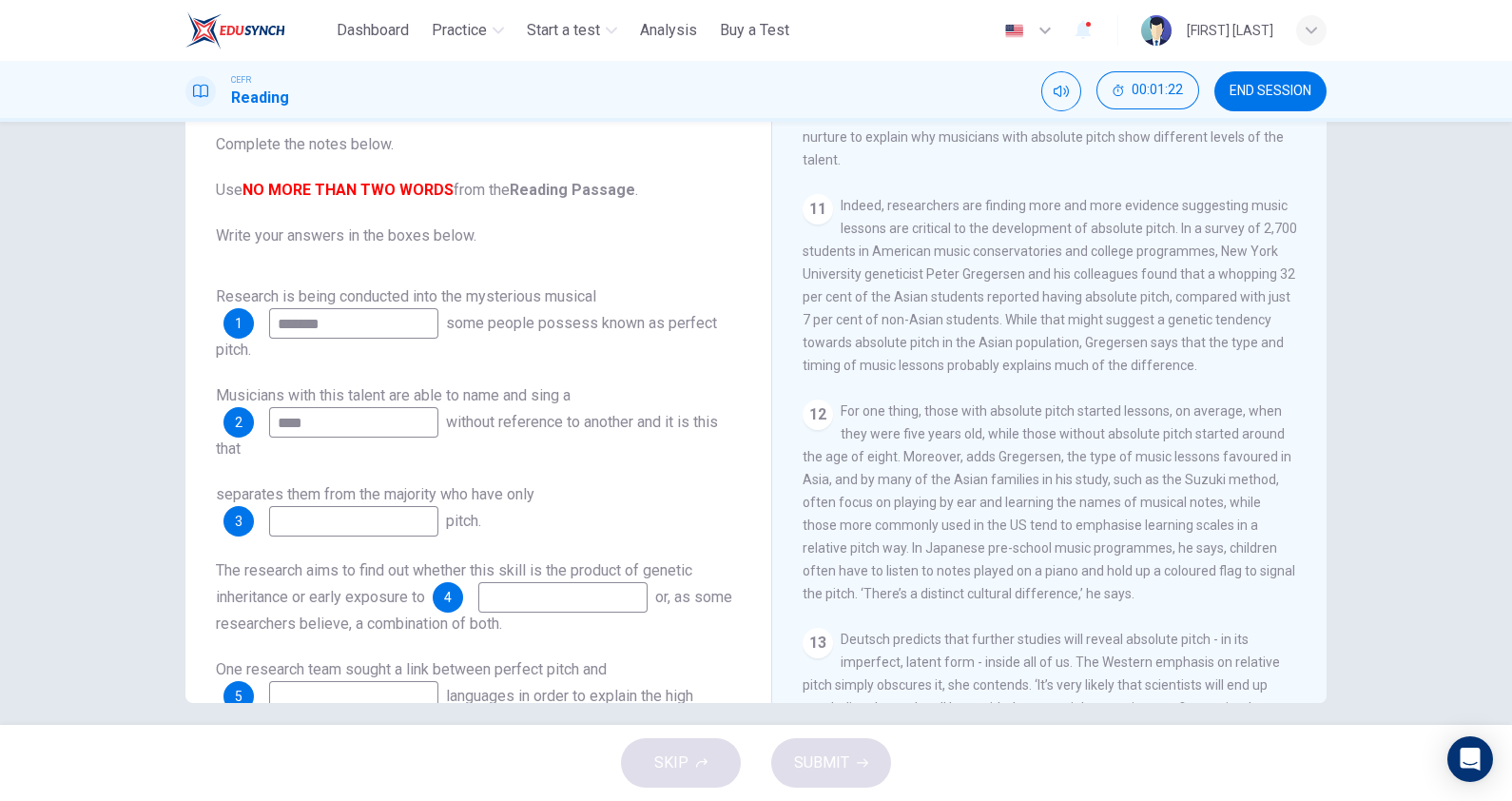 type on "****" 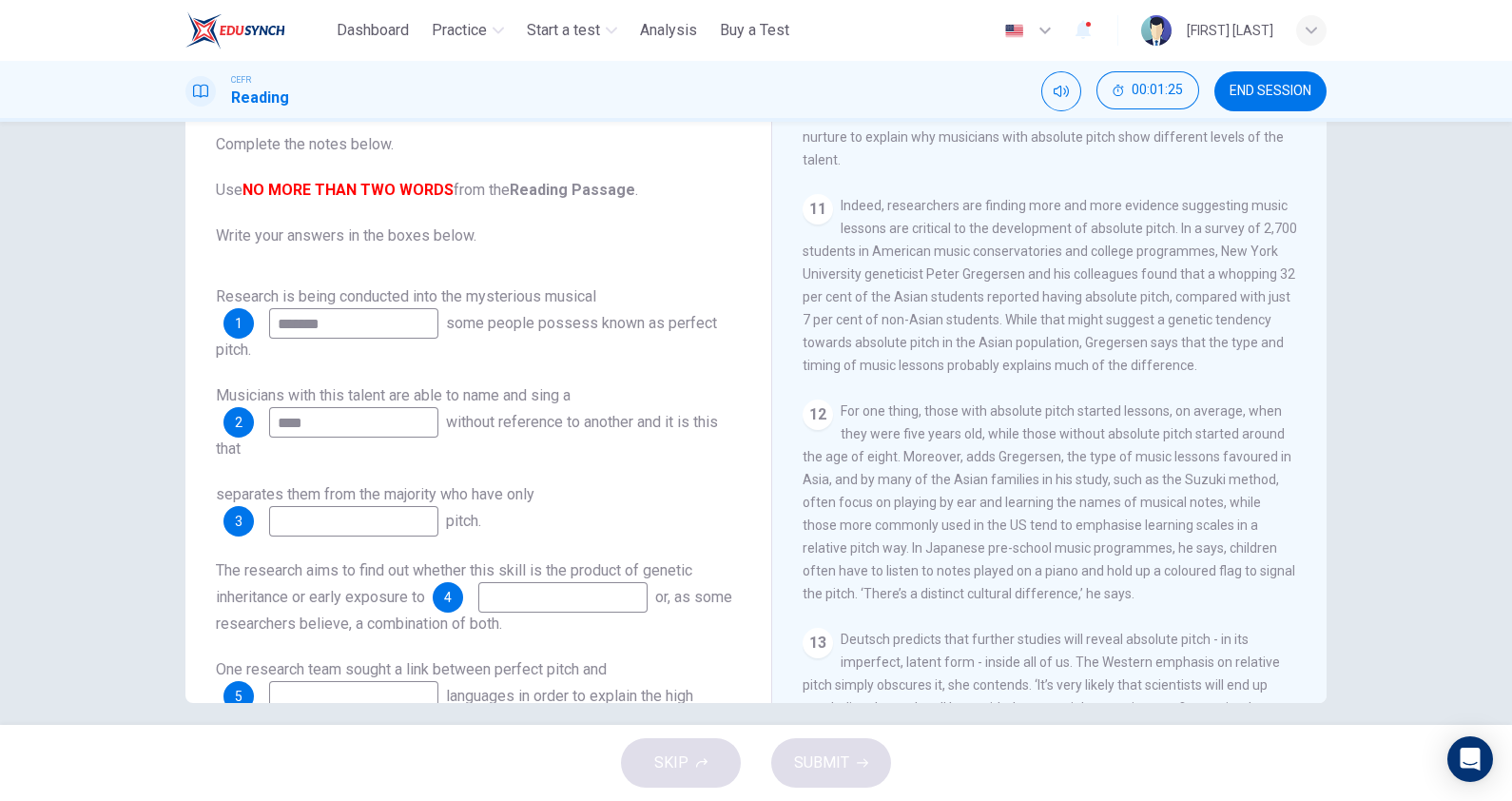 type on "*******" 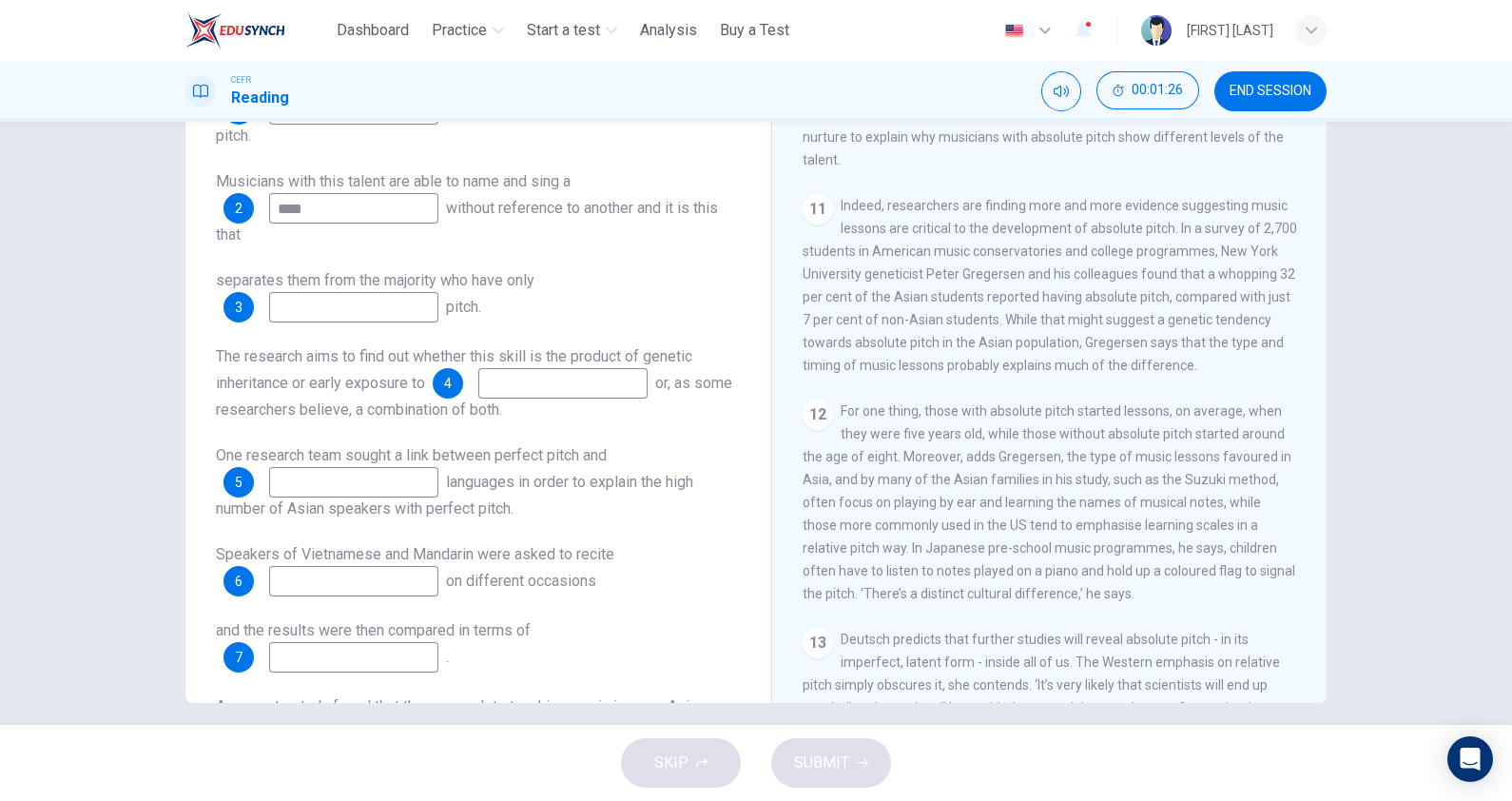 scroll, scrollTop: 237, scrollLeft: 0, axis: vertical 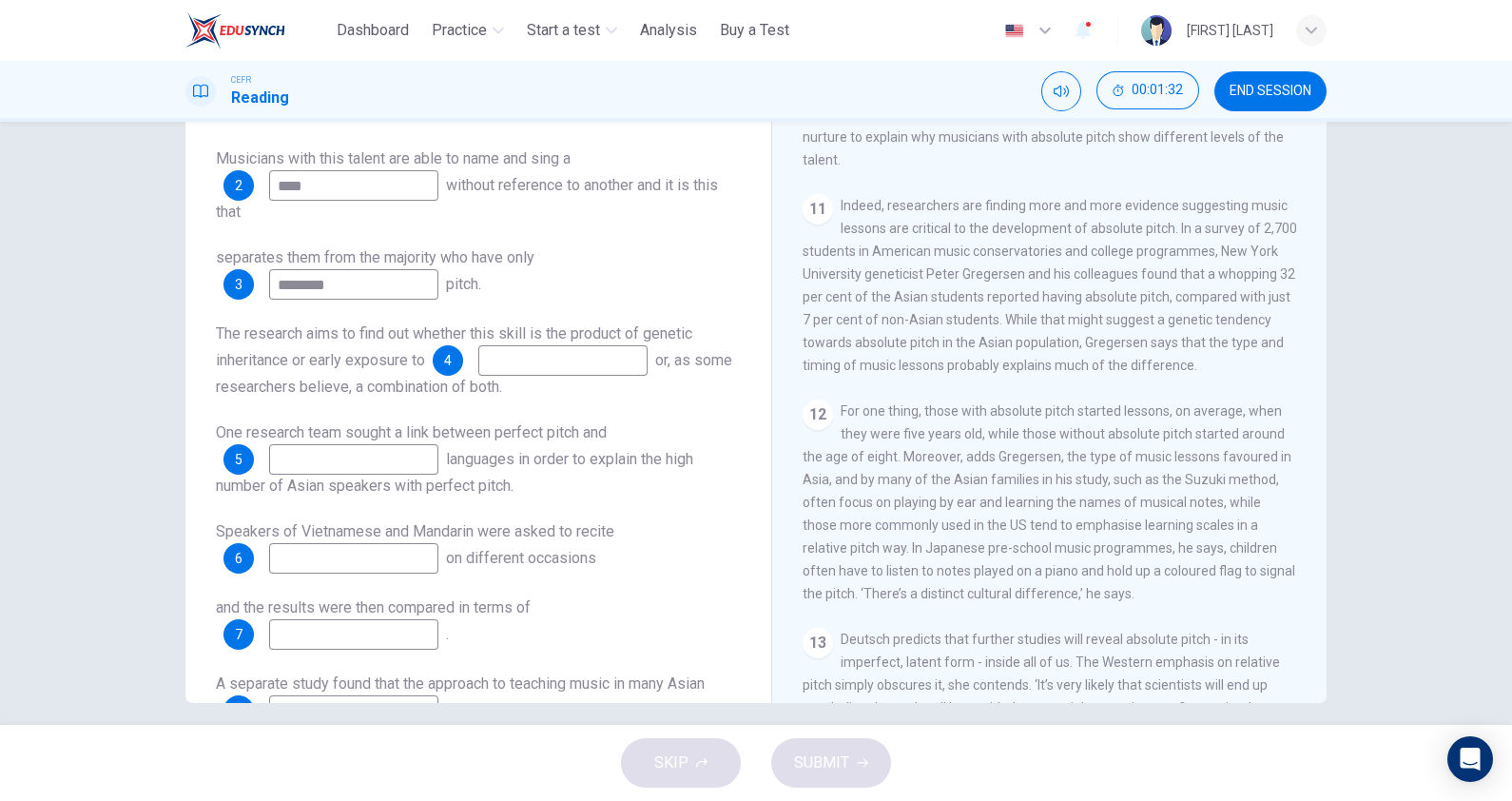type on "********" 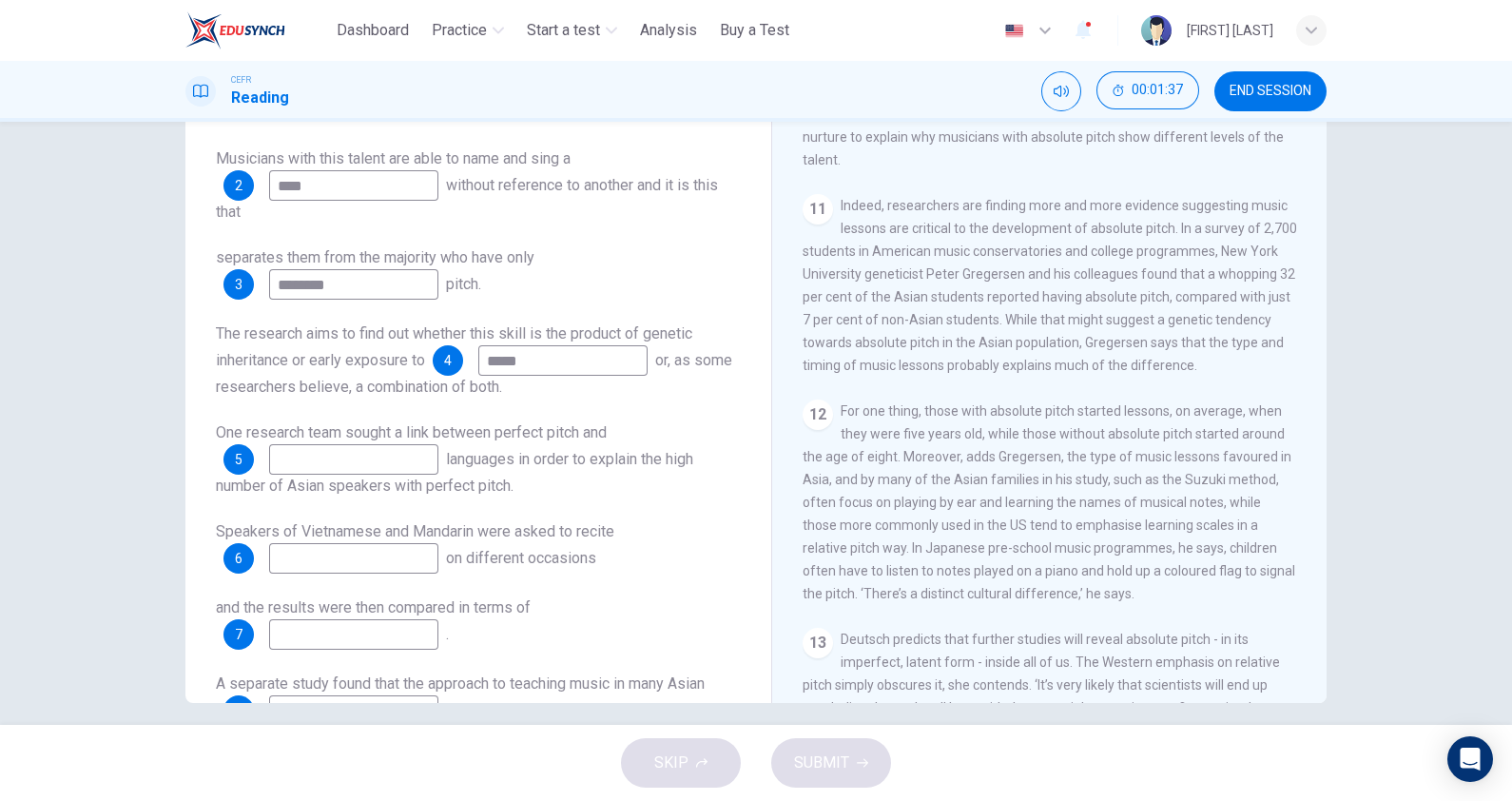 type on "*****" 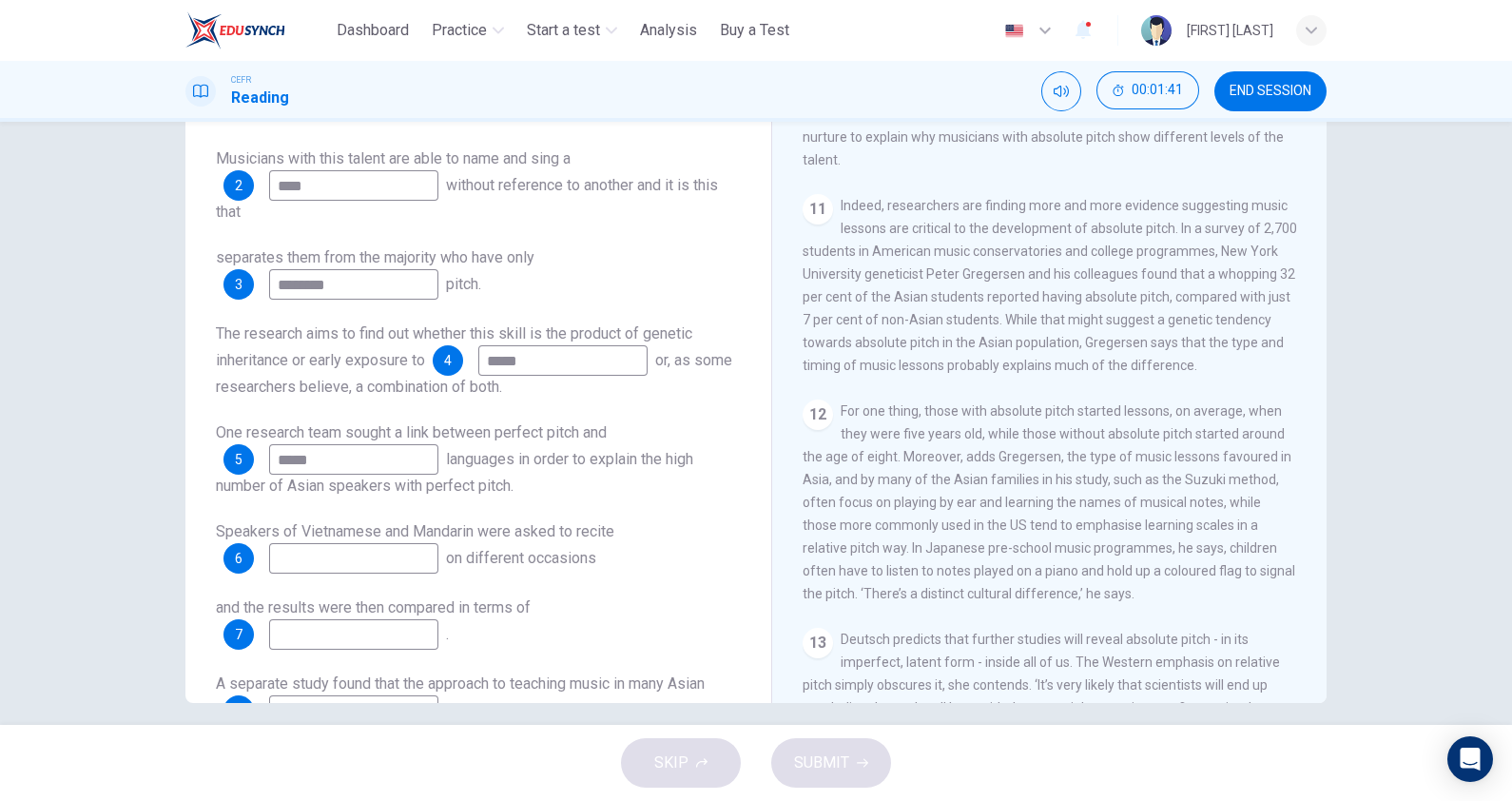 type on "*****" 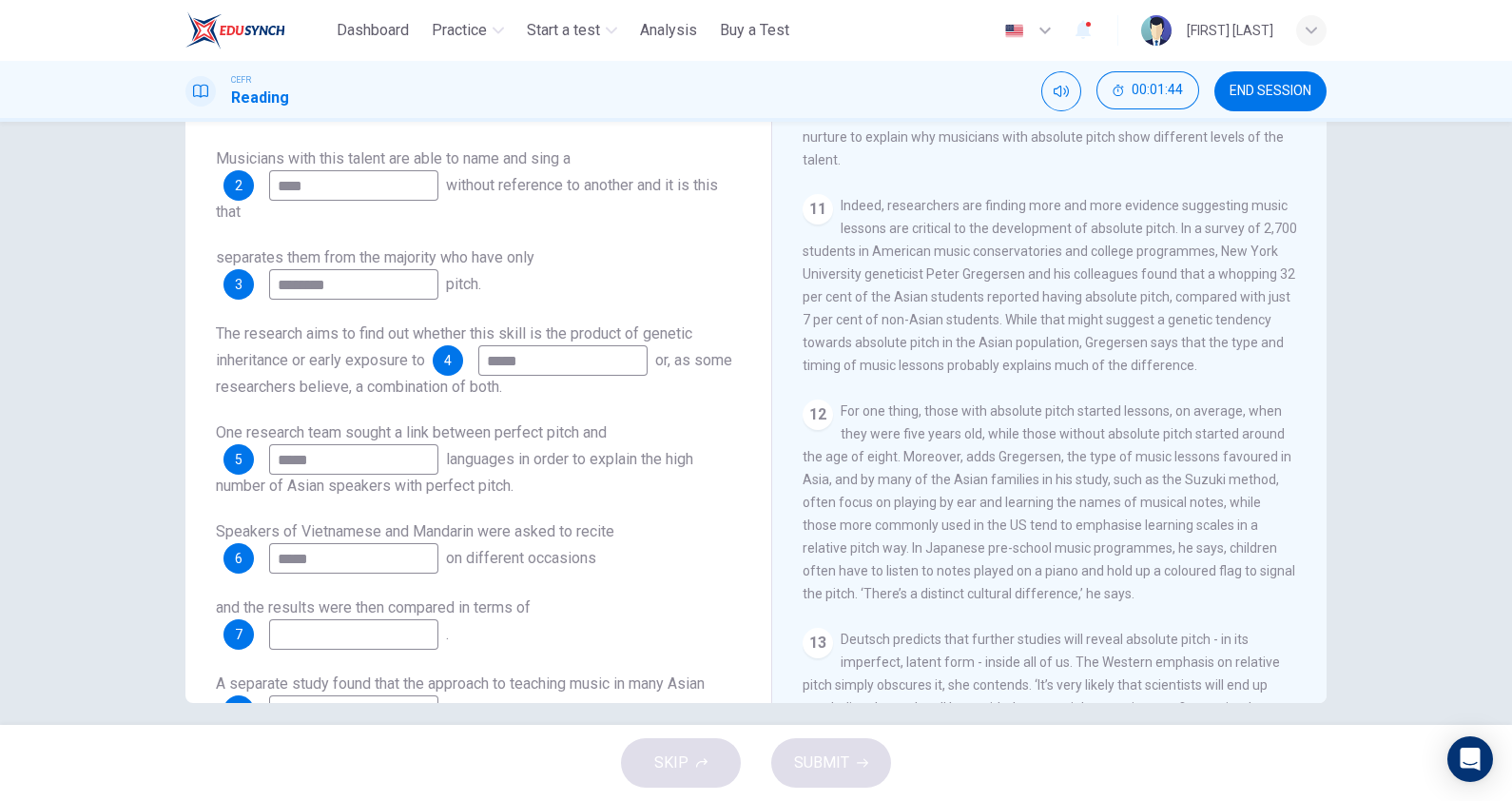 scroll, scrollTop: 320, scrollLeft: 0, axis: vertical 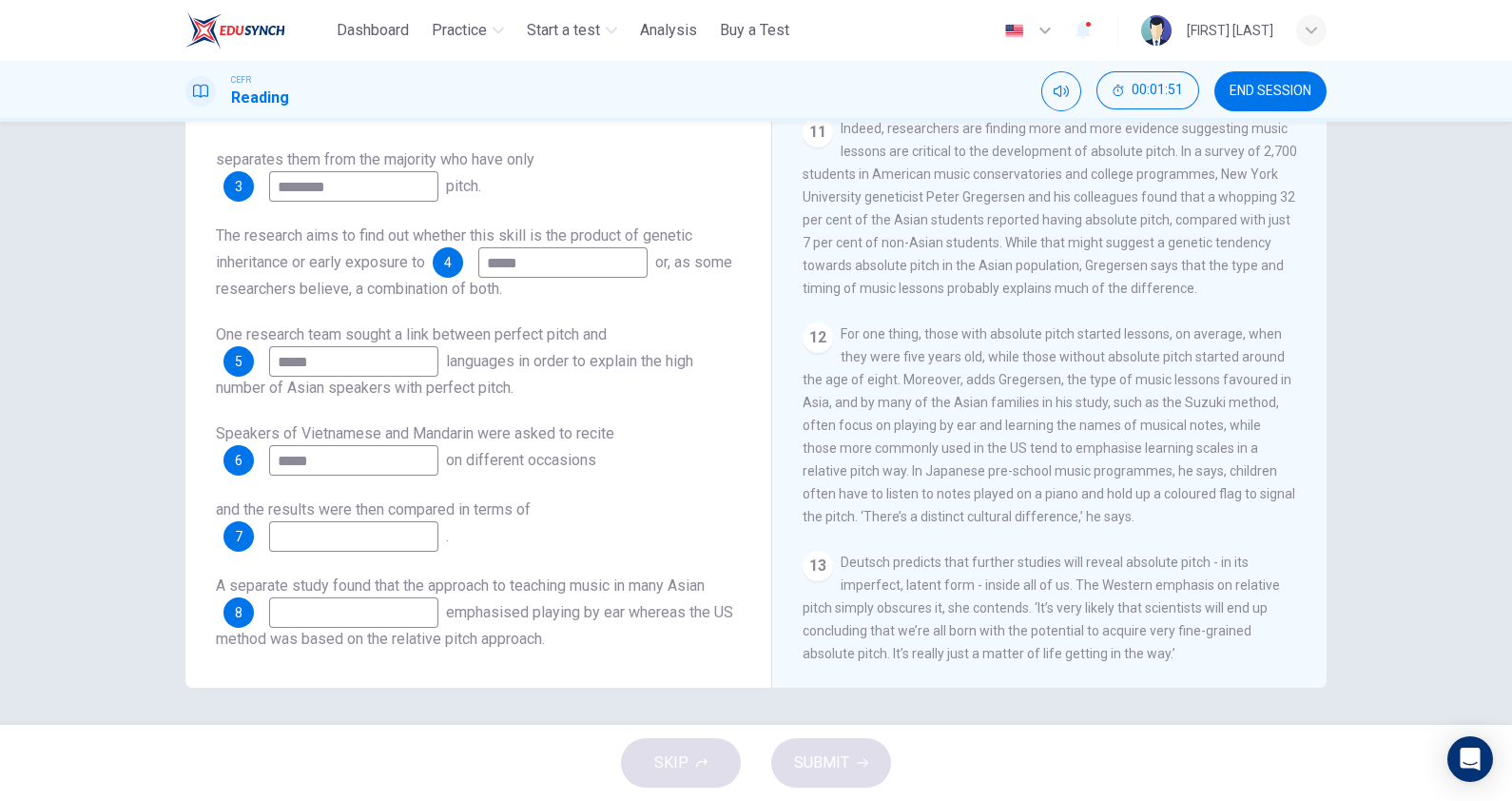 type on "*****" 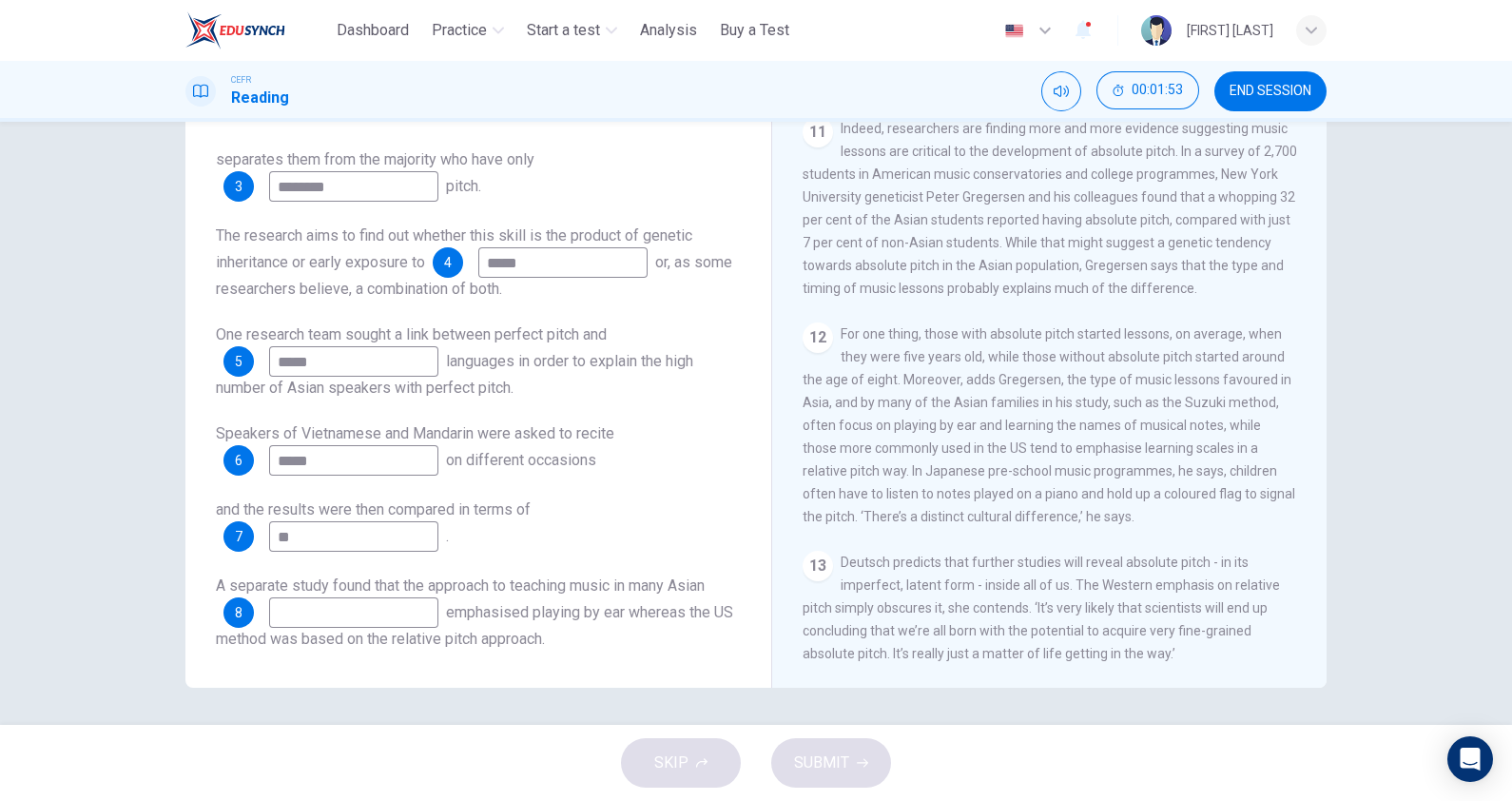type on "*" 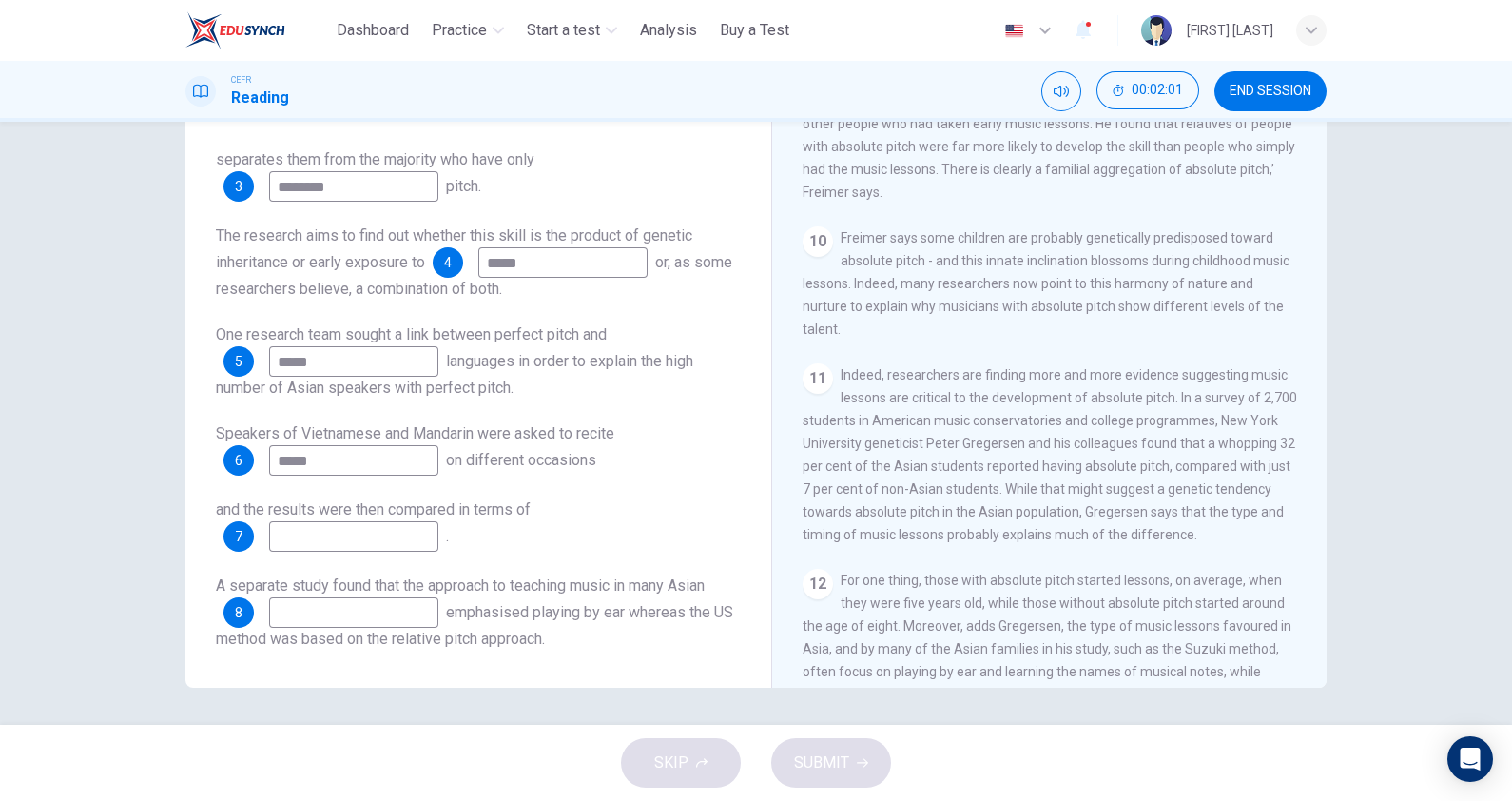scroll, scrollTop: 1630, scrollLeft: 0, axis: vertical 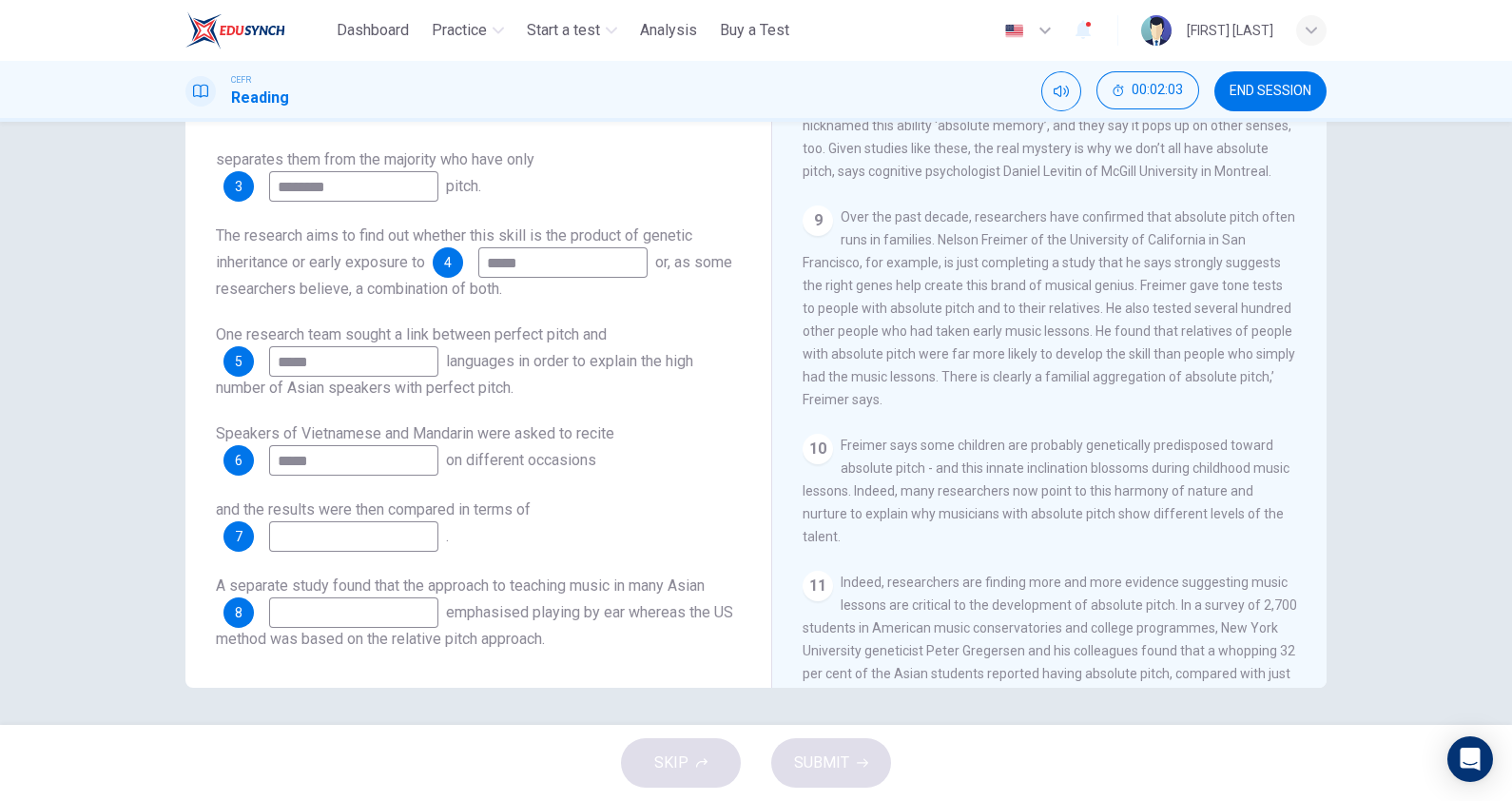 drag, startPoint x: 1043, startPoint y: 495, endPoint x: 1152, endPoint y: 521, distance: 112.058021 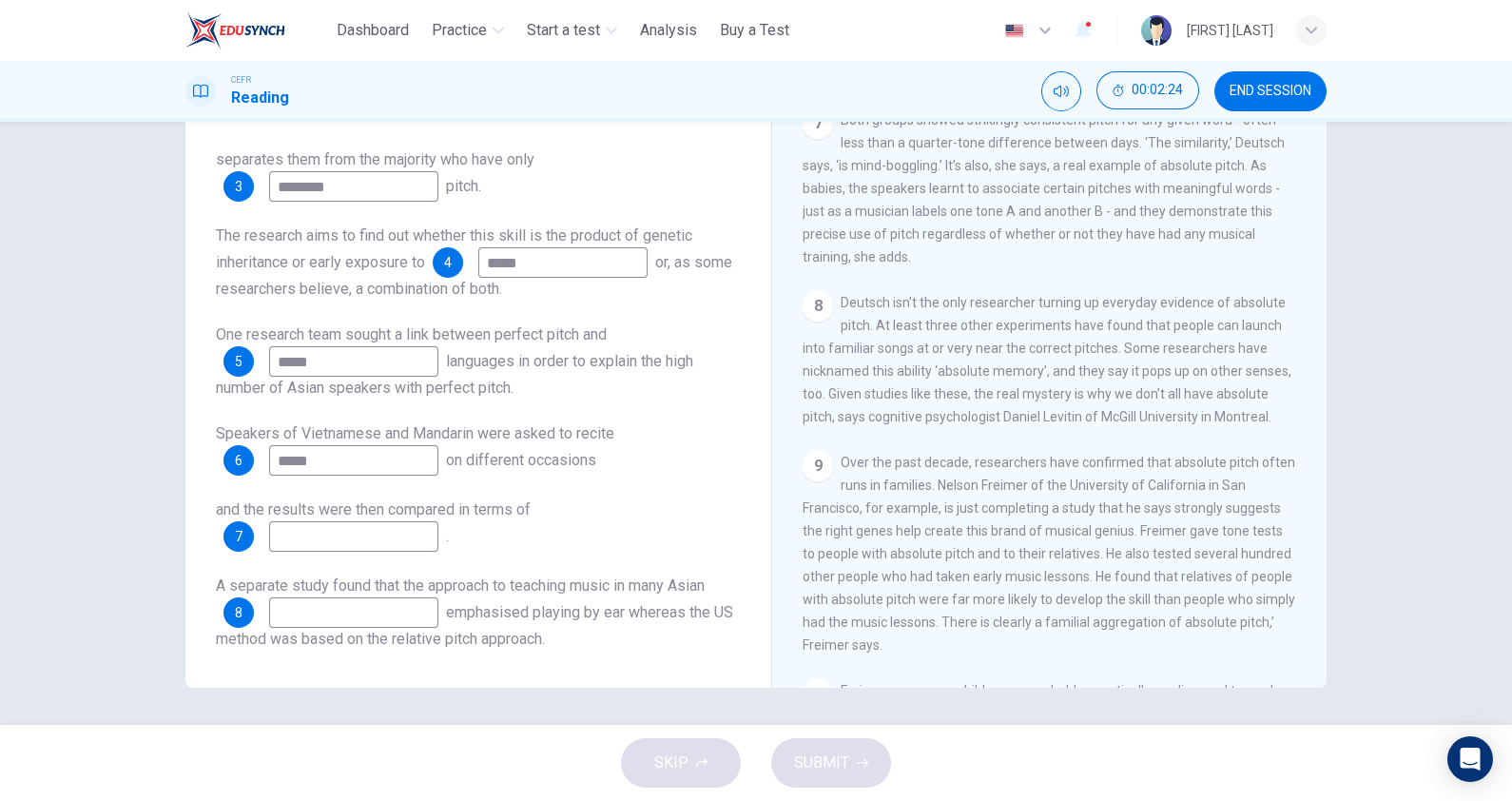 scroll, scrollTop: 1392, scrollLeft: 0, axis: vertical 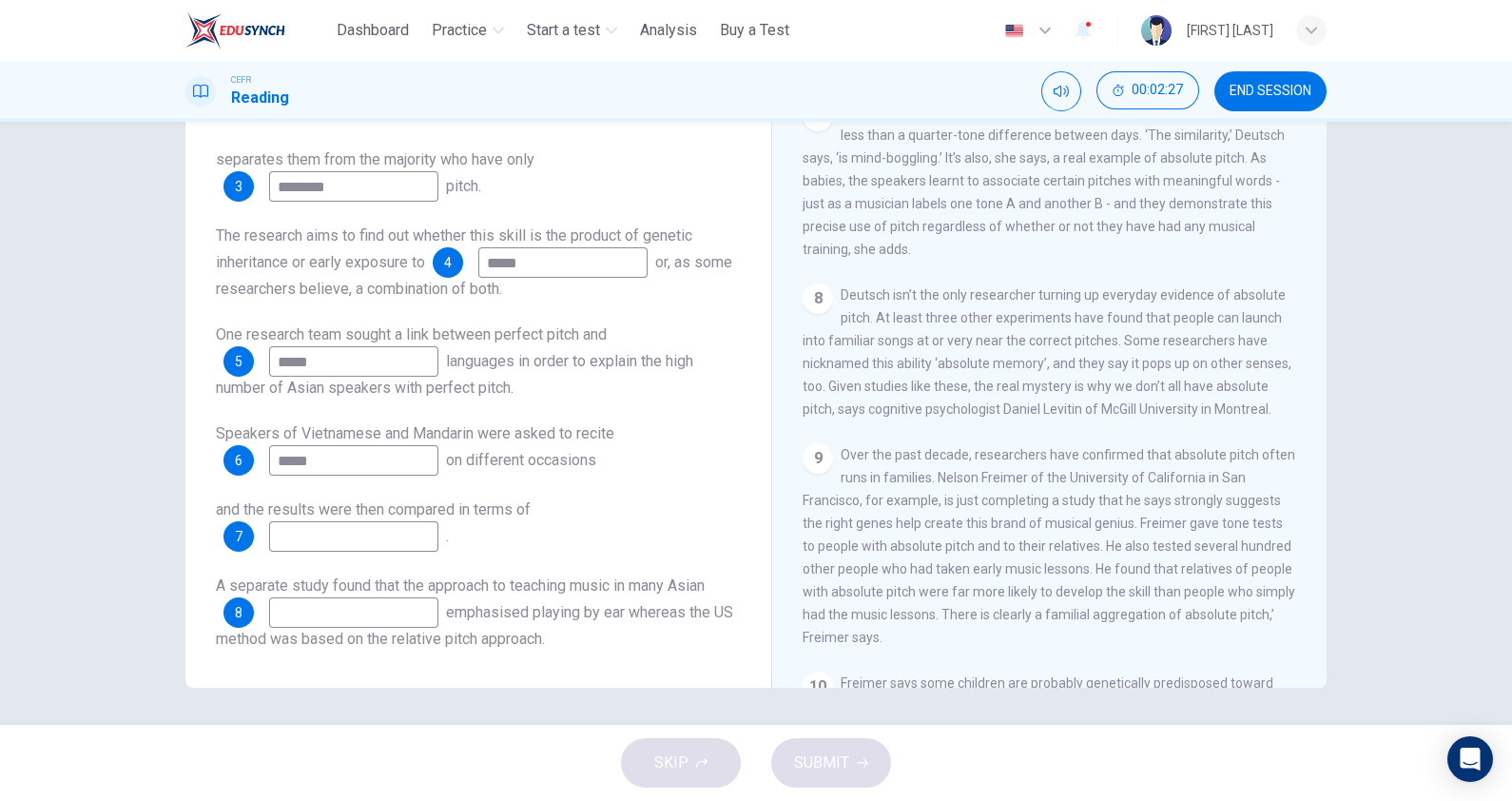 drag, startPoint x: 421, startPoint y: 533, endPoint x: 410, endPoint y: 523, distance: 14.8661 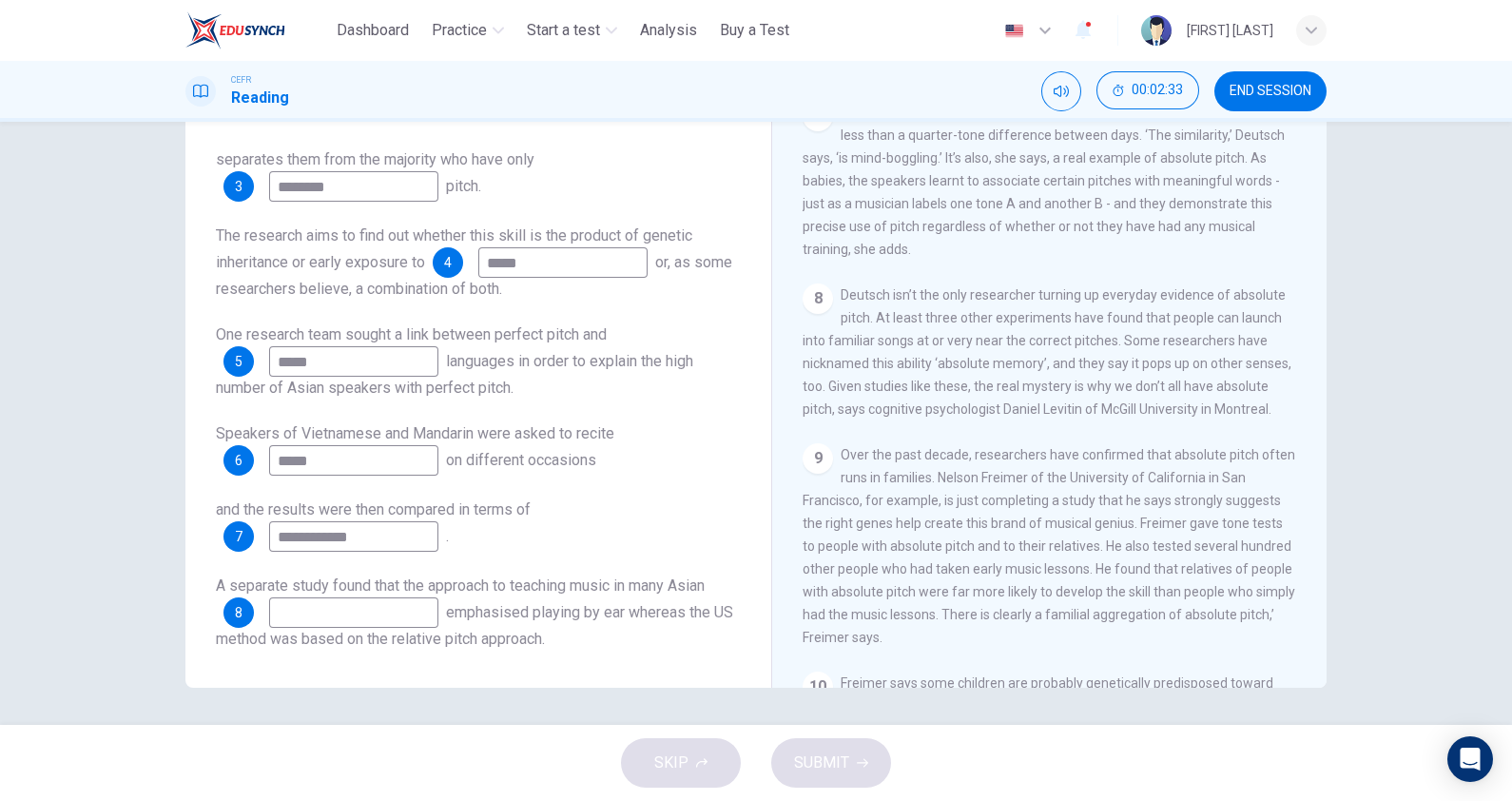 click at bounding box center (354, 613) 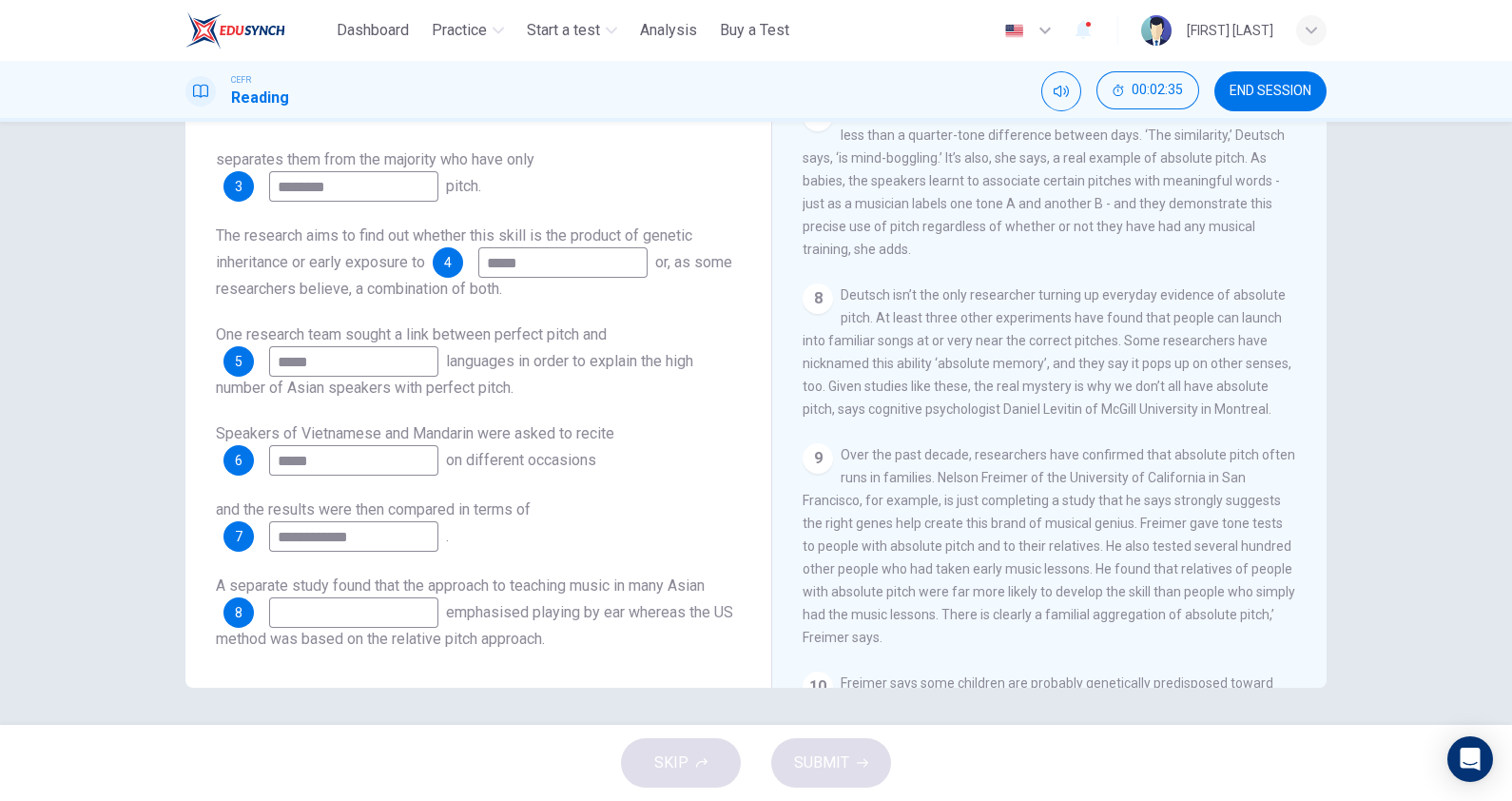 click on "**********" at bounding box center [354, 537] 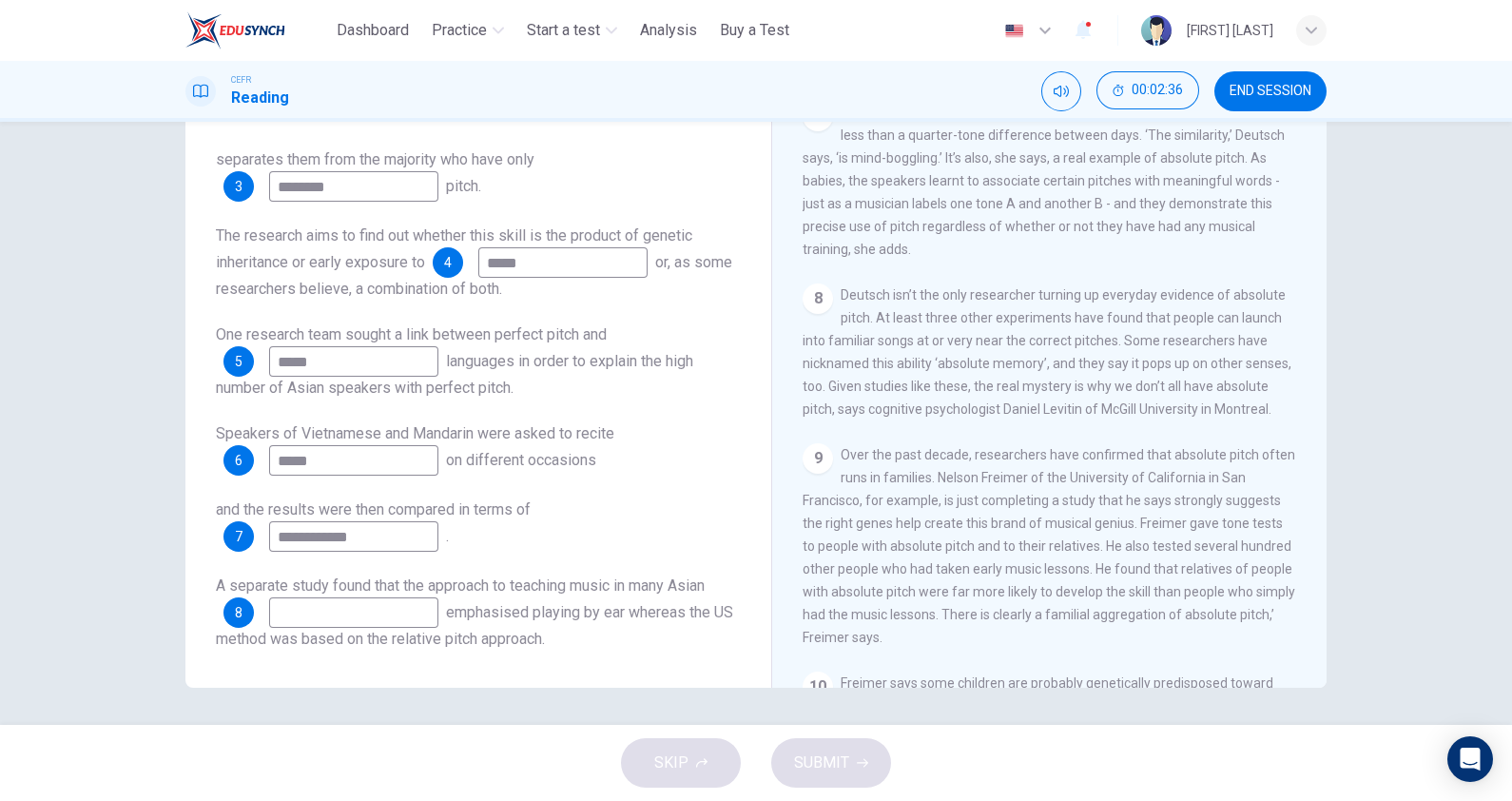 drag, startPoint x: 414, startPoint y: 537, endPoint x: 242, endPoint y: 532, distance: 172.07266 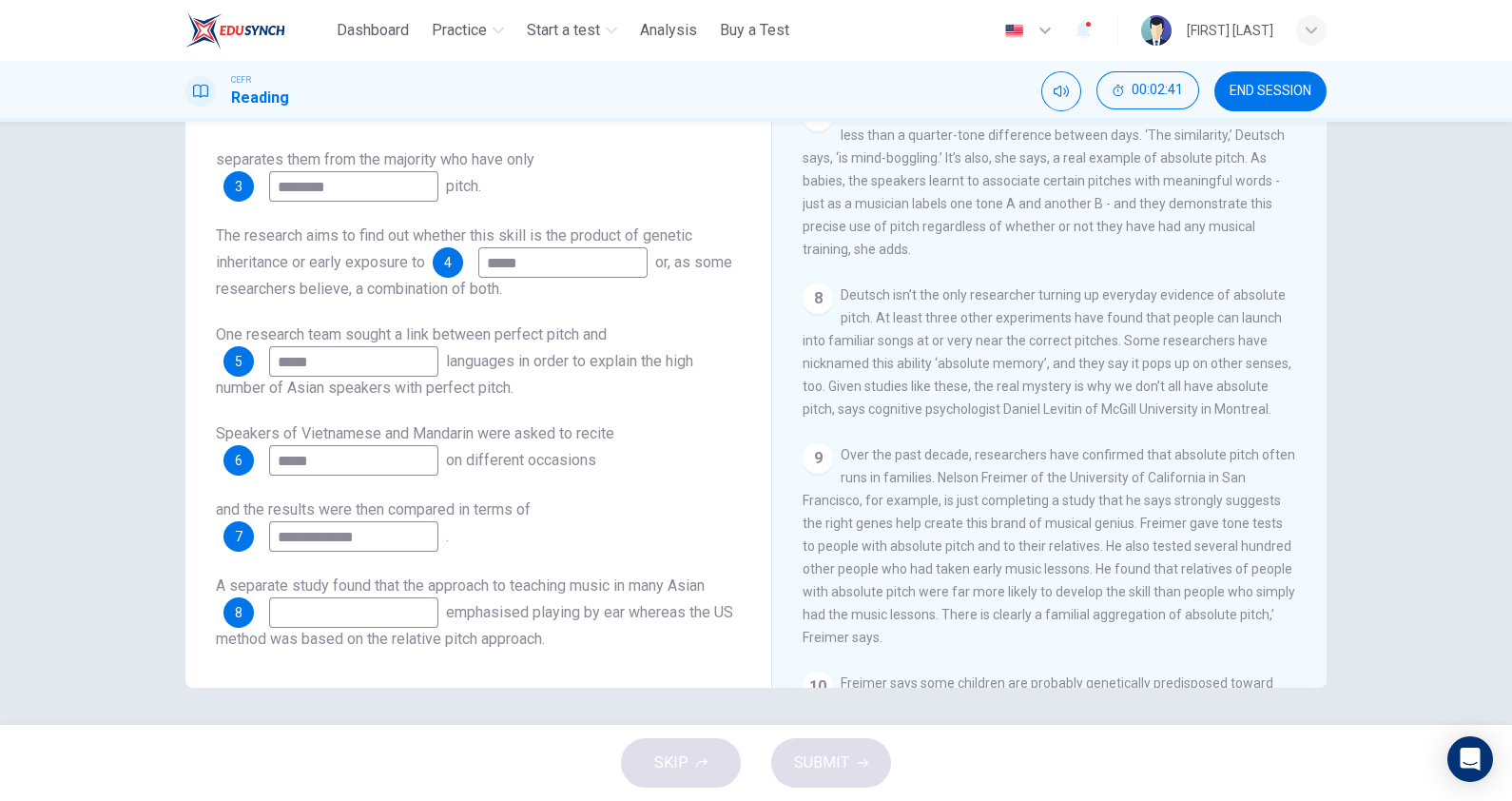 type on "**********" 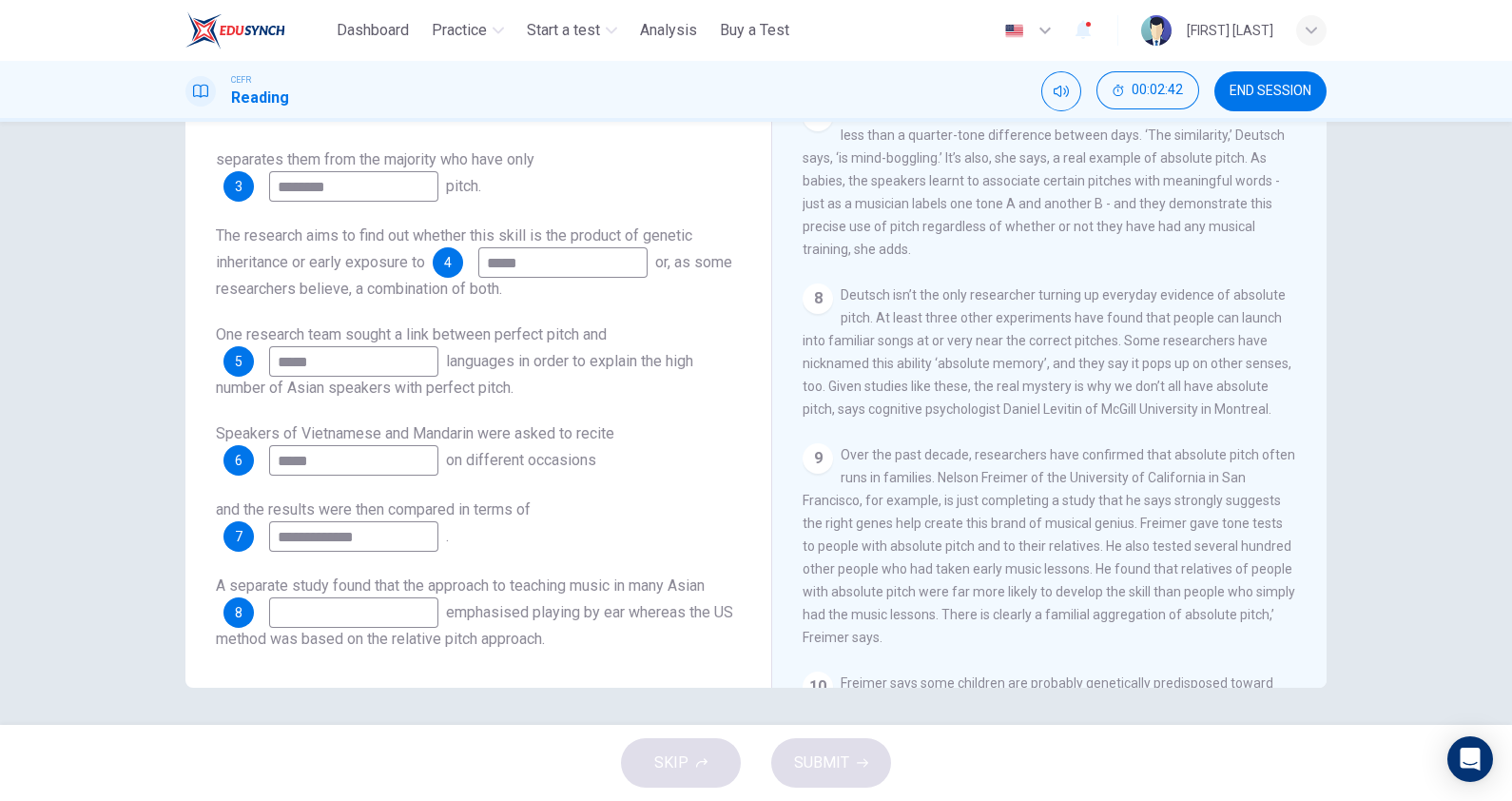 click at bounding box center [354, 613] 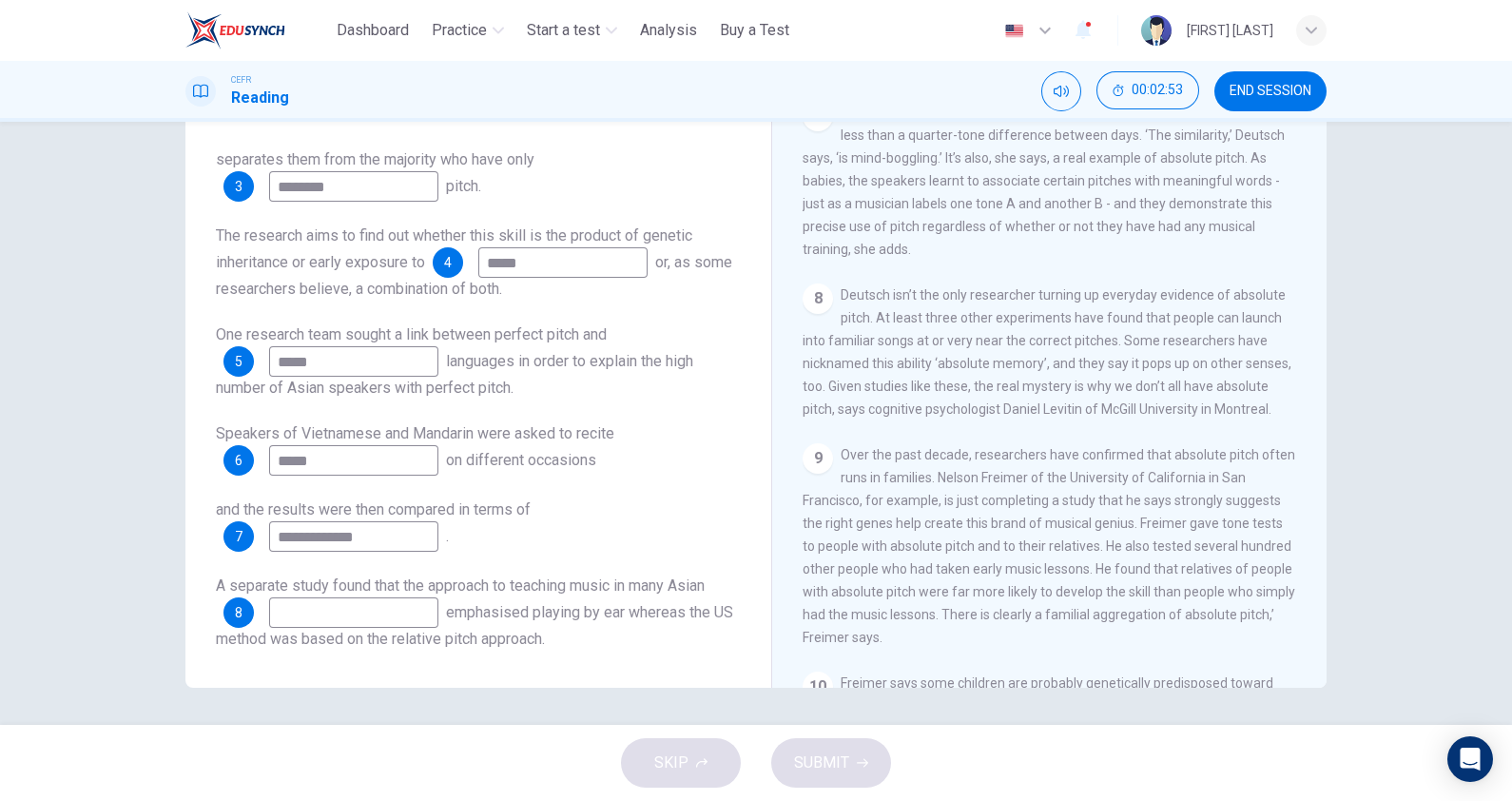scroll, scrollTop: 1511, scrollLeft: 0, axis: vertical 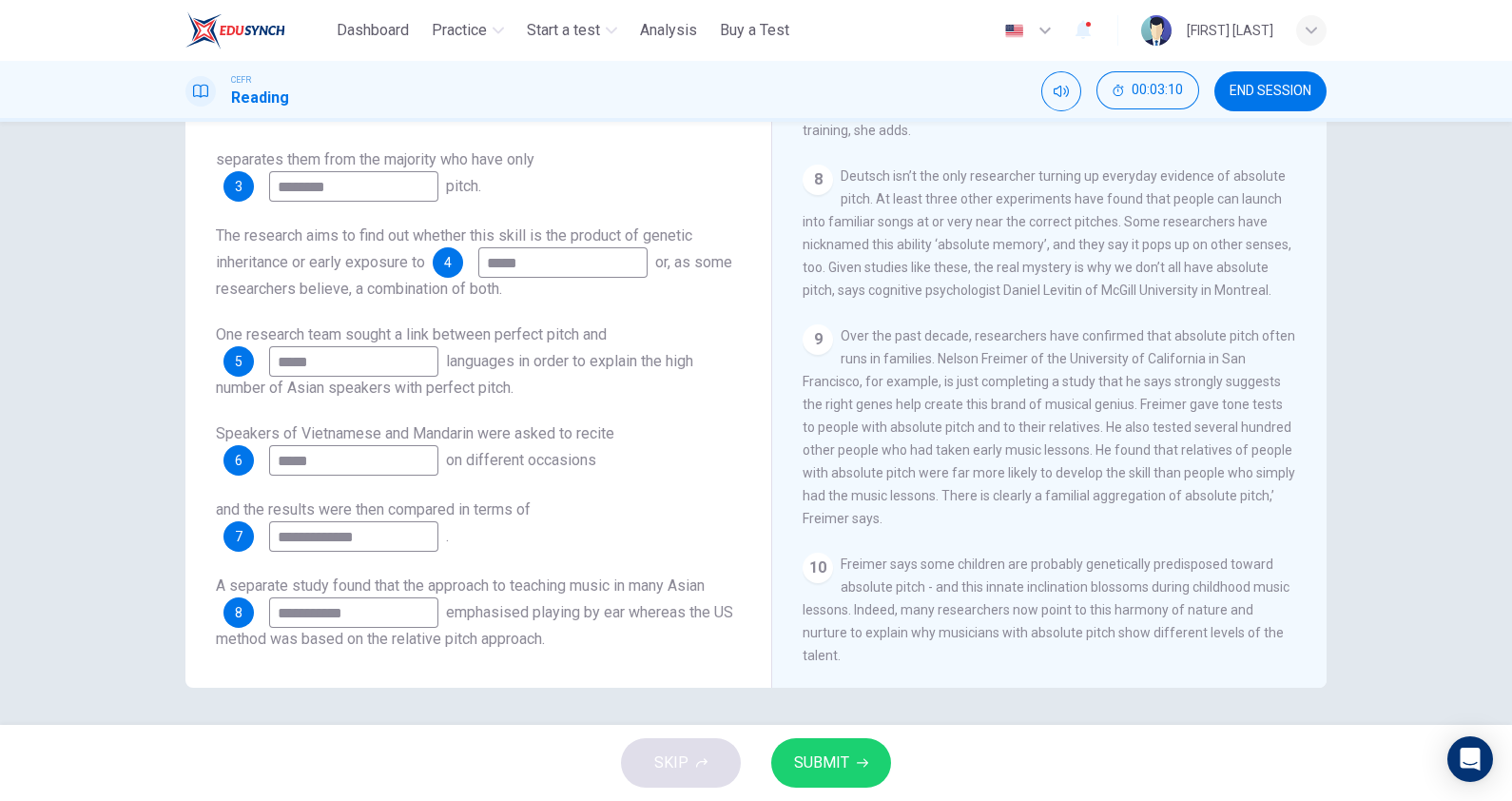 type on "**********" 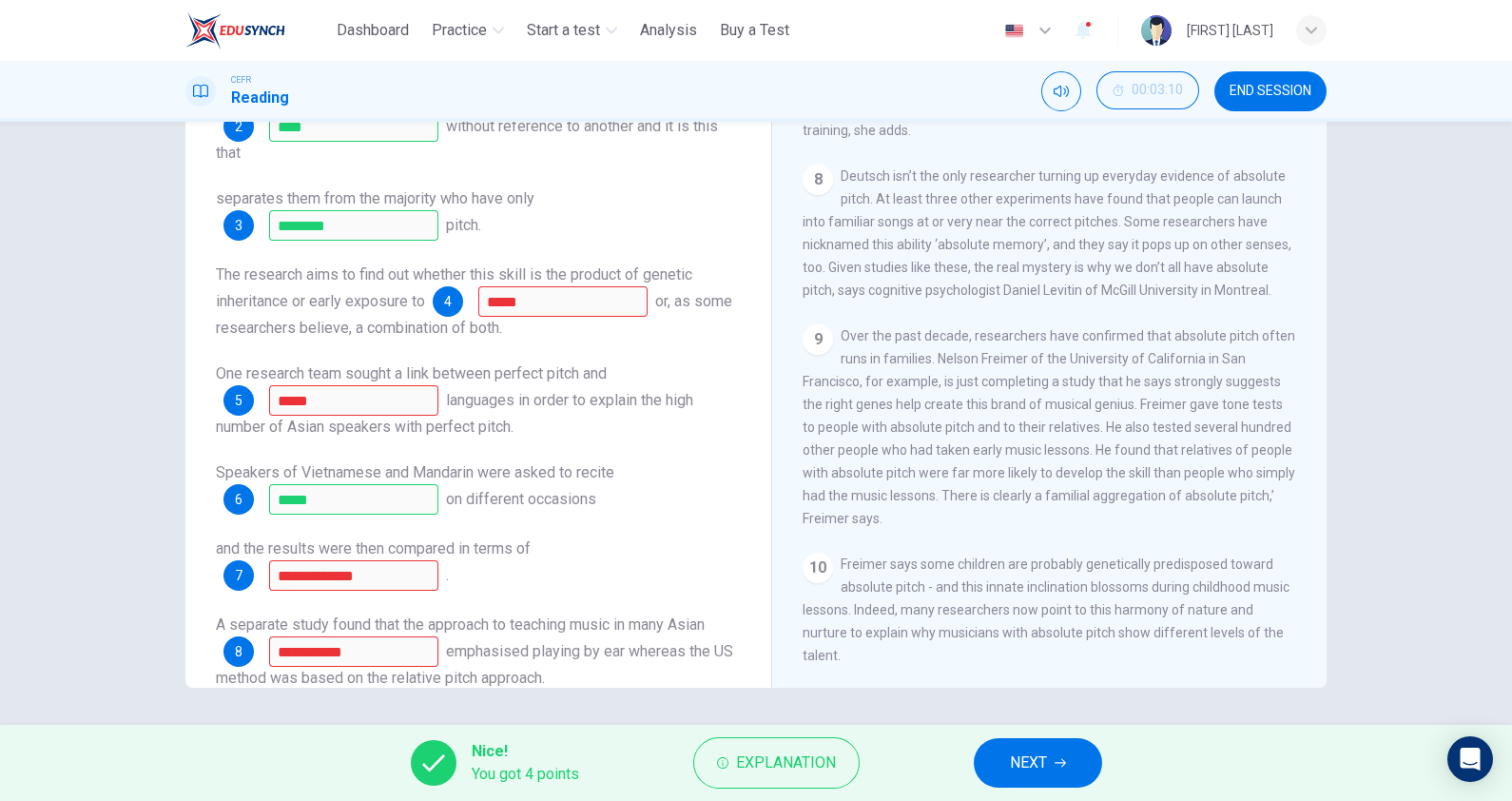scroll, scrollTop: 320, scrollLeft: 0, axis: vertical 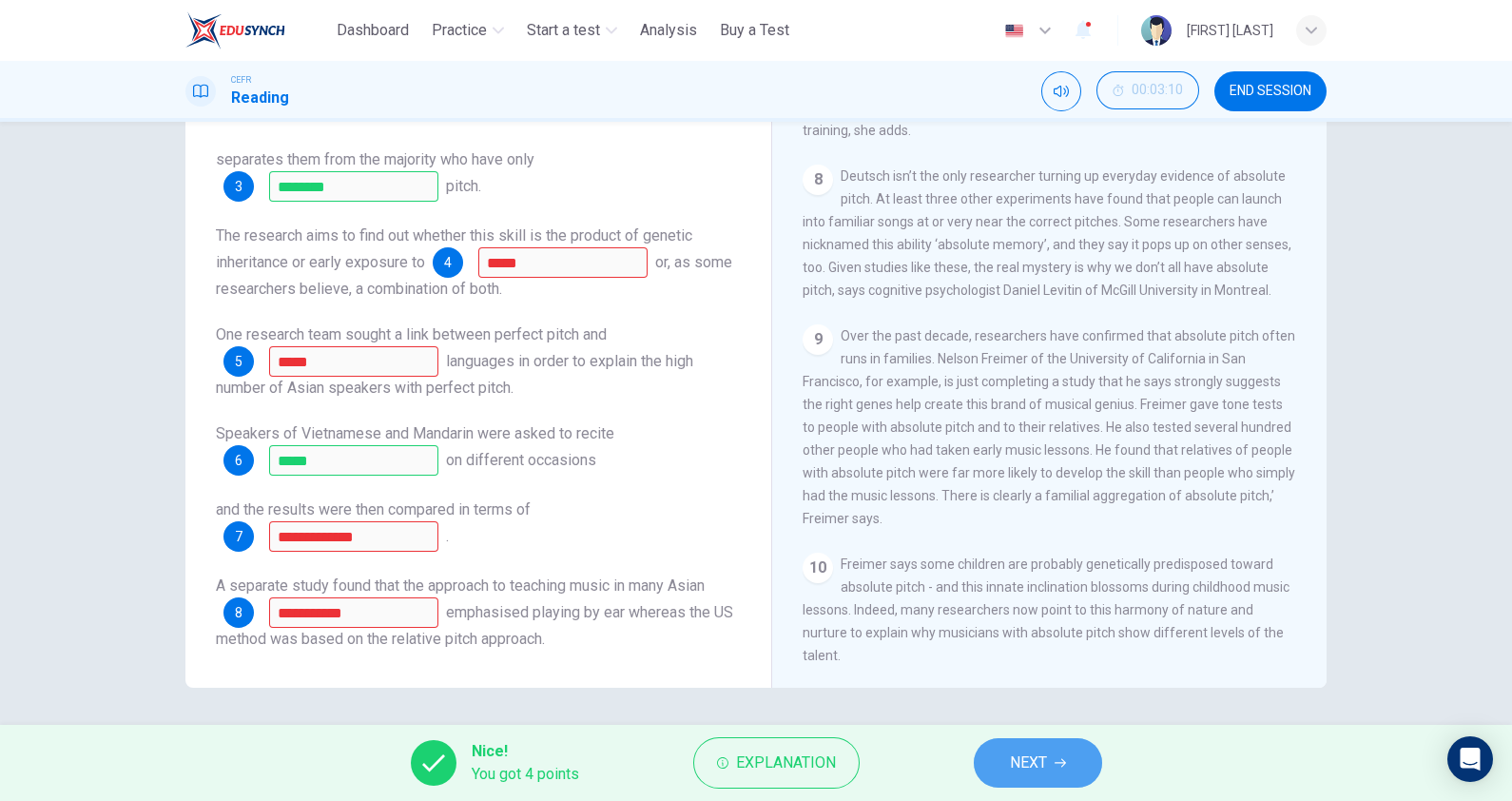 click on "NEXT" at bounding box center [1037, 763] 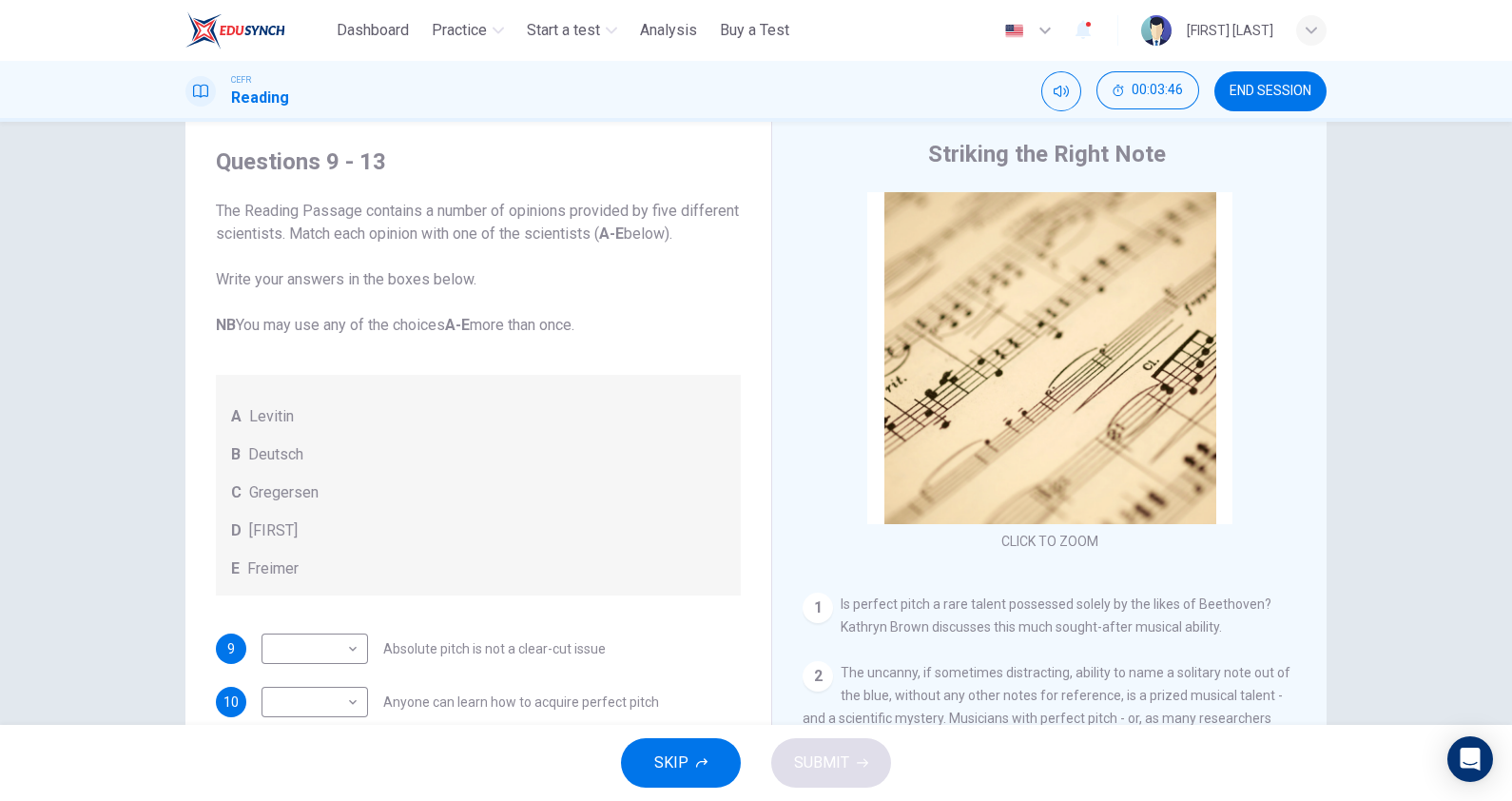 scroll, scrollTop: 0, scrollLeft: 0, axis: both 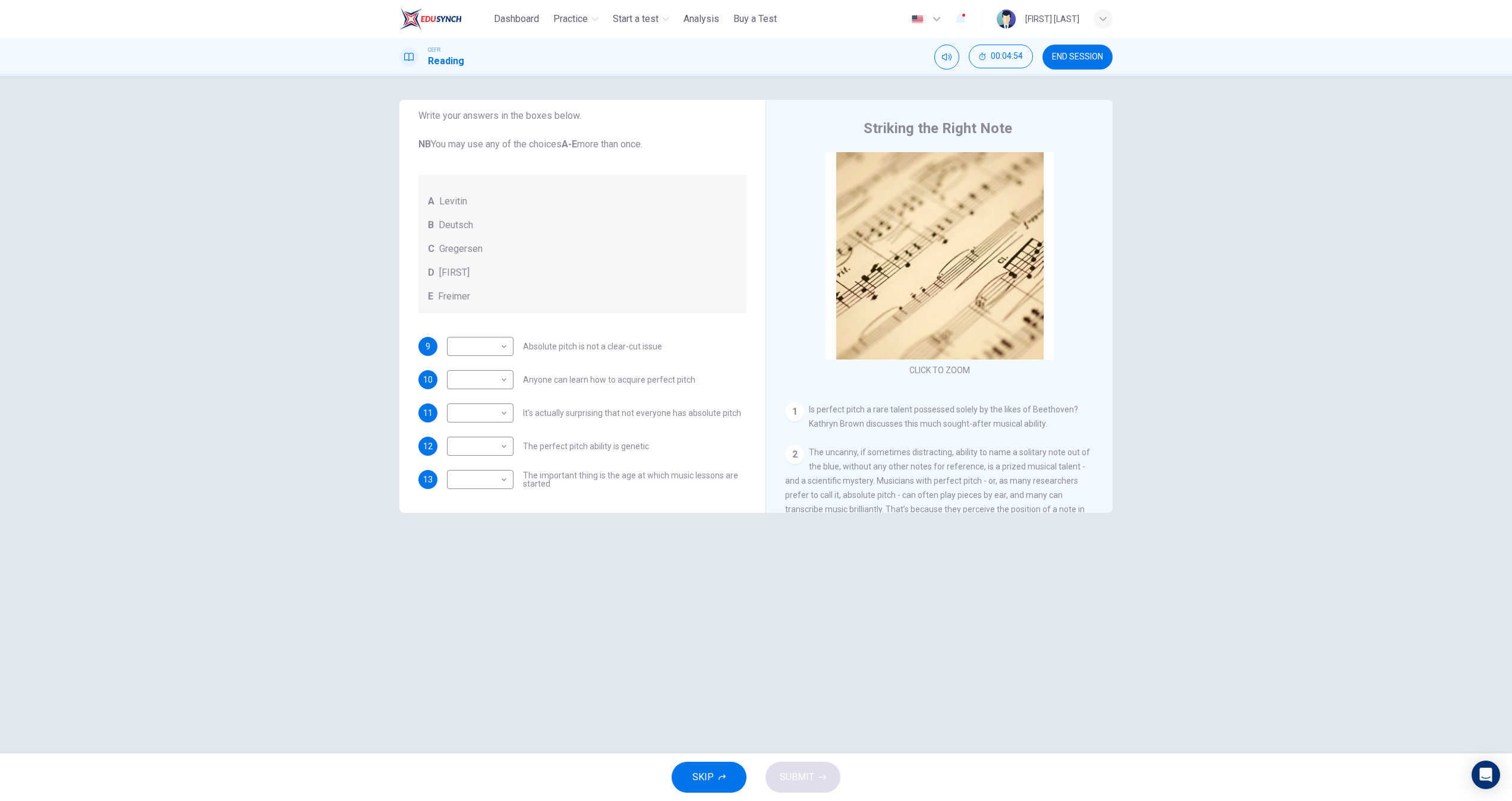 drag, startPoint x: 901, startPoint y: 0, endPoint x: 347, endPoint y: 454, distance: 716.2625 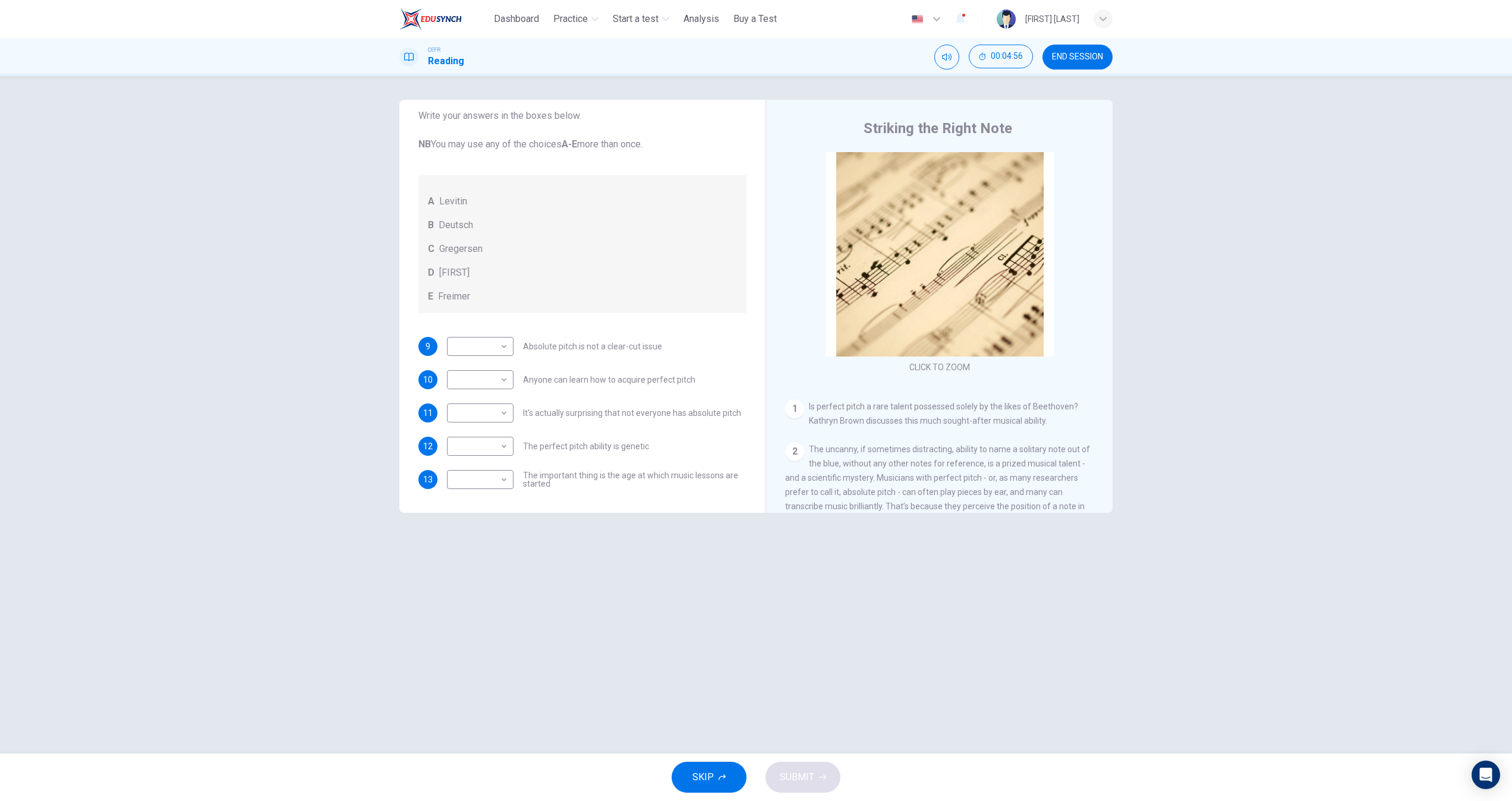scroll, scrollTop: 0, scrollLeft: 0, axis: both 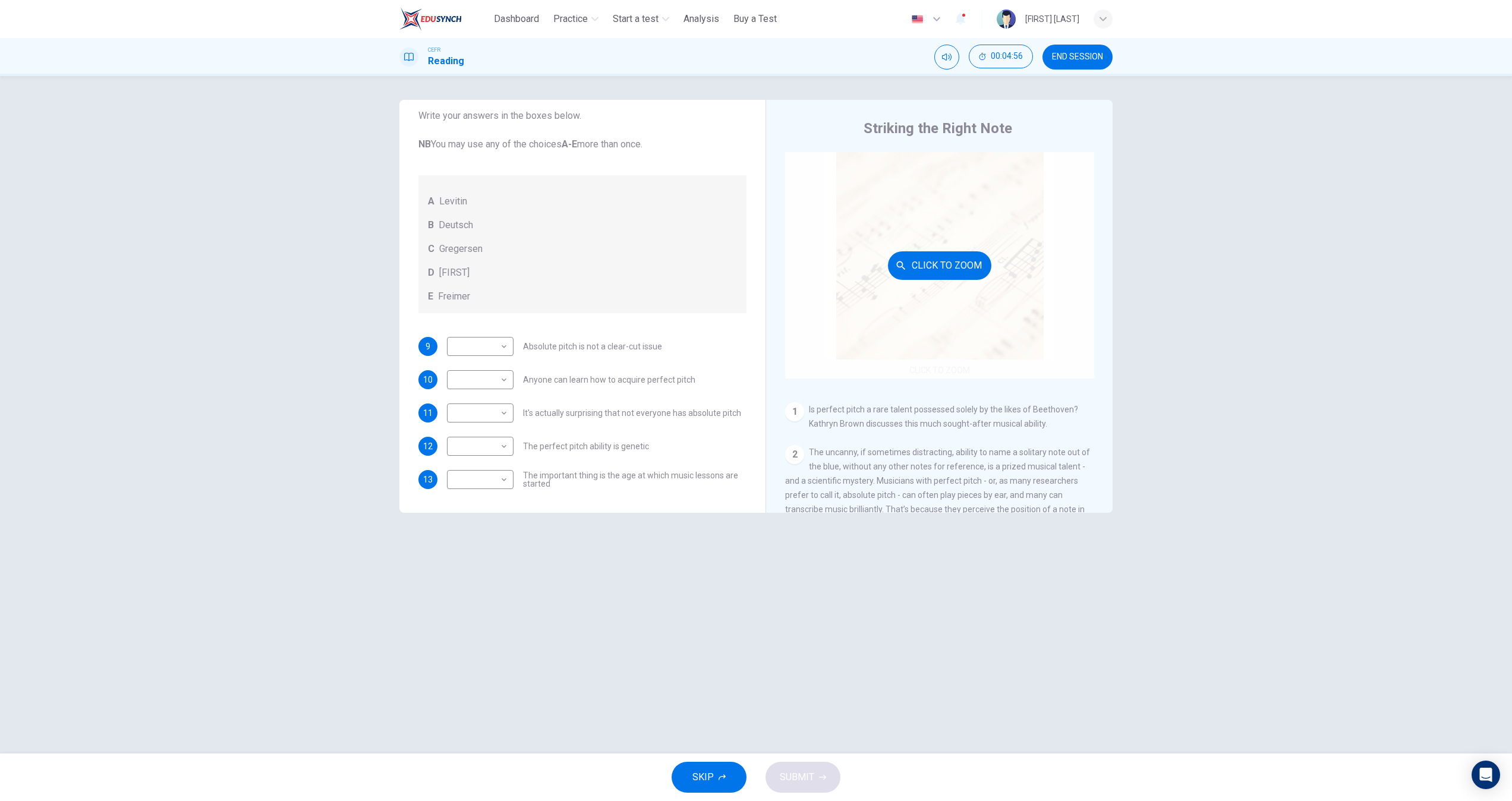click on "Click to Zoom" at bounding box center (940, 266) 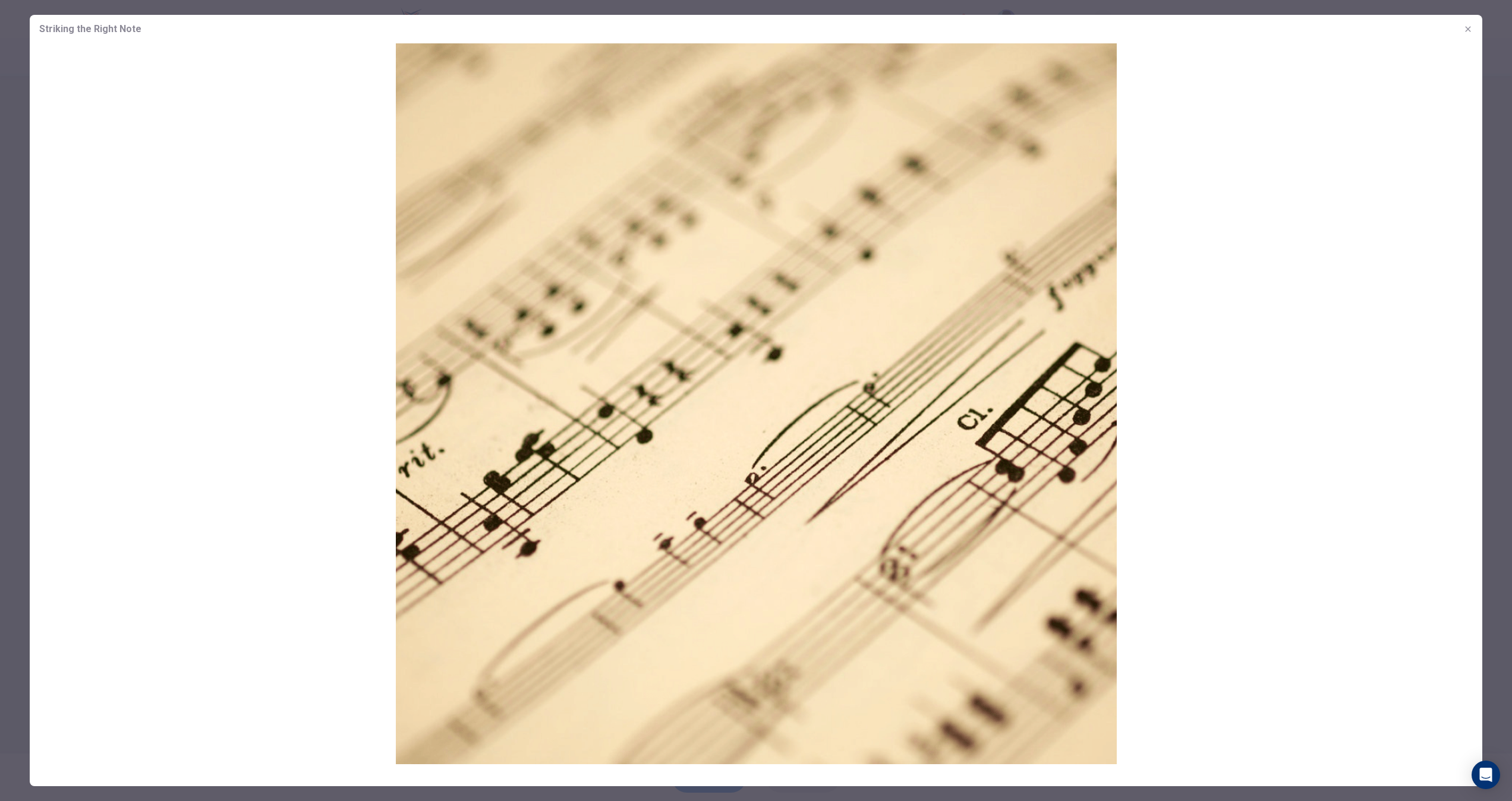 click at bounding box center [756, 403] 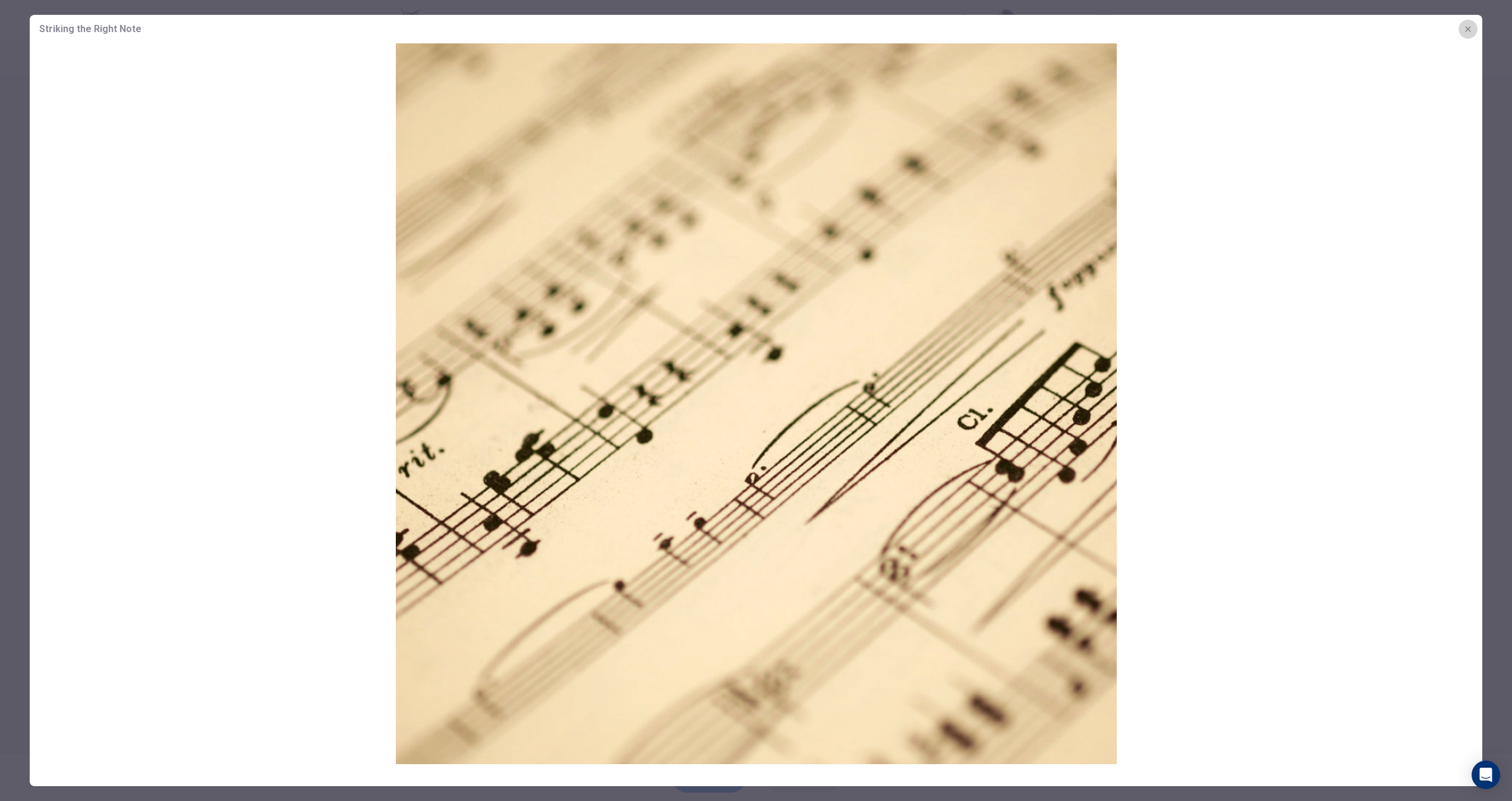 click 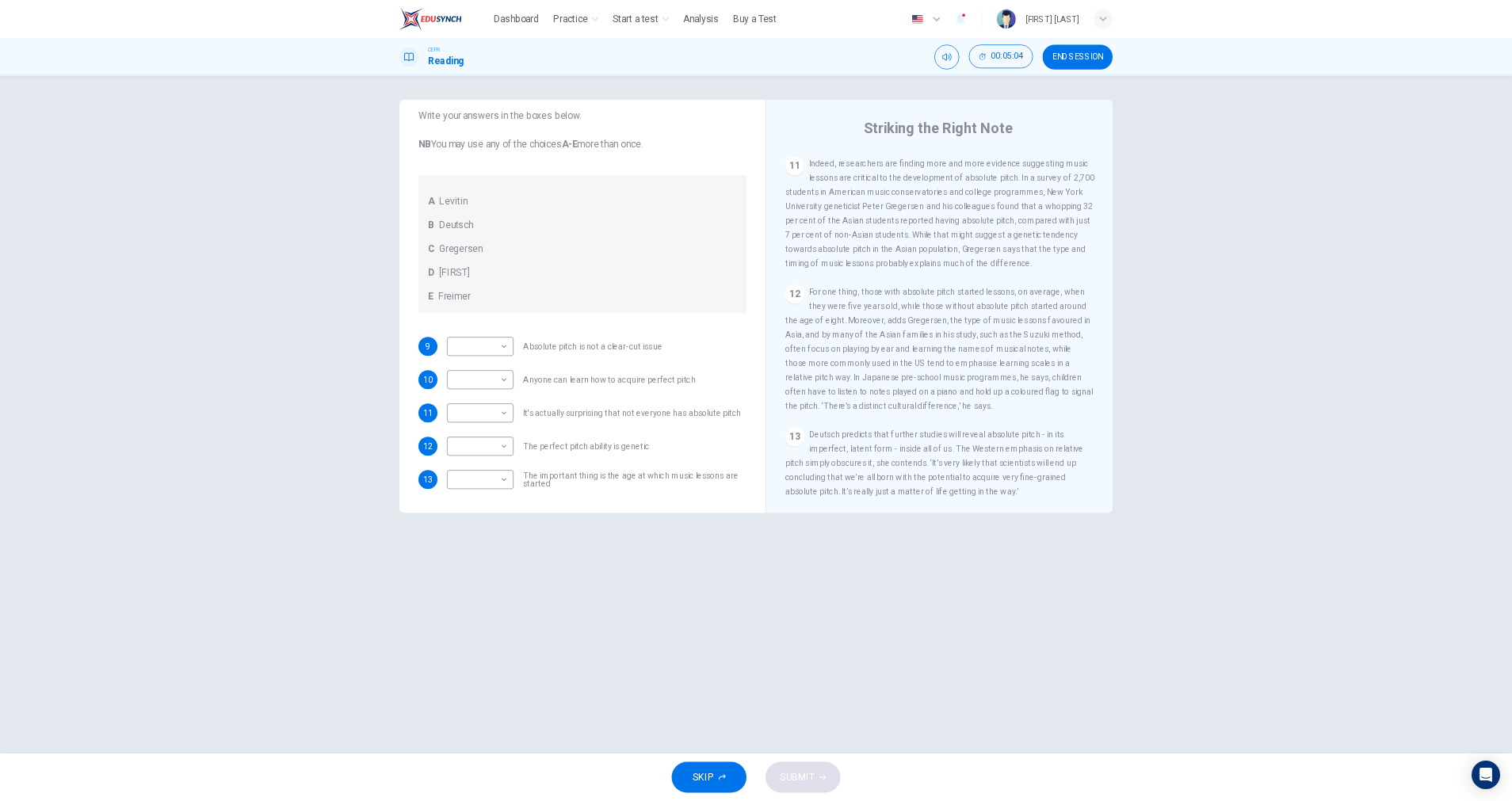 scroll, scrollTop: 1867, scrollLeft: 0, axis: vertical 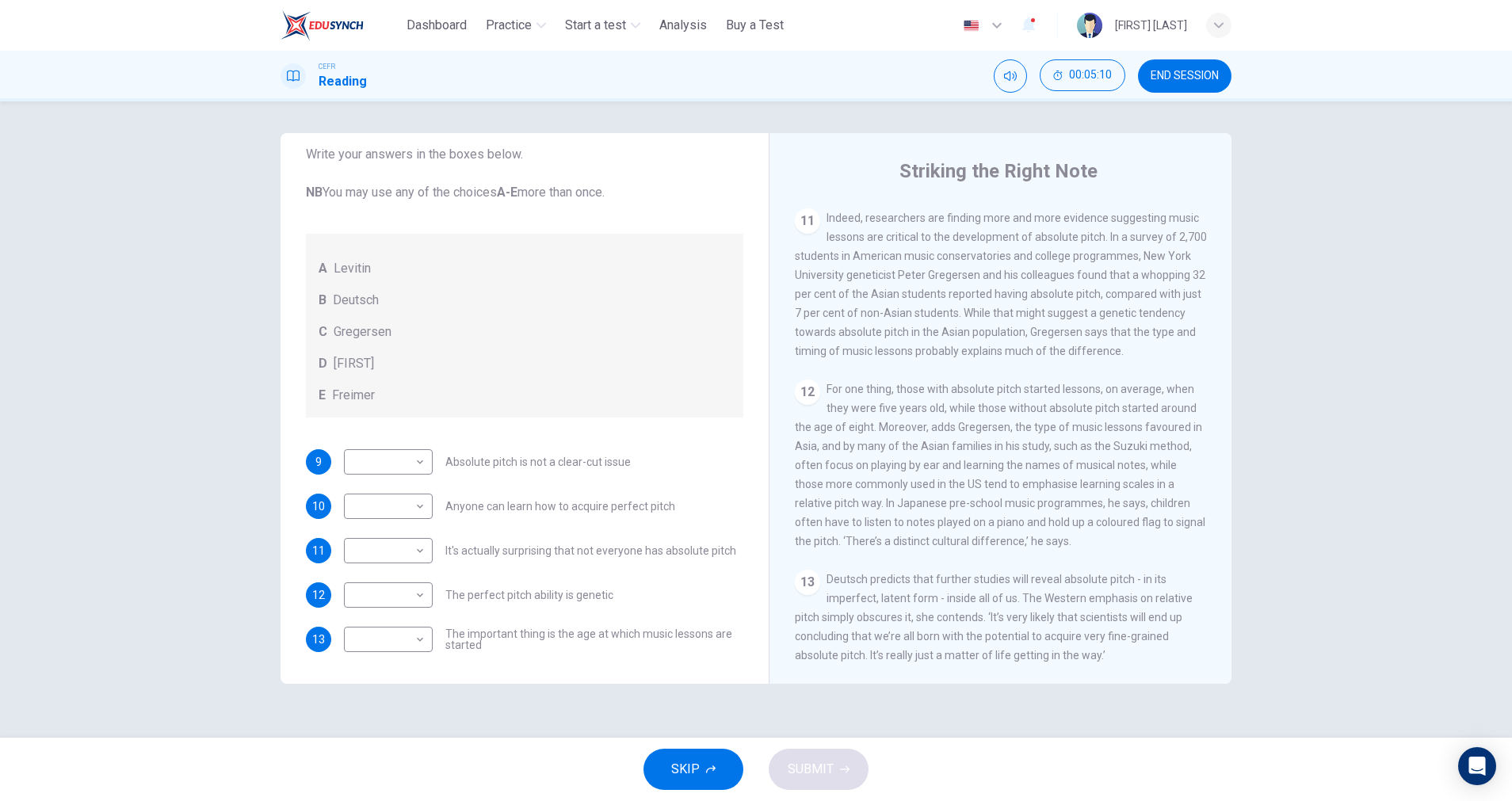 drag, startPoint x: 1865, startPoint y: 3, endPoint x: 247, endPoint y: 454, distance: 1679.68 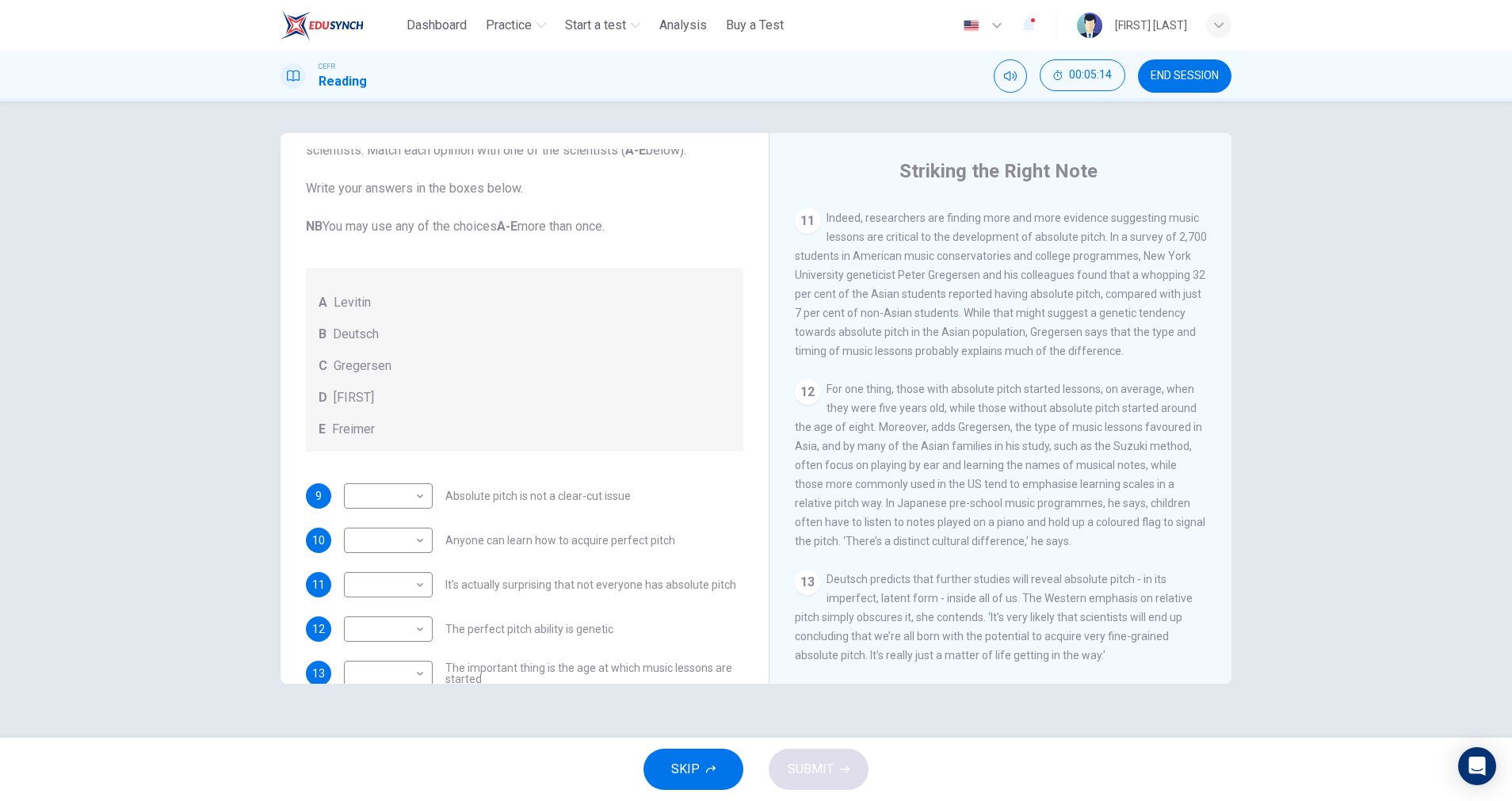 scroll, scrollTop: 140, scrollLeft: 0, axis: vertical 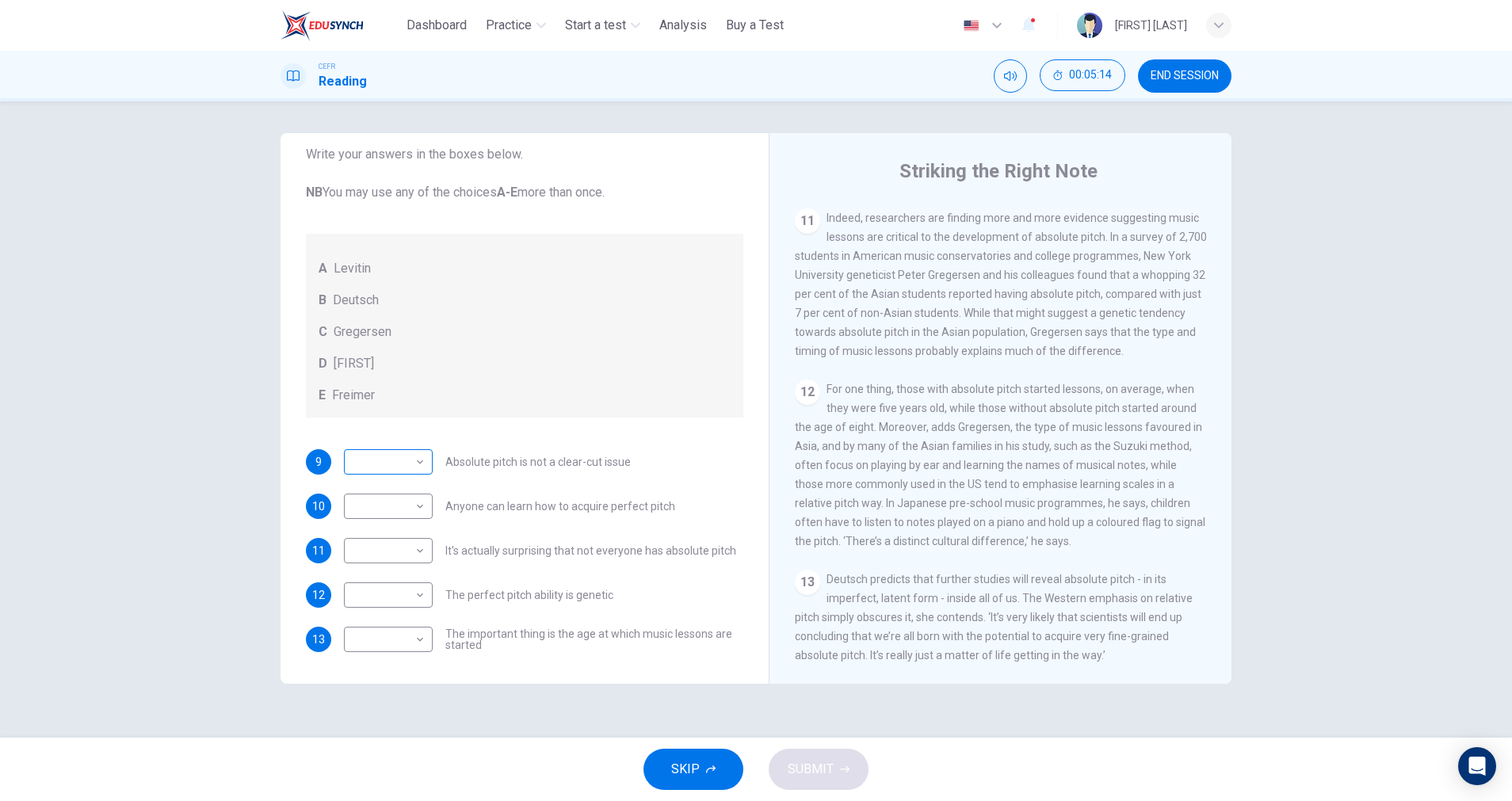 click on "This site uses cookies, as explained in our  Privacy Policy . If you agree to the use of cookies, please click the Accept button and continue to browse our site.   Privacy Policy Accept Dashboard Practice Start a test Analysis Buy a Test English ** ​ VINEETHA MUNIANDY CEFR Reading 00:05:14 END SESSION Questions 9 - 13 The Reading Passage contains a number of opinions provided by five different scientists. Match each opinion with one of the scientists ( A-E  below).
Write your answers in the boxes below.
NB  You may use any of the choices  A-E  more than once. A Levitin B Deutsch C Gregersen D Marvin E Freimer 9 ​ ​ Absolute pitch is not a clear-cut issue 10 ​ ​ Anyone can learn how to acquire perfect pitch 11 ​ ​ It's actually surprising that not everyone has absolute pitch 12 ​ ​ The perfect pitch ability is genetic 13 ​ ​ The important thing is the age at which music lessons are started Striking the Right Note CLICK TO ZOOM Click to Zoom 1 2 3 4 5 6 7 8 9 10 11 12 13 SKIP SUBMIT" at bounding box center [756, 400] 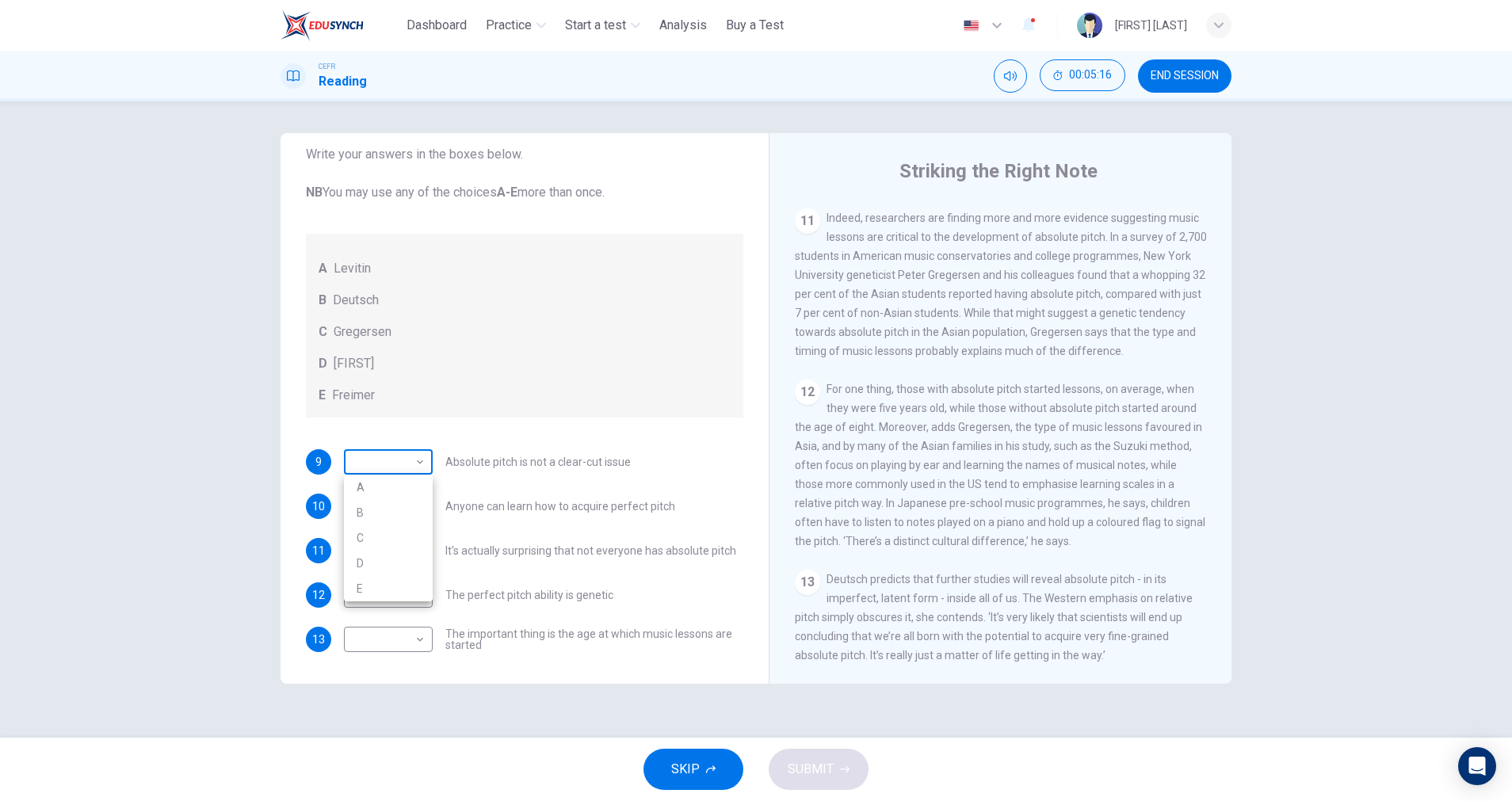 click at bounding box center (756, 400) 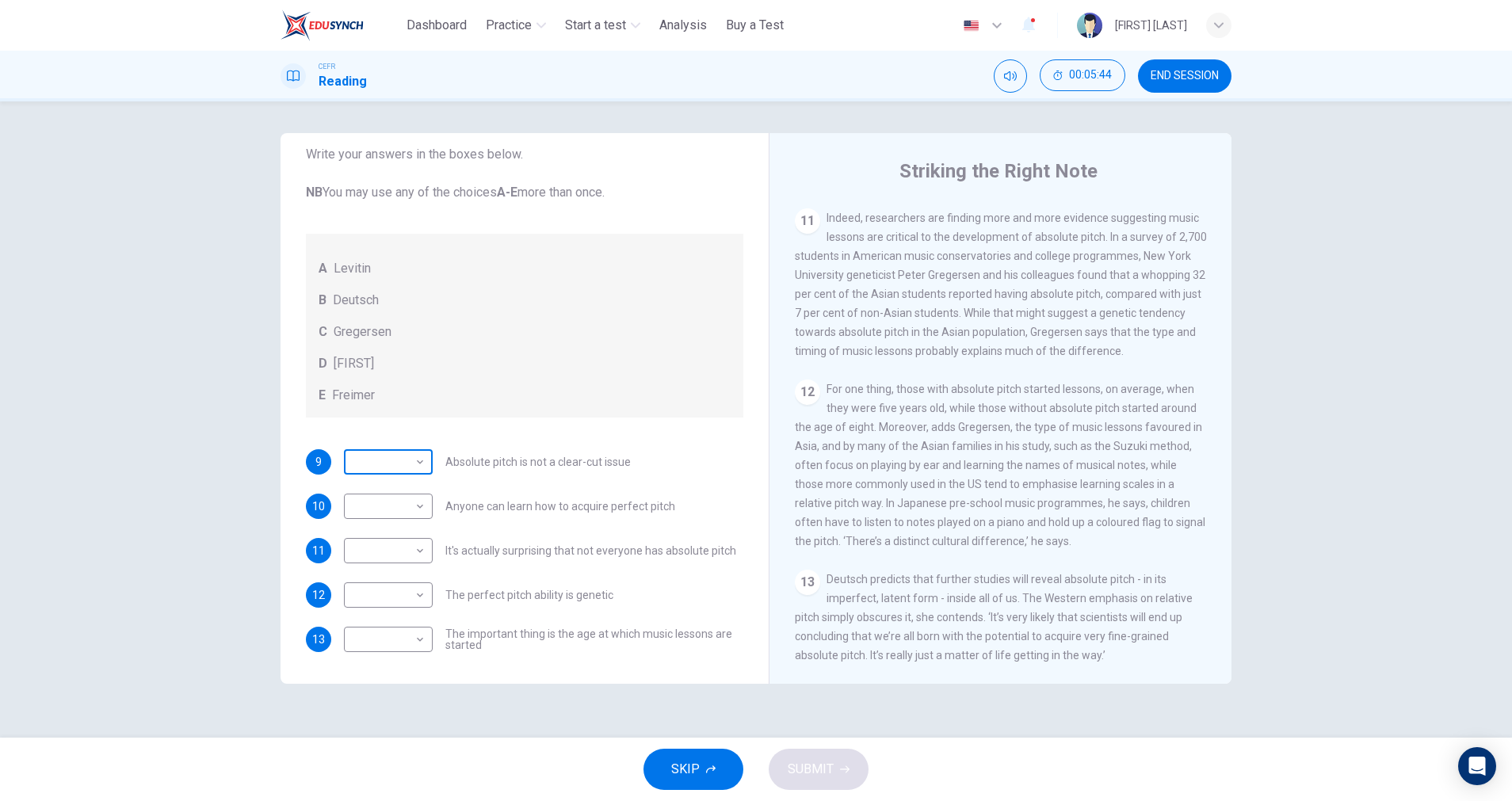 click on "This site uses cookies, as explained in our  Privacy Policy . If you agree to the use of cookies, please click the Accept button and continue to browse our site.   Privacy Policy Accept Dashboard Practice Start a test Analysis Buy a Test English ** ​ VINEETHA MUNIANDY CEFR Reading 00:05:44 END SESSION Questions 9 - 13 The Reading Passage contains a number of opinions provided by five different scientists. Match each opinion with one of the scientists ( A-E  below).
Write your answers in the boxes below.
NB  You may use any of the choices  A-E  more than once. A Levitin B Deutsch C Gregersen D Marvin E Freimer 9 ​ ​ Absolute pitch is not a clear-cut issue 10 ​ ​ Anyone can learn how to acquire perfect pitch 11 ​ ​ It's actually surprising that not everyone has absolute pitch 12 ​ ​ The perfect pitch ability is genetic 13 ​ ​ The important thing is the age at which music lessons are started Striking the Right Note CLICK TO ZOOM Click to Zoom 1 2 3 4 5 6 7 8 9 10 11 12 13 SKIP SUBMIT" at bounding box center (756, 400) 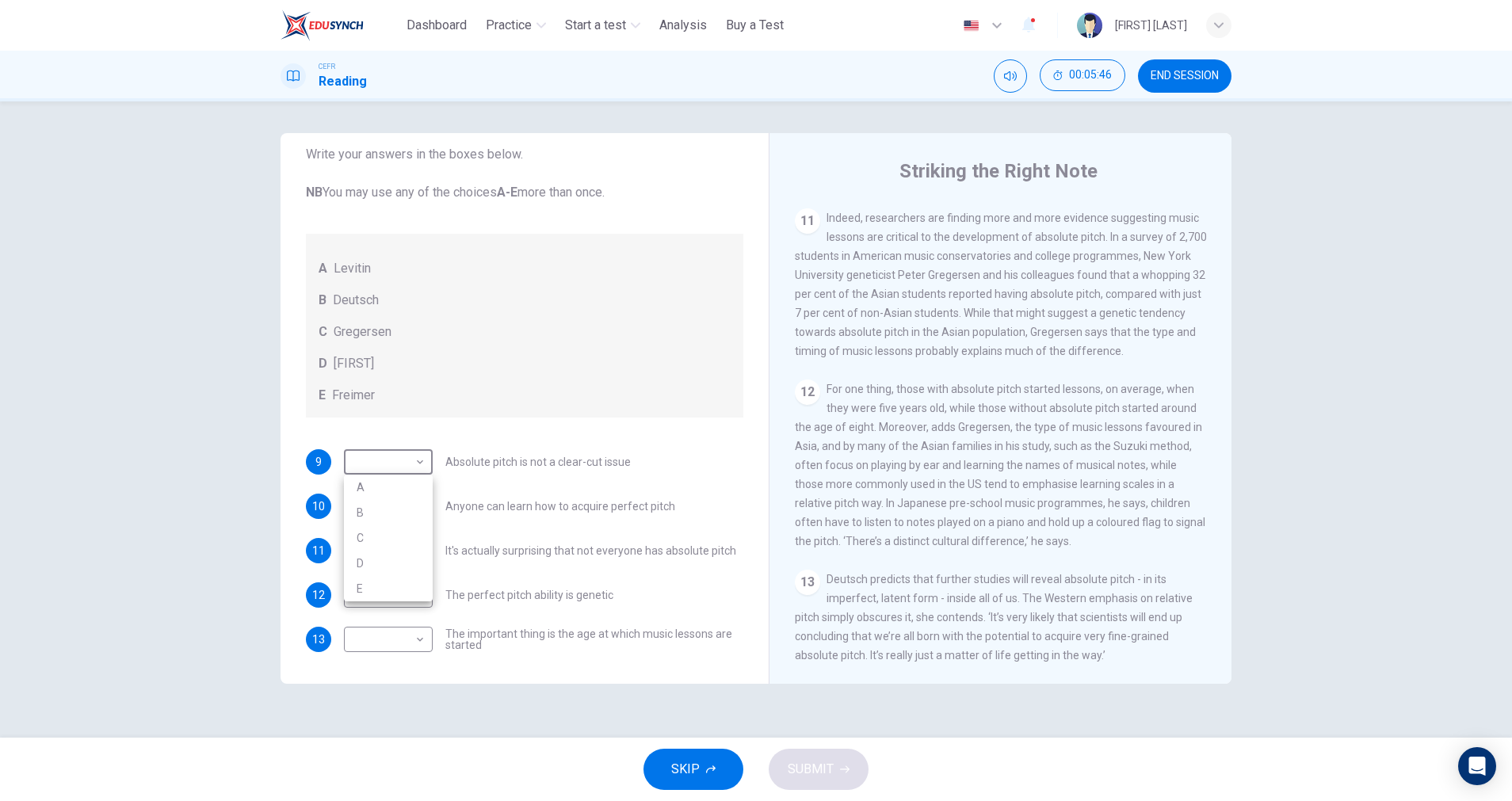 click on "A" at bounding box center (388, 487) 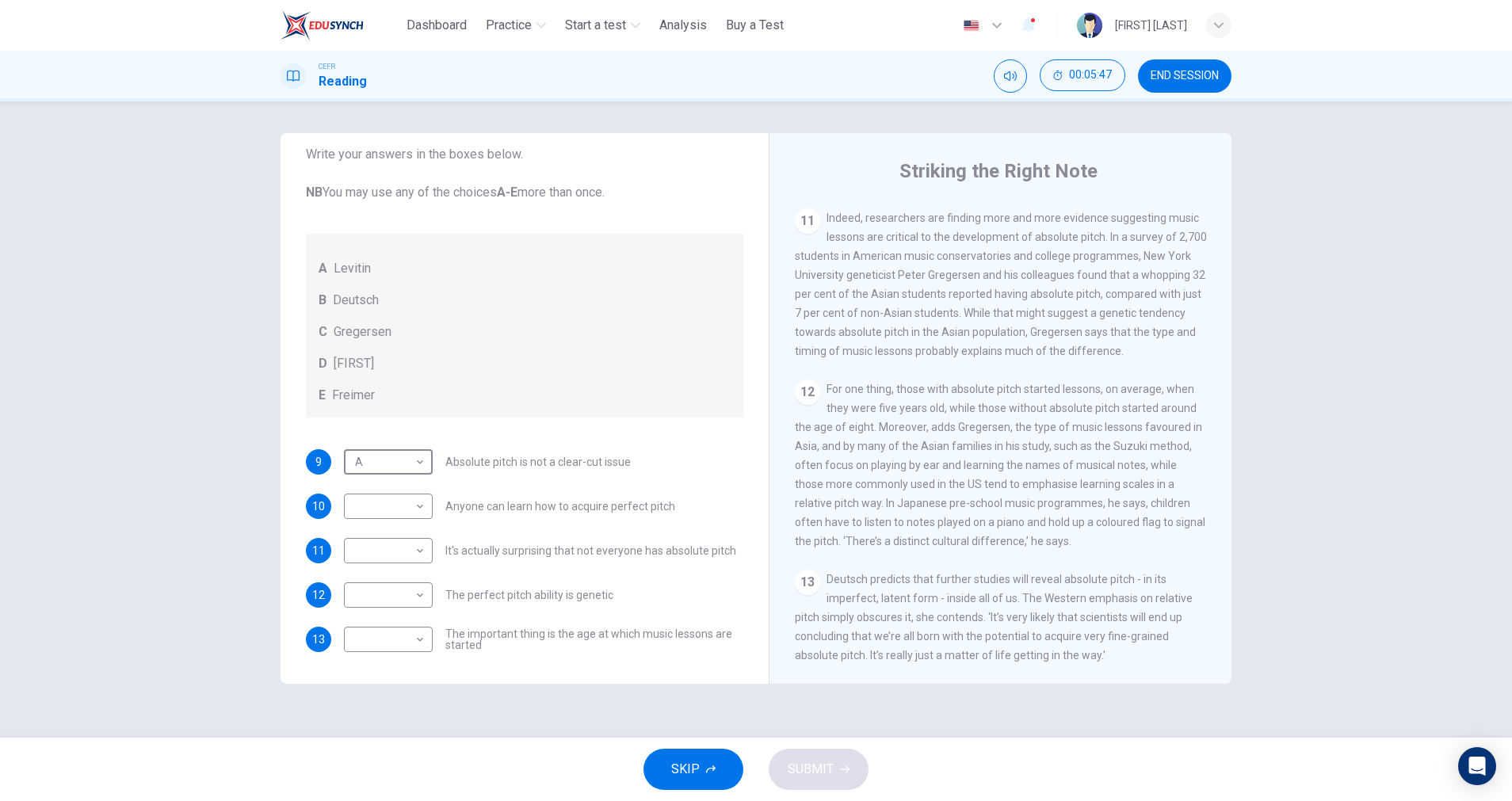 click on "This site uses cookies, as explained in our  Privacy Policy . If you agree to the use of cookies, please click the Accept button and continue to browse our site.   Privacy Policy Accept Dashboard Practice Start a test Analysis Buy a Test English ** ​ VINEETHA MUNIANDY CEFR Reading 00:05:47 END SESSION Questions 9 - 13 The Reading Passage contains a number of opinions provided by five different scientists. Match each opinion with one of the scientists ( A-E  below).
Write your answers in the boxes below.
NB  You may use any of the choices  A-E  more than once. A Levitin B Deutsch C Gregersen D Marvin E Freimer 9 A * ​ Absolute pitch is not a clear-cut issue 10 ​ ​ Anyone can learn how to acquire perfect pitch 11 ​ ​ It's actually surprising that not everyone has absolute pitch 12 ​ ​ The perfect pitch ability is genetic 13 ​ ​ The important thing is the age at which music lessons are started Striking the Right Note CLICK TO ZOOM Click to Zoom 1 2 3 4 5 6 7 8 9 10 11 12 13 SKIP SUBMIT" at bounding box center [756, 400] 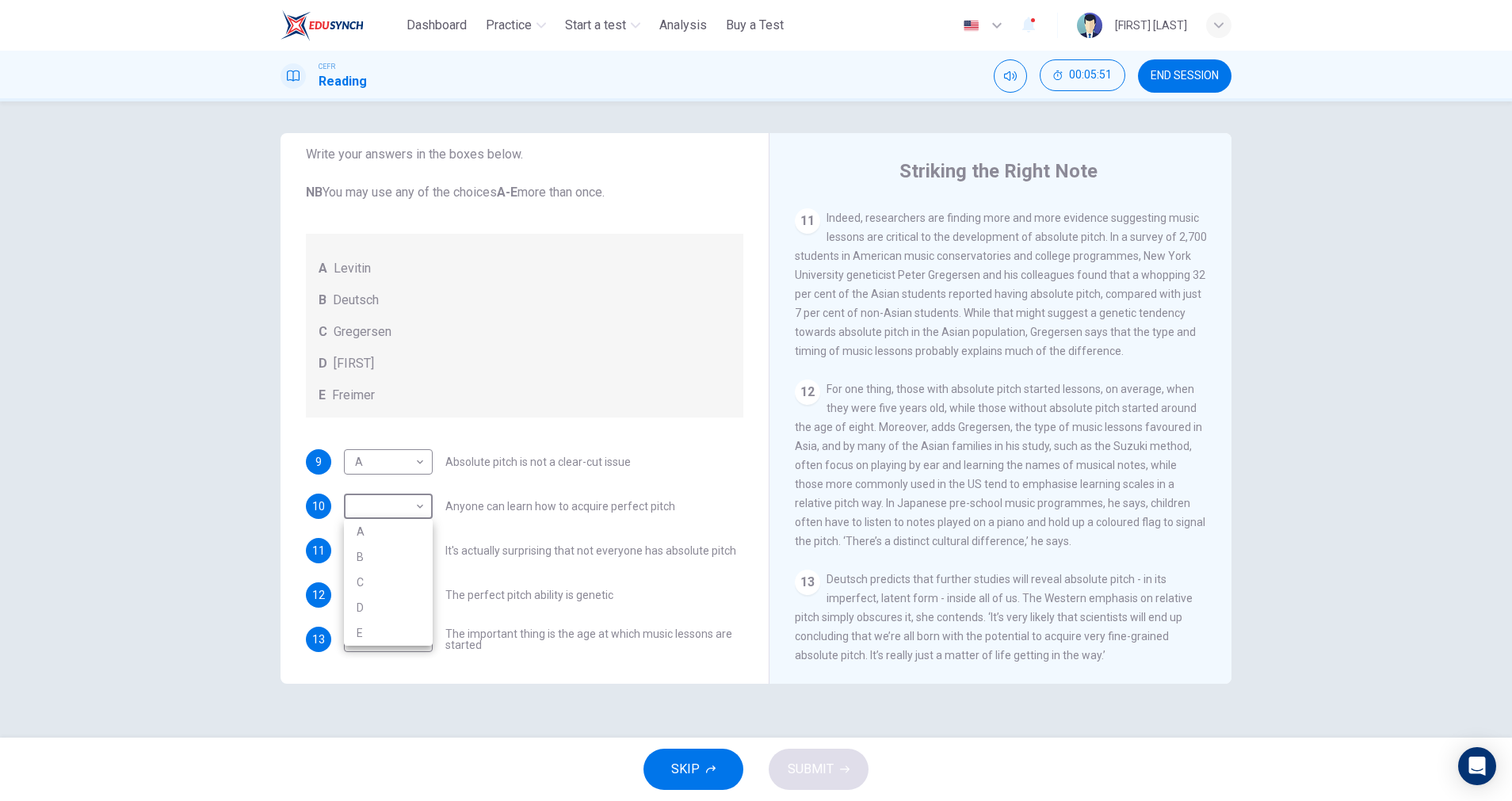click at bounding box center (756, 400) 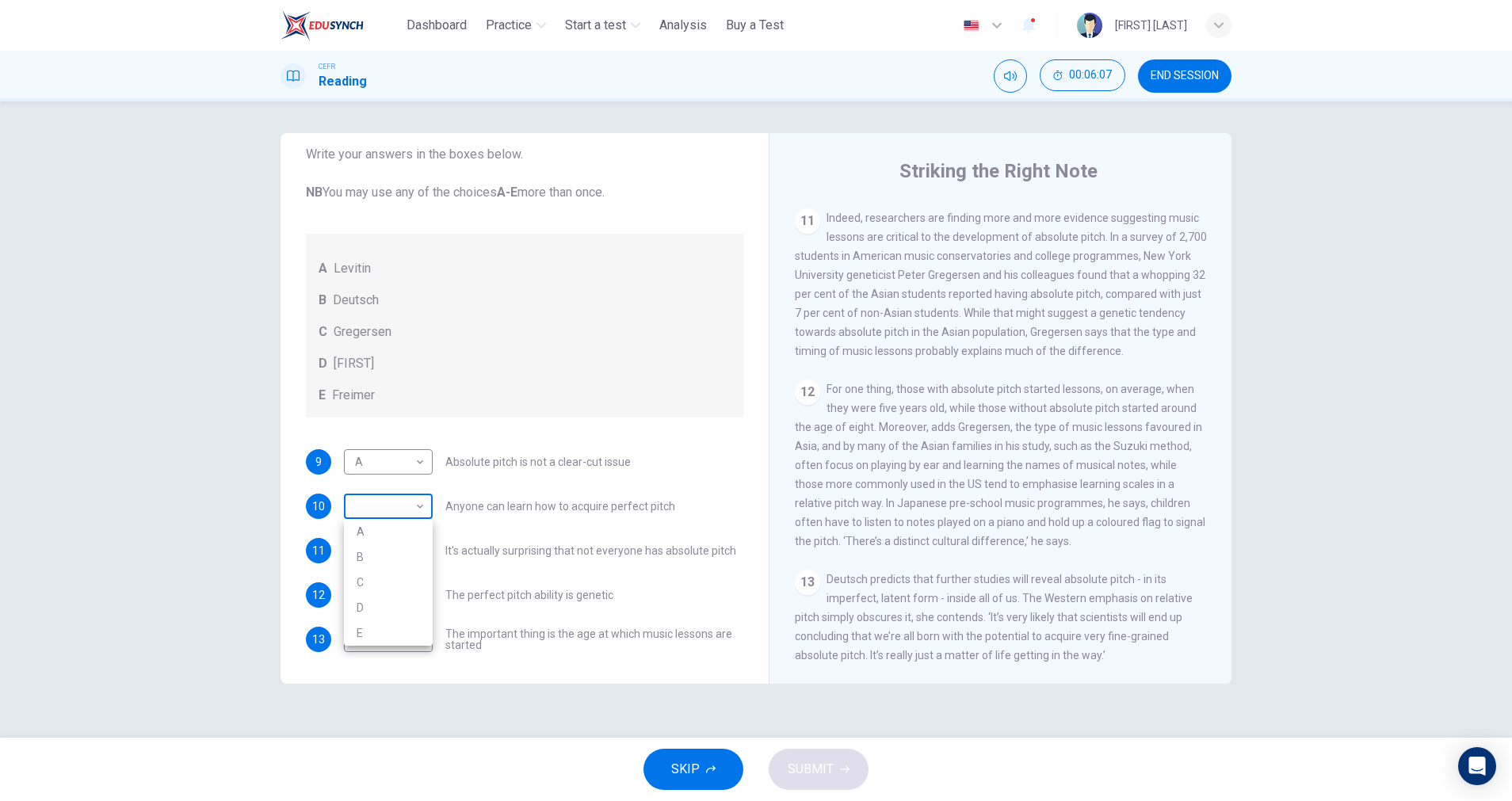 click on "This site uses cookies, as explained in our  Privacy Policy . If you agree to the use of cookies, please click the Accept button and continue to browse our site.   Privacy Policy Accept Dashboard Practice Start a test Analysis Buy a Test English ** ​ VINEETHA MUNIANDY CEFR Reading 00:06:07 END SESSION Questions 9 - 13 The Reading Passage contains a number of opinions provided by five different scientists. Match each opinion with one of the scientists ( A-E  below).
Write your answers in the boxes below.
NB  You may use any of the choices  A-E  more than once. A Levitin B Deutsch C Gregersen D Marvin E Freimer 9 A * ​ Absolute pitch is not a clear-cut issue 10 ​ ​ Anyone can learn how to acquire perfect pitch 11 ​ ​ It's actually surprising that not everyone has absolute pitch 12 ​ ​ The perfect pitch ability is genetic 13 ​ ​ The important thing is the age at which music lessons are started Striking the Right Note CLICK TO ZOOM Click to Zoom 1 2 3 4 5 6 7 8 9 10 11 12 13 SKIP SUBMIT" at bounding box center (756, 400) 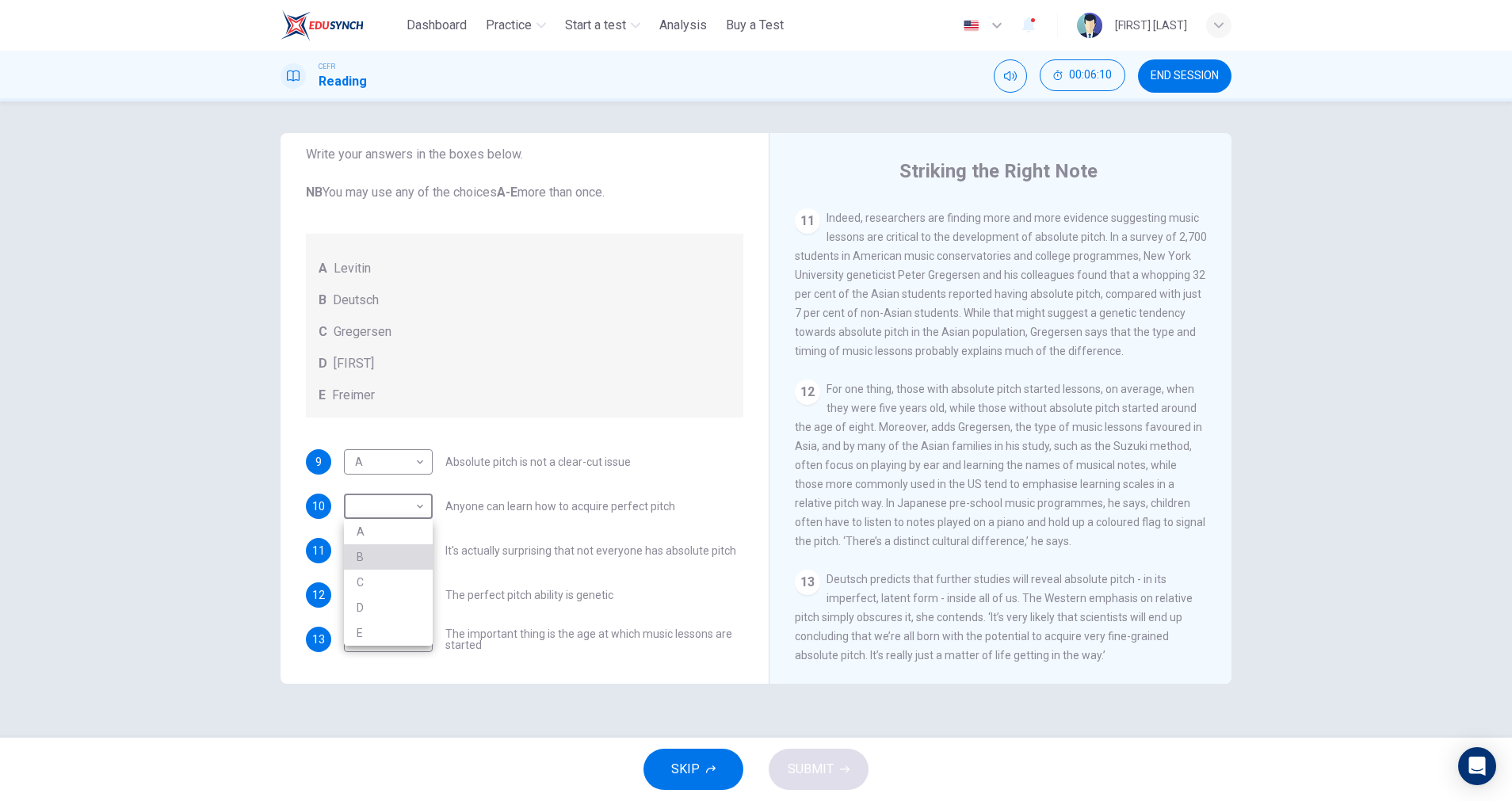 click on "B" at bounding box center (388, 557) 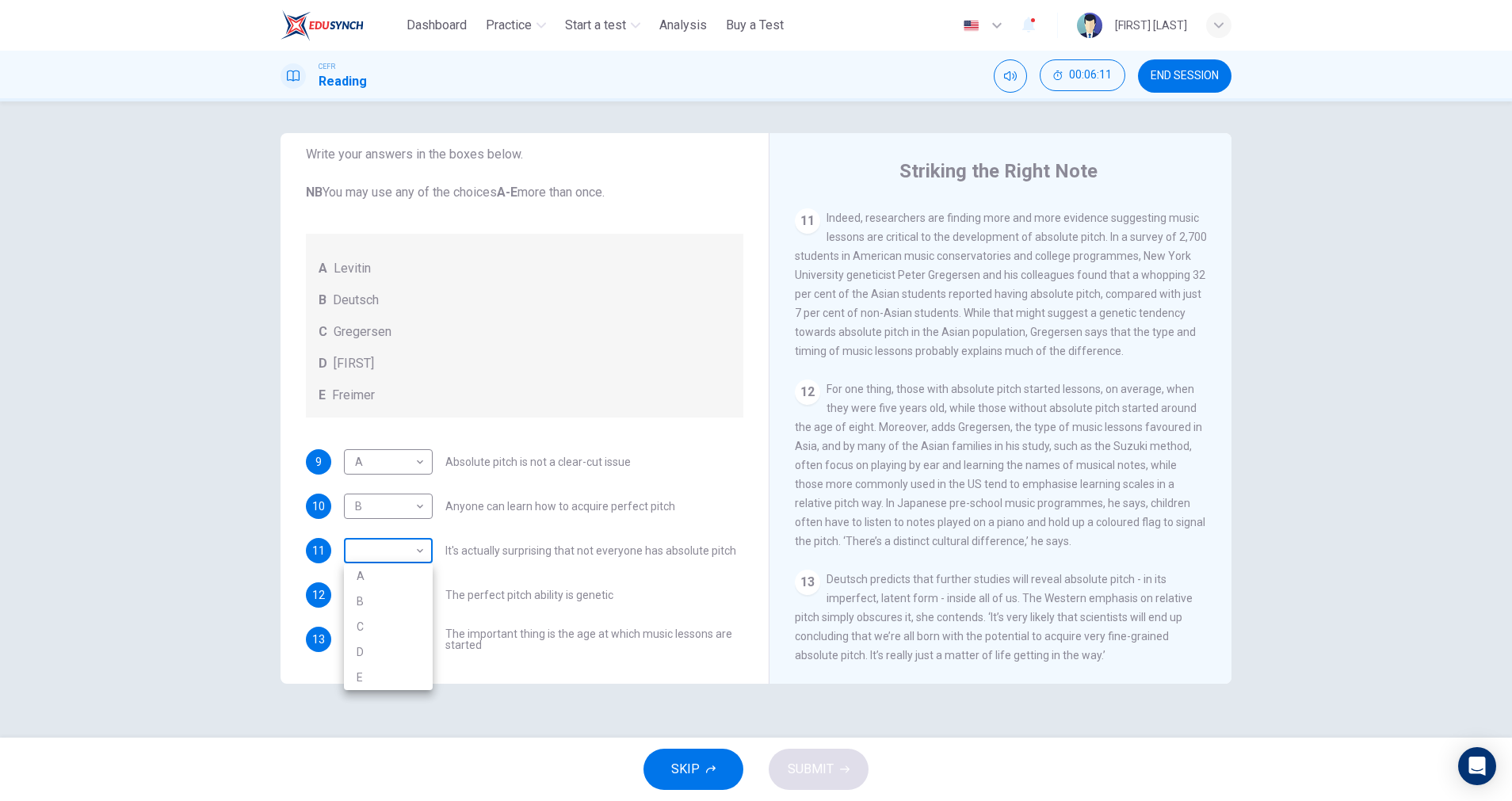 click on "This site uses cookies, as explained in our  Privacy Policy . If you agree to the use of cookies, please click the Accept button and continue to browse our site.   Privacy Policy Accept Dashboard Practice Start a test Analysis Buy a Test English ** ​ VINEETHA MUNIANDY CEFR Reading 00:06:11 END SESSION Questions 9 - 13 The Reading Passage contains a number of opinions provided by five different scientists. Match each opinion with one of the scientists ( A-E  below).
Write your answers in the boxes below.
NB  You may use any of the choices  A-E  more than once. A Levitin B Deutsch C Gregersen D Marvin E Freimer 9 A * ​ Absolute pitch is not a clear-cut issue 10 B * ​ Anyone can learn how to acquire perfect pitch 11 ​ ​ It's actually surprising that not everyone has absolute pitch 12 ​ ​ The perfect pitch ability is genetic 13 ​ ​ The important thing is the age at which music lessons are started Striking the Right Note CLICK TO ZOOM Click to Zoom 1 2 3 4 5 6 7 8 9 10 11 12 13 SKIP SUBMIT" at bounding box center [756, 400] 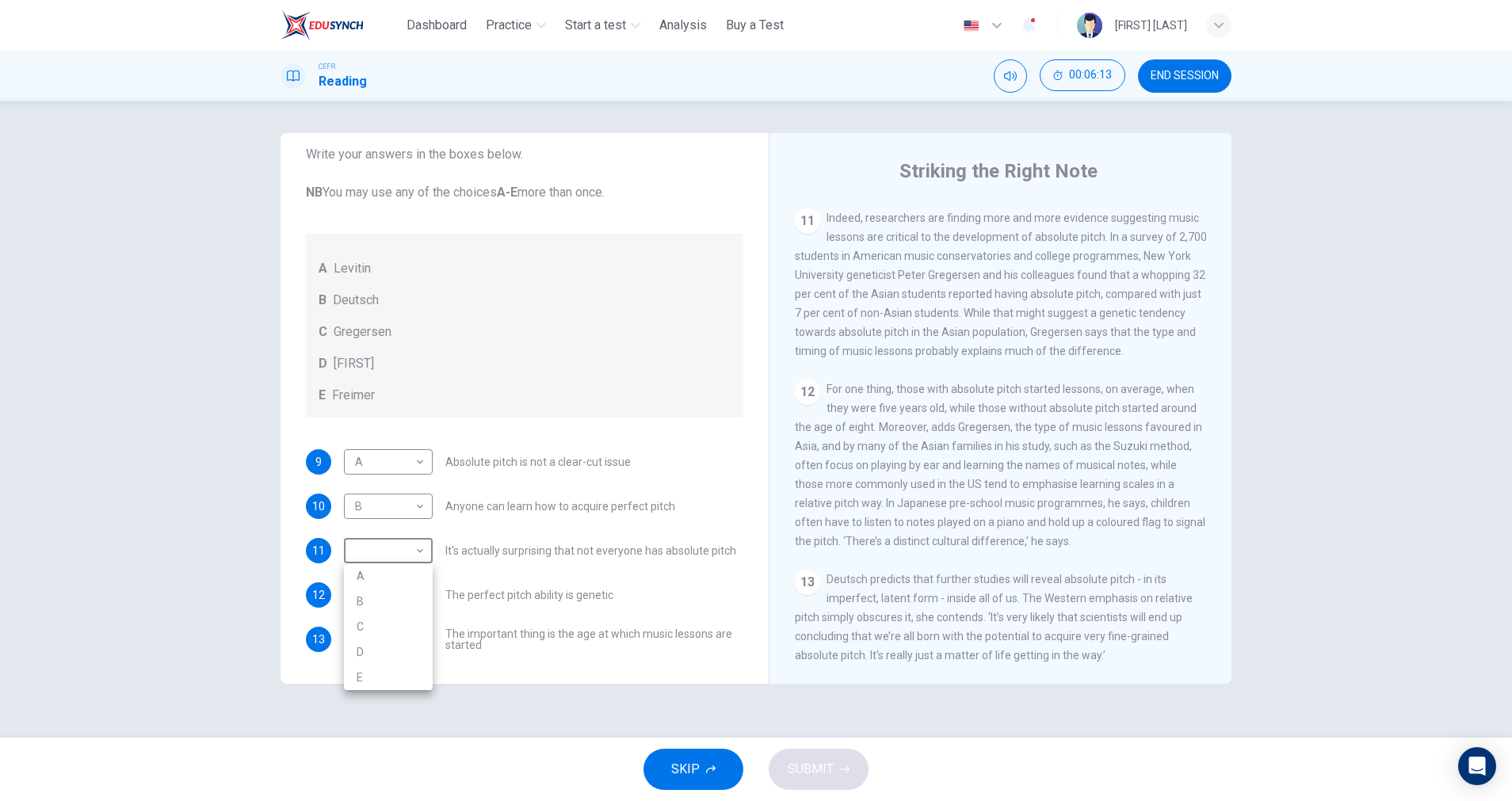 click on "C" at bounding box center (388, 627) 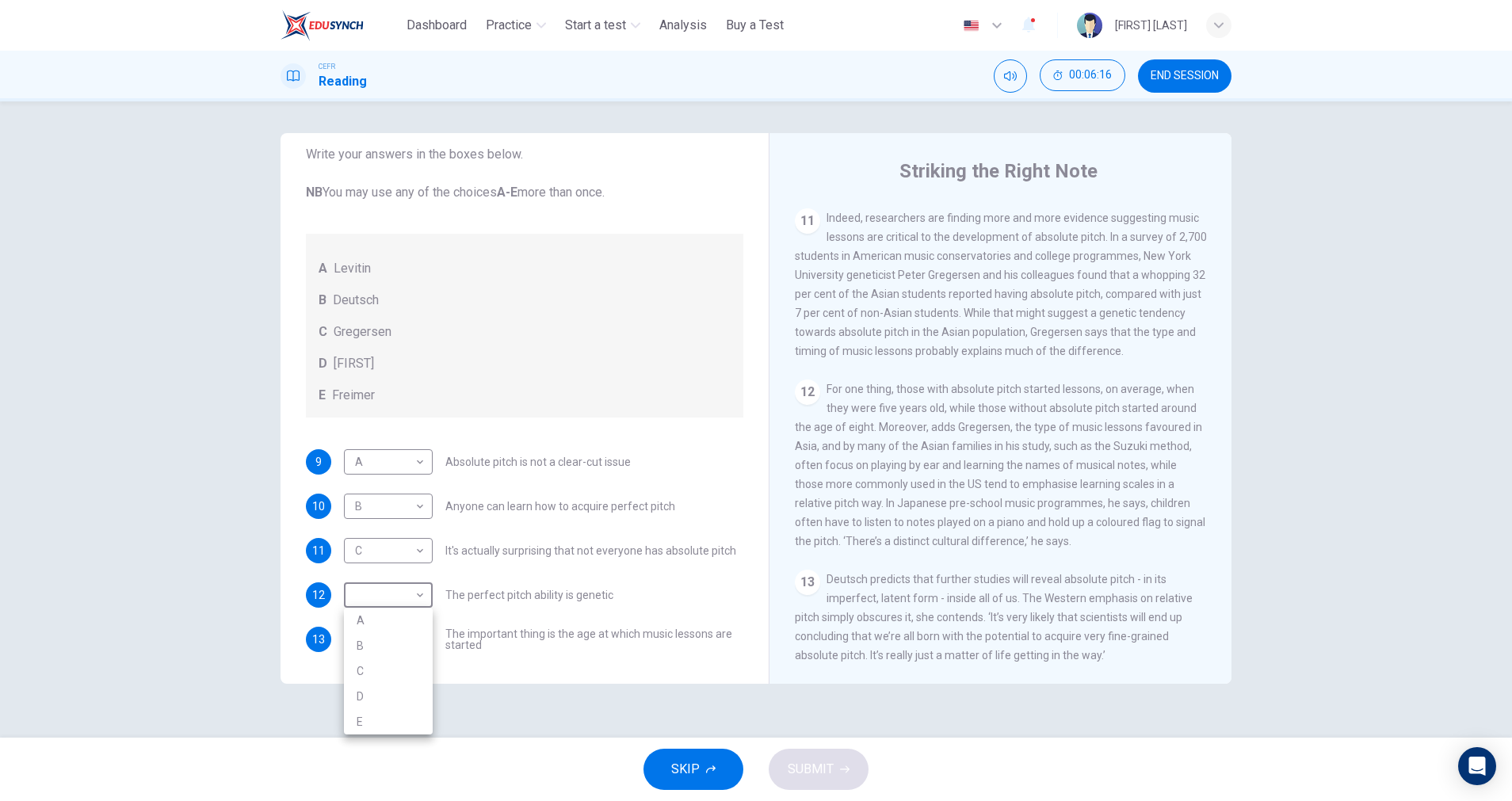 click on "This site uses cookies, as explained in our  Privacy Policy . If you agree to the use of cookies, please click the Accept button and continue to browse our site.   Privacy Policy Accept Dashboard Practice Start a test Analysis Buy a Test English ** ​ VINEETHA MUNIANDY CEFR Reading 00:06:16 END SESSION Questions 9 - 13 The Reading Passage contains a number of opinions provided by five different scientists. Match each opinion with one of the scientists ( A-E  below).
Write your answers in the boxes below.
NB  You may use any of the choices  A-E  more than once. A Levitin B Deutsch C Gregersen D Marvin E Freimer 9 A * ​ Absolute pitch is not a clear-cut issue 10 B * ​ Anyone can learn how to acquire perfect pitch 11 C * ​ It's actually surprising that not everyone has absolute pitch 12 ​ ​ The perfect pitch ability is genetic 13 ​ ​ The important thing is the age at which music lessons are started Striking the Right Note CLICK TO ZOOM Click to Zoom 1 2 3 4 5 6 7 8 9 10 11 12 13 SKIP SUBMIT" at bounding box center (756, 400) 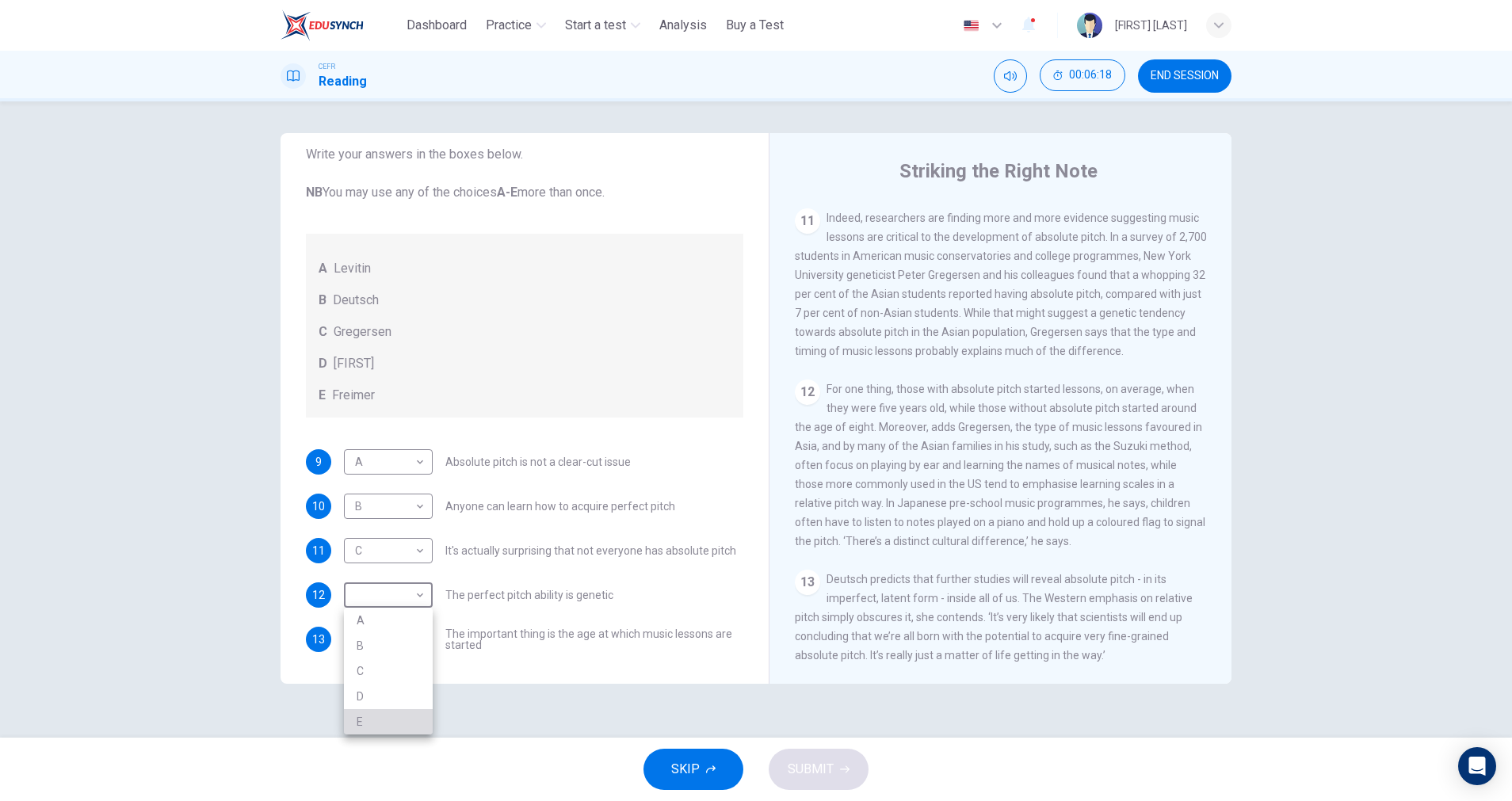 click on "E" at bounding box center [388, 722] 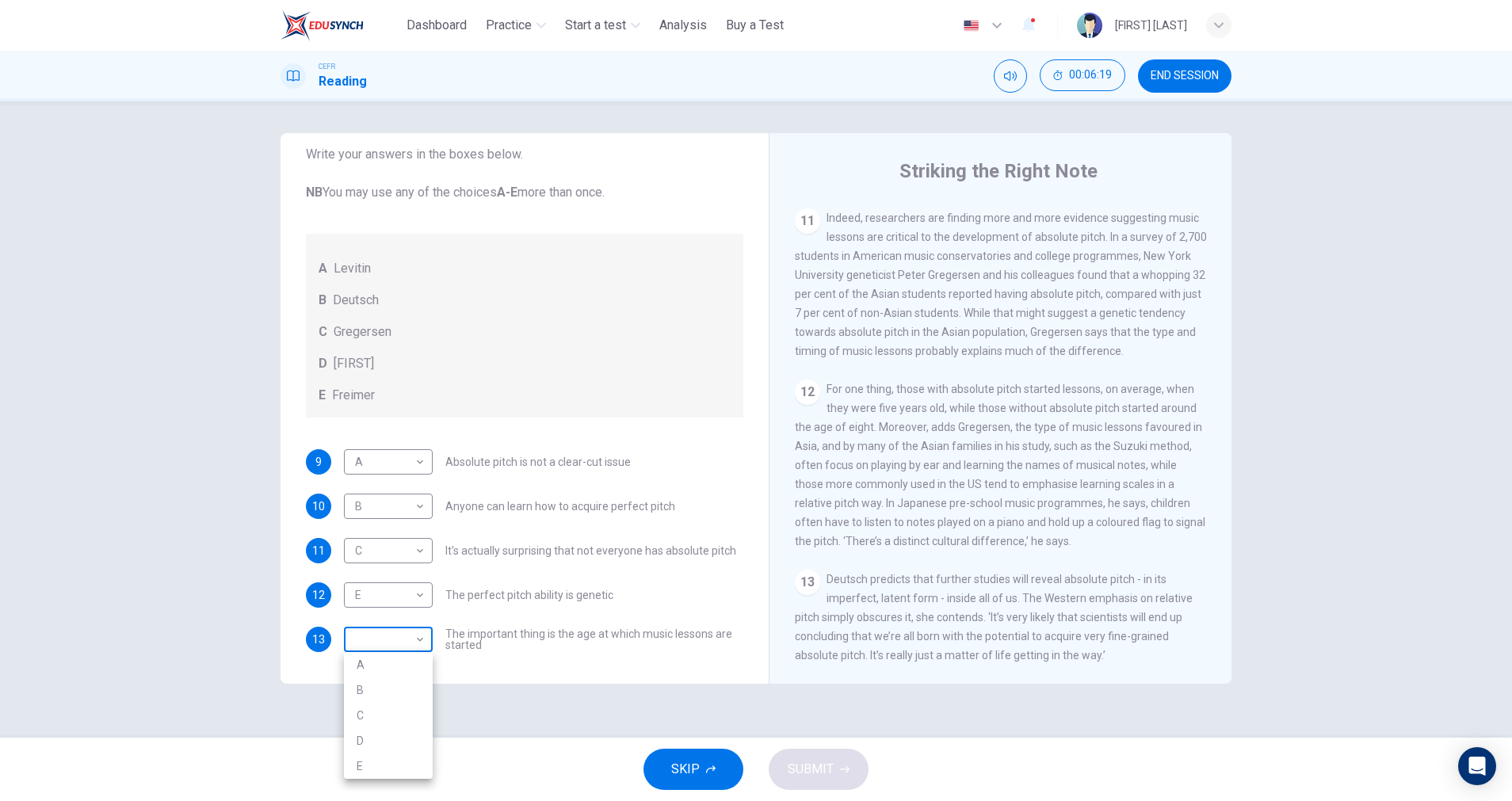 click on "This site uses cookies, as explained in our  Privacy Policy . If you agree to the use of cookies, please click the Accept button and continue to browse our site.   Privacy Policy Accept Dashboard Practice Start a test Analysis Buy a Test English ** ​ VINEETHA MUNIANDY CEFR Reading 00:06:19 END SESSION Questions 9 - 13 The Reading Passage contains a number of opinions provided by five different scientists. Match each opinion with one of the scientists ( A-E  below).
Write your answers in the boxes below.
NB  You may use any of the choices  A-E  more than once. A Levitin B Deutsch C Gregersen D Marvin E Freimer 9 A * ​ Absolute pitch is not a clear-cut issue 10 B * ​ Anyone can learn how to acquire perfect pitch 11 C * ​ It's actually surprising that not everyone has absolute pitch 12 E * ​ The perfect pitch ability is genetic 13 ​ ​ The important thing is the age at which music lessons are started Striking the Right Note CLICK TO ZOOM Click to Zoom 1 2 3 4 5 6 7 8 9 10 11 12 13 SKIP SUBMIT" at bounding box center (756, 400) 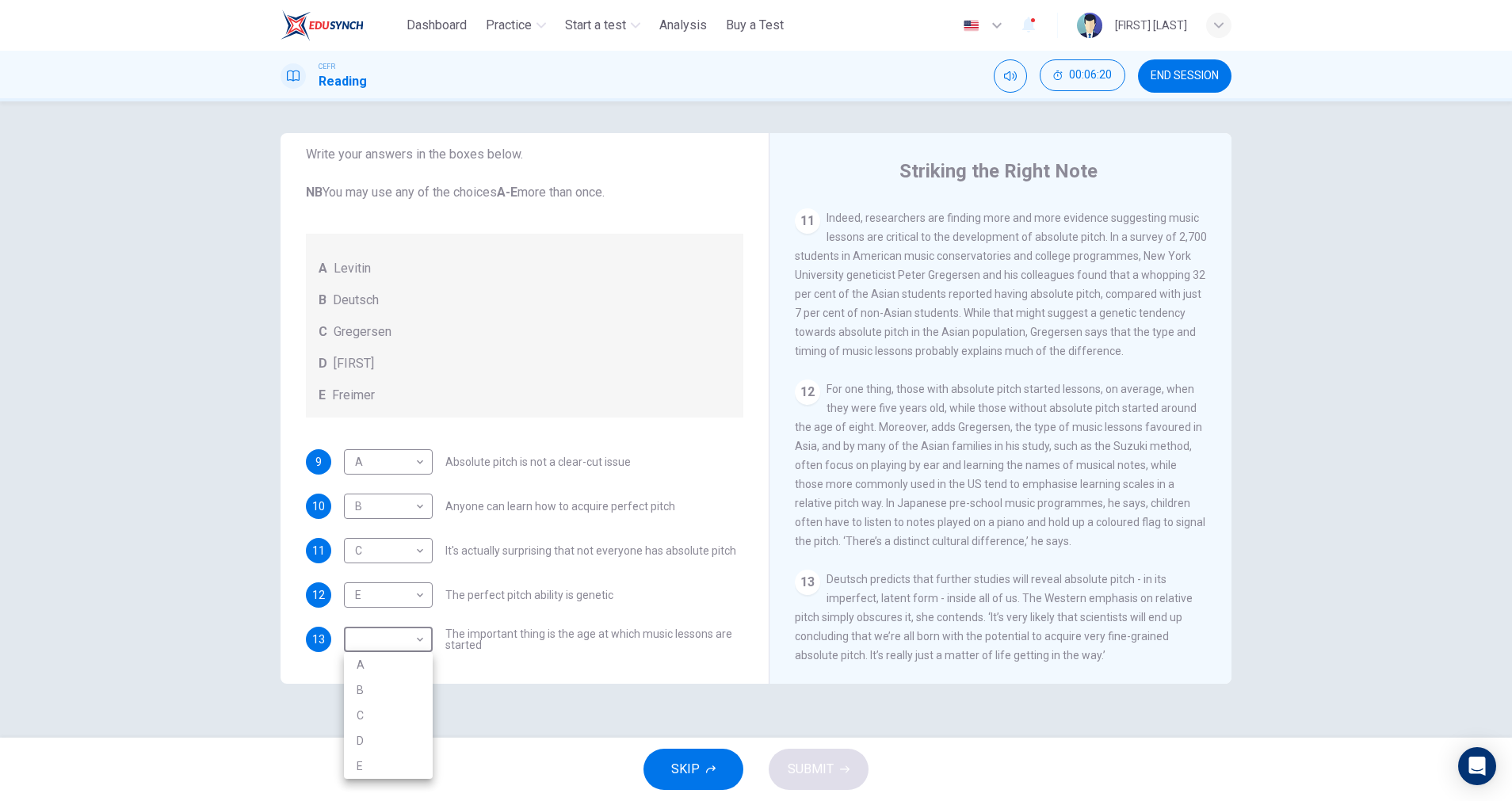 click on "D" at bounding box center (388, 741) 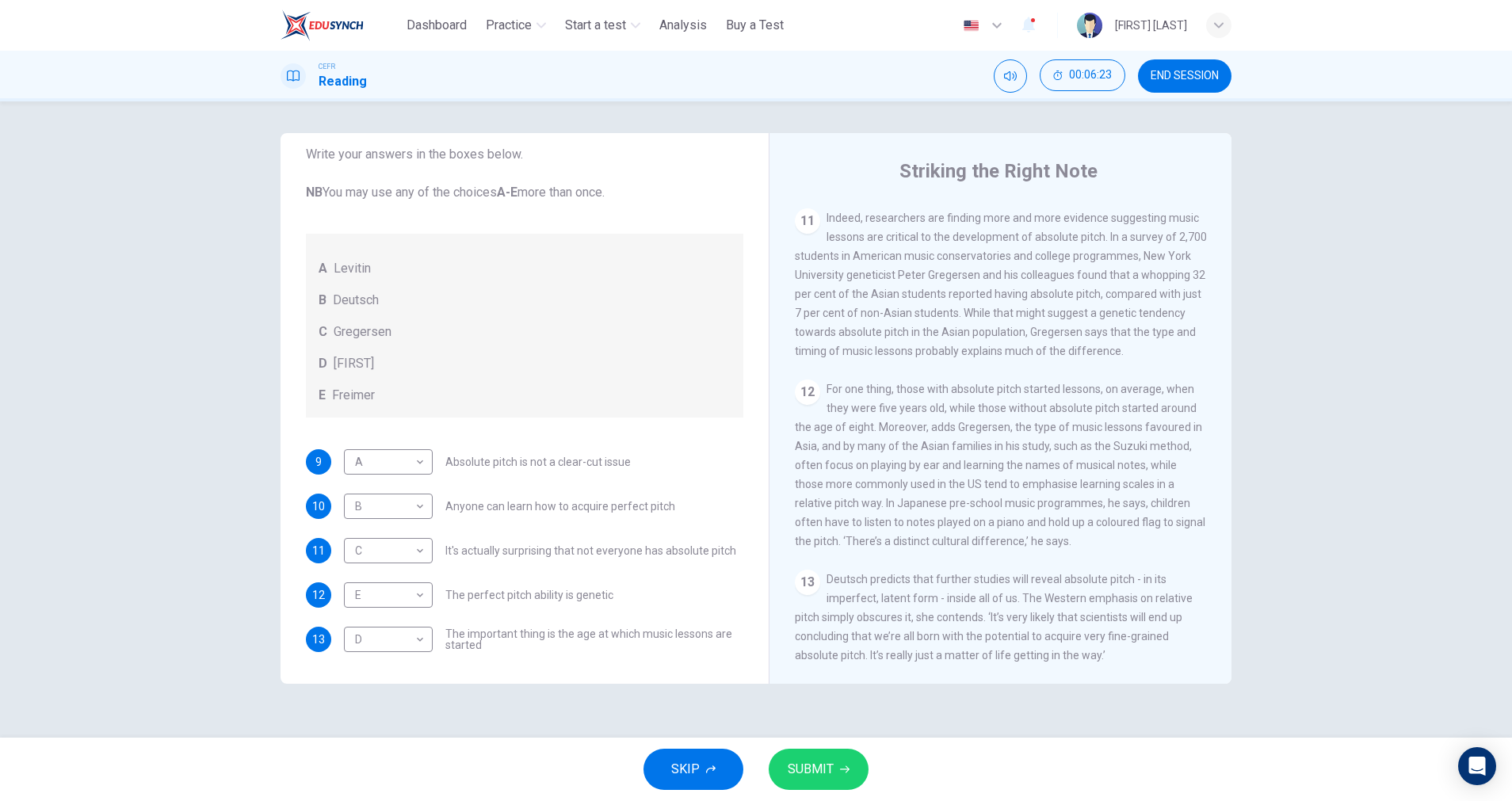 click on "Questions 9 - 13 The Reading Passage contains a number of opinions provided by five different scientists. Match each opinion with one of the scientists ( A-E  below).
Write your answers in the boxes below.
NB  You may use any of the choices  A-E  more than once. A Levitin B Deutsch C Gregersen D Marvin E Freimer 9 A * ​ Absolute pitch is not a clear-cut issue 10 B * ​ Anyone can learn how to acquire perfect pitch 11 C * ​ It's actually surprising that not everyone has absolute pitch 12 E * ​ The perfect pitch ability is genetic 13 D * ​ The important thing is the age at which music lessons are started Striking the Right Note CLICK TO ZOOM Click to Zoom 1 Is perfect pitch a rare talent possessed solely by the likes of
Beethoven? Kathryn Brown discusses this much sought-after musical ability. 2 3 4 5 6 7 8 9 10 11 12 13" at bounding box center (756, 419) 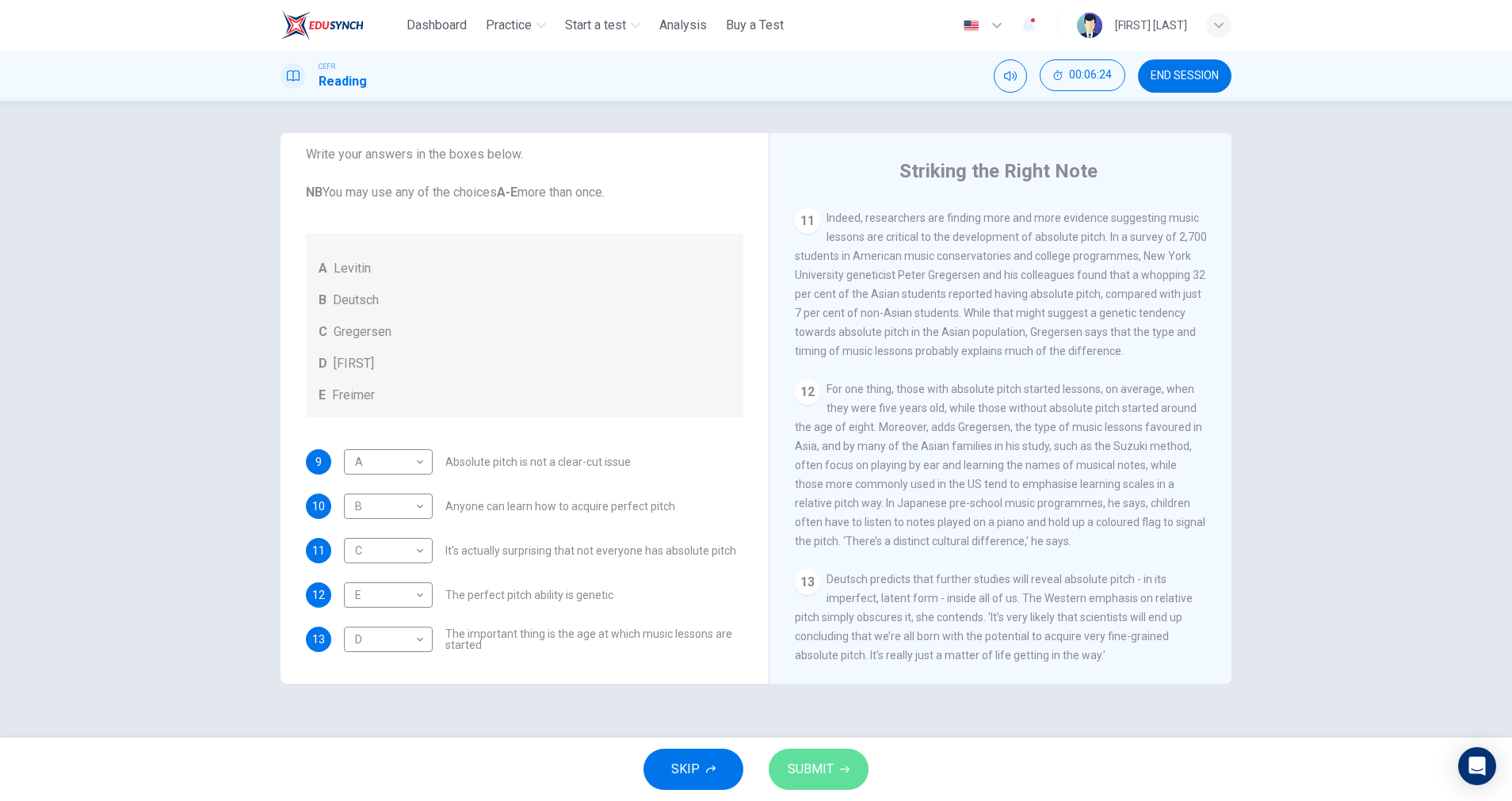 click on "SUBMIT" at bounding box center (811, 769) 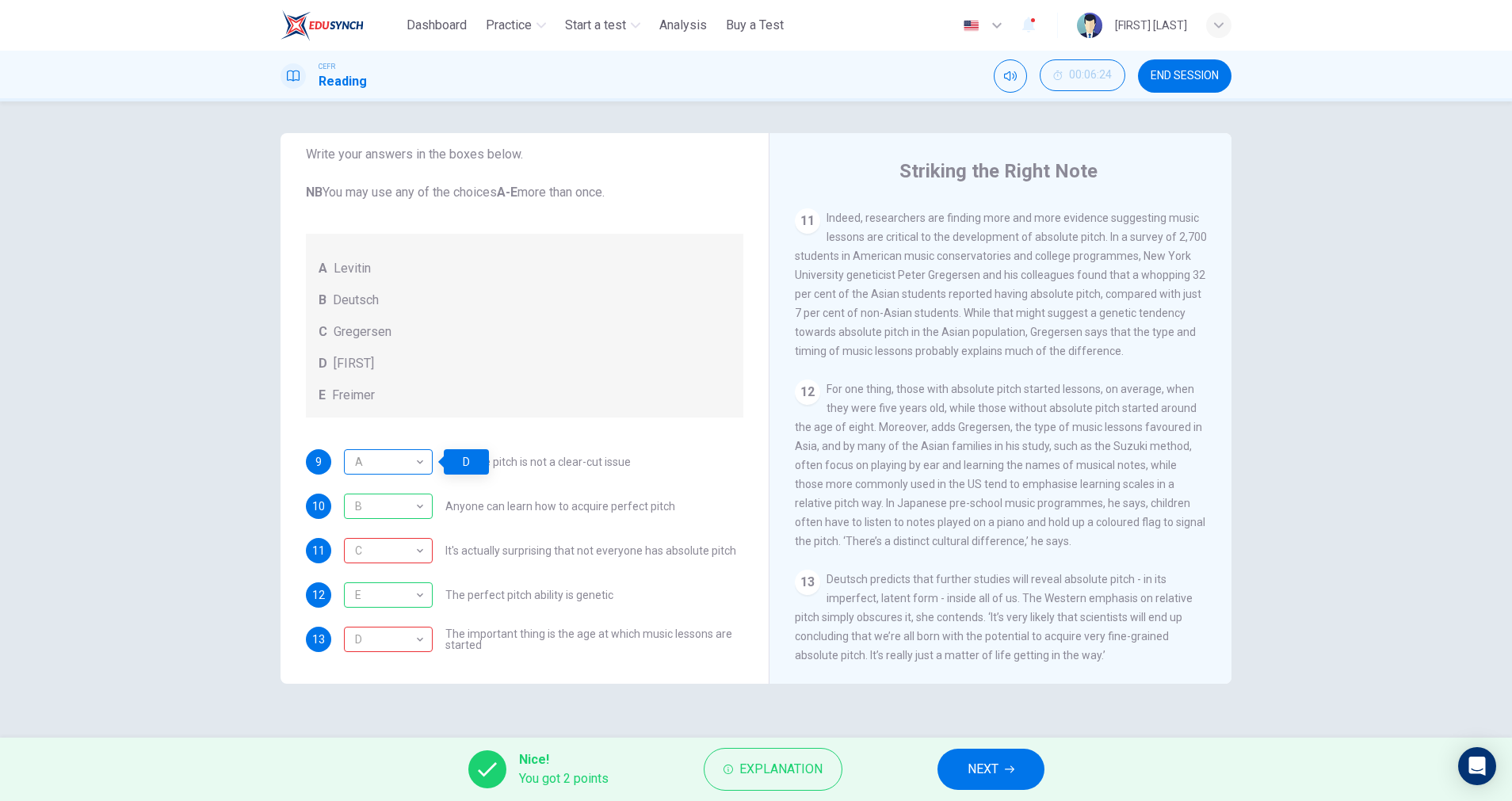 click on "A" at bounding box center (385, 462) 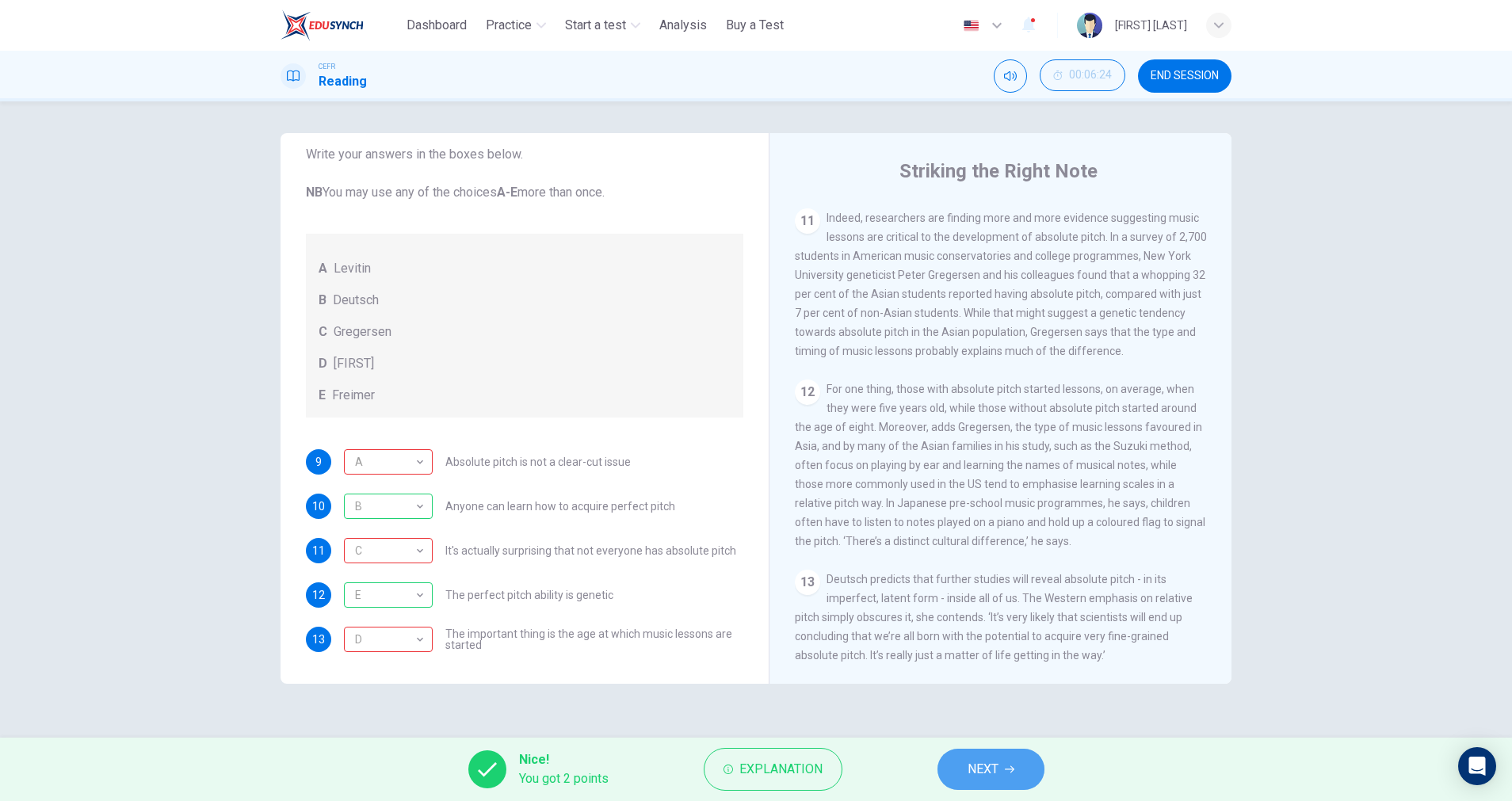 click on "NEXT" at bounding box center [983, 769] 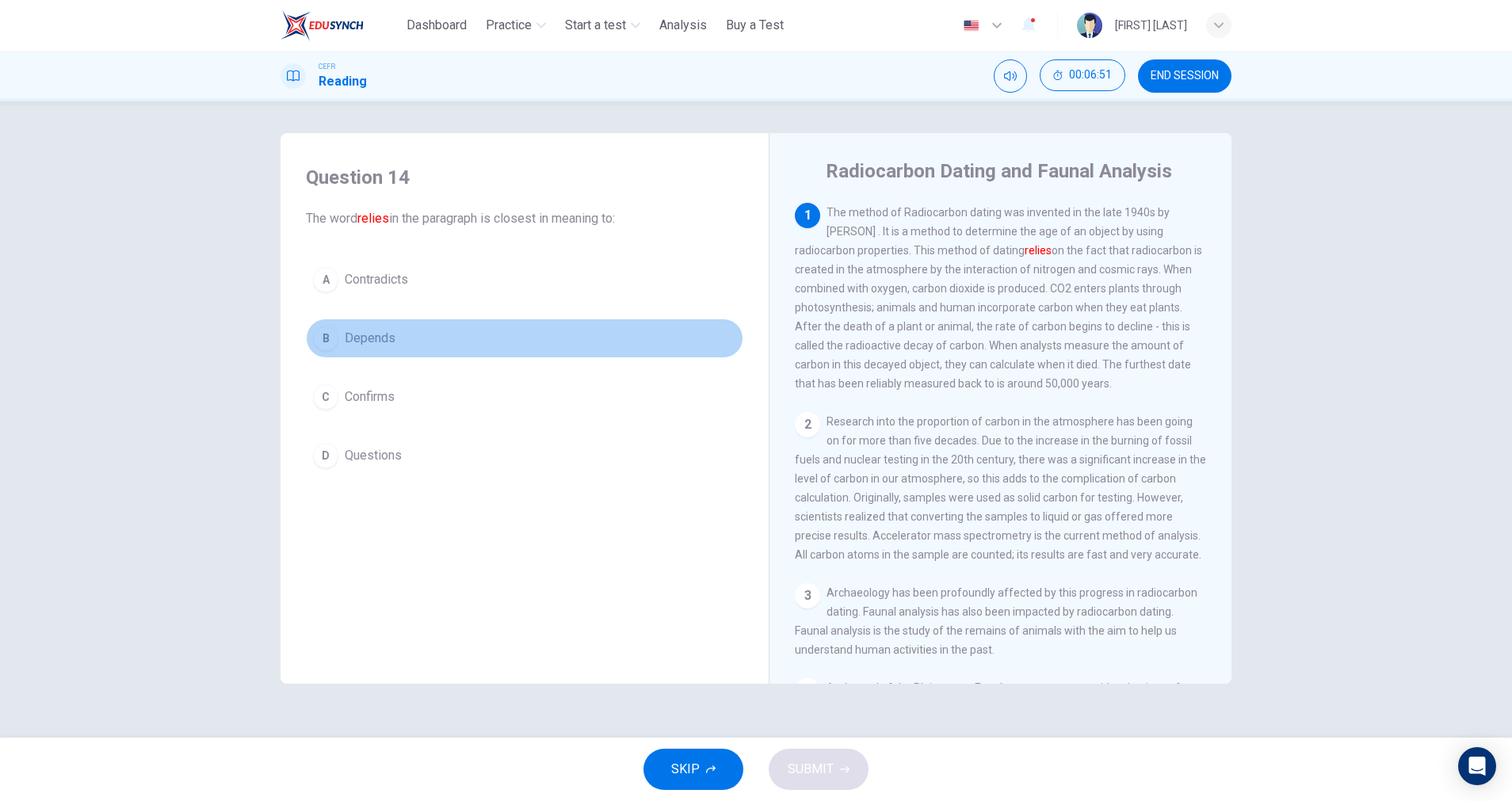 click on "B" at bounding box center (326, 338) 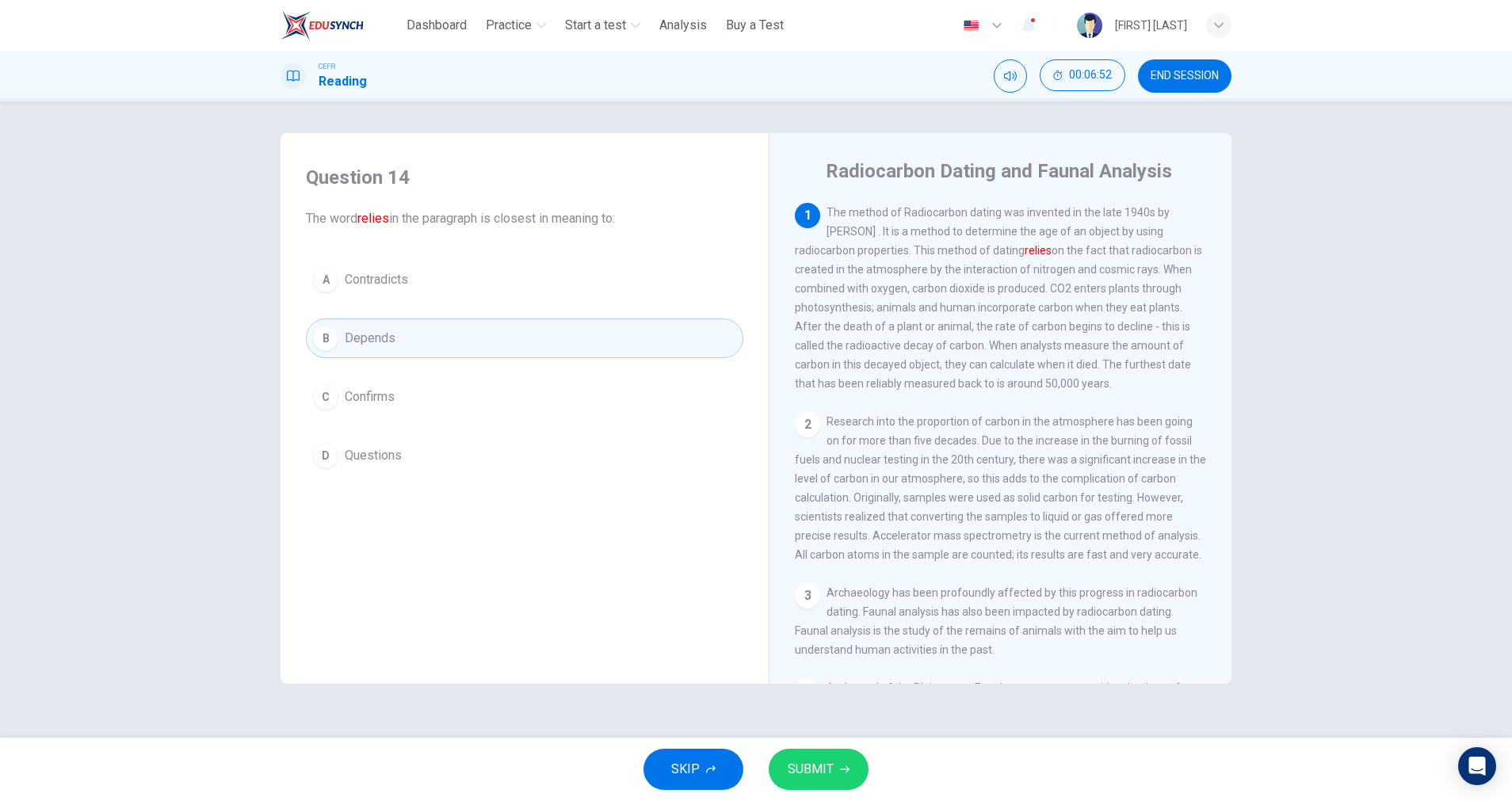 click 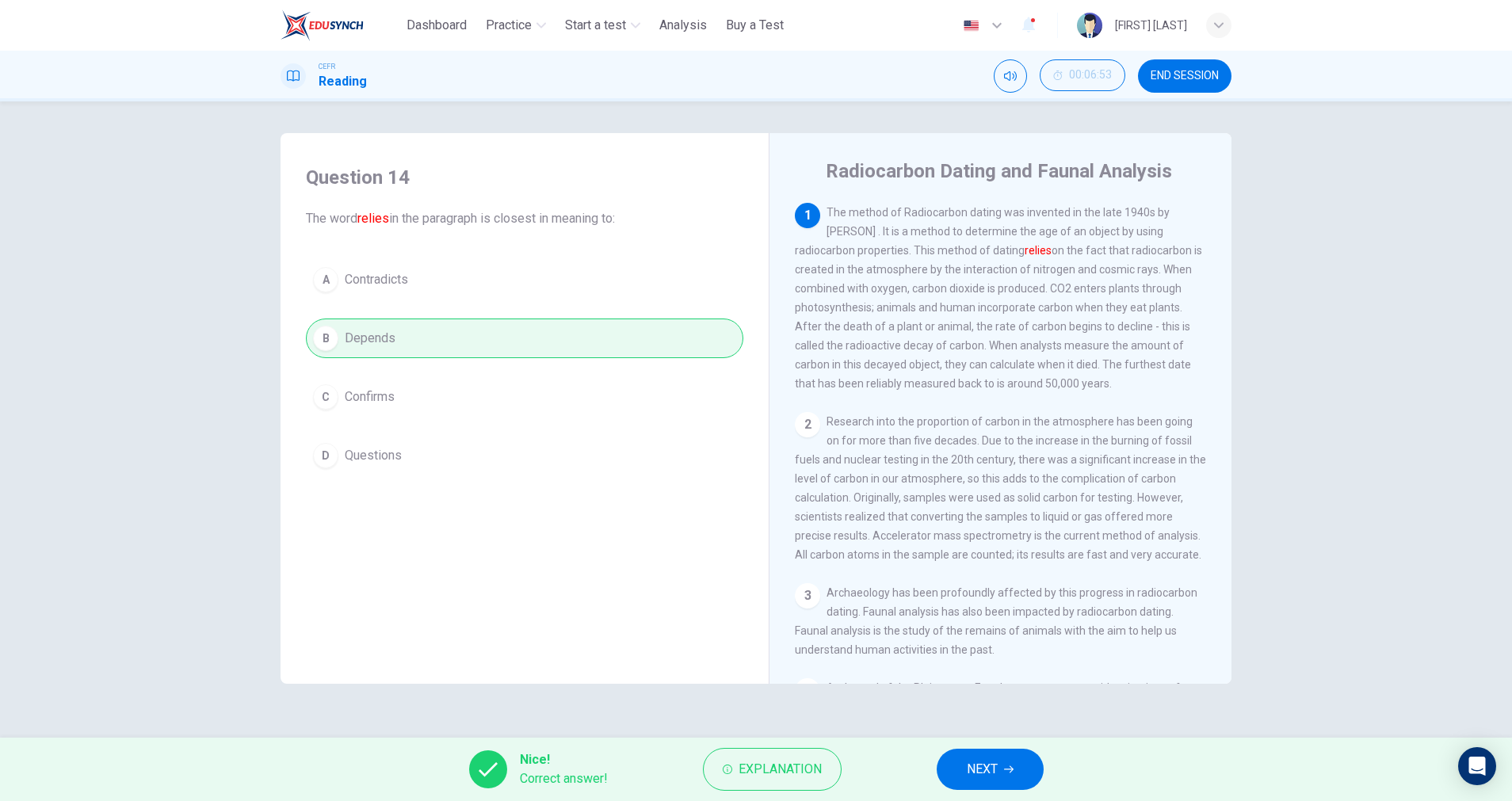 click 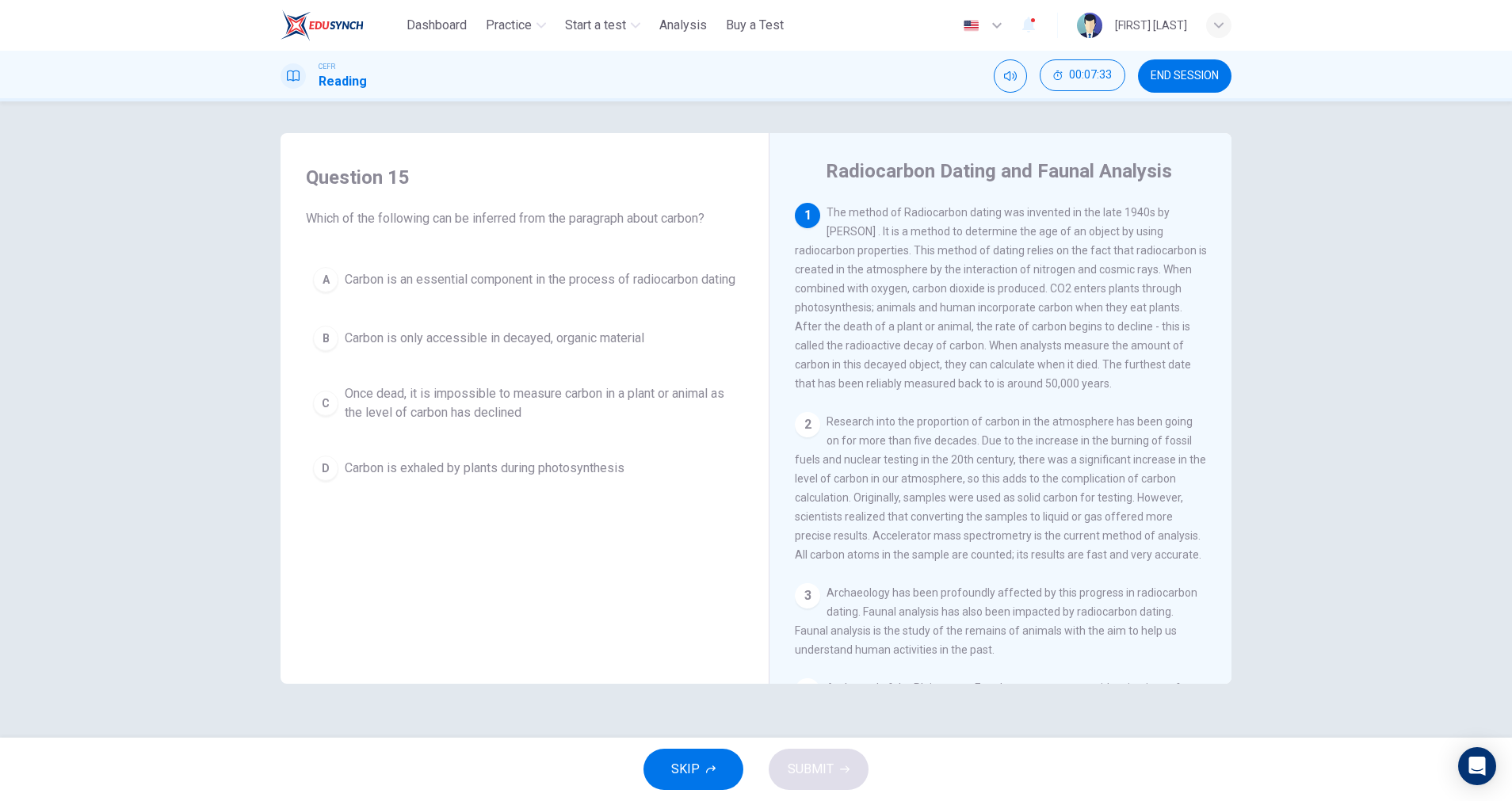 drag, startPoint x: 308, startPoint y: 224, endPoint x: 889, endPoint y: 234, distance: 581.0861 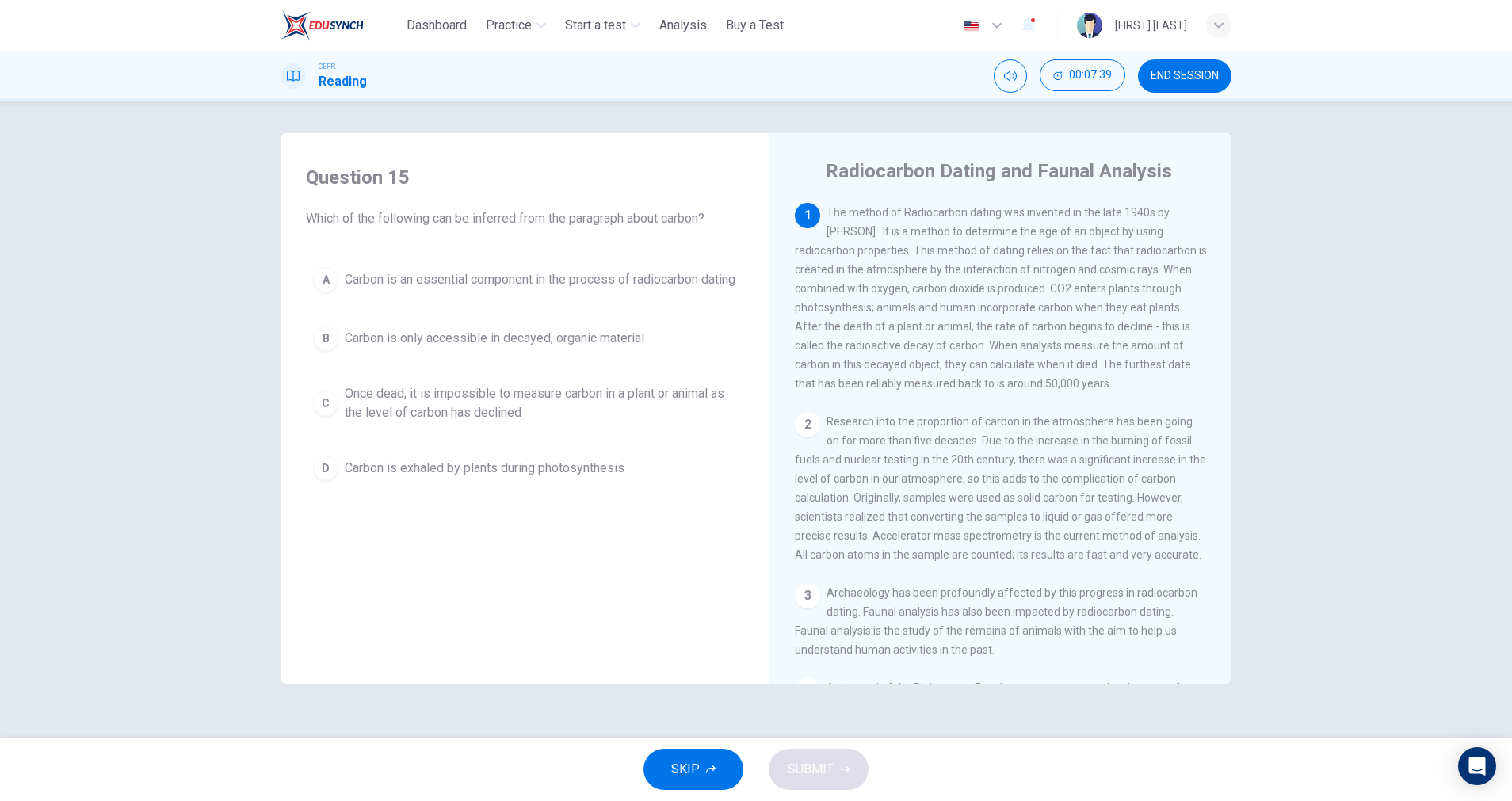 click at bounding box center (1029, 25) 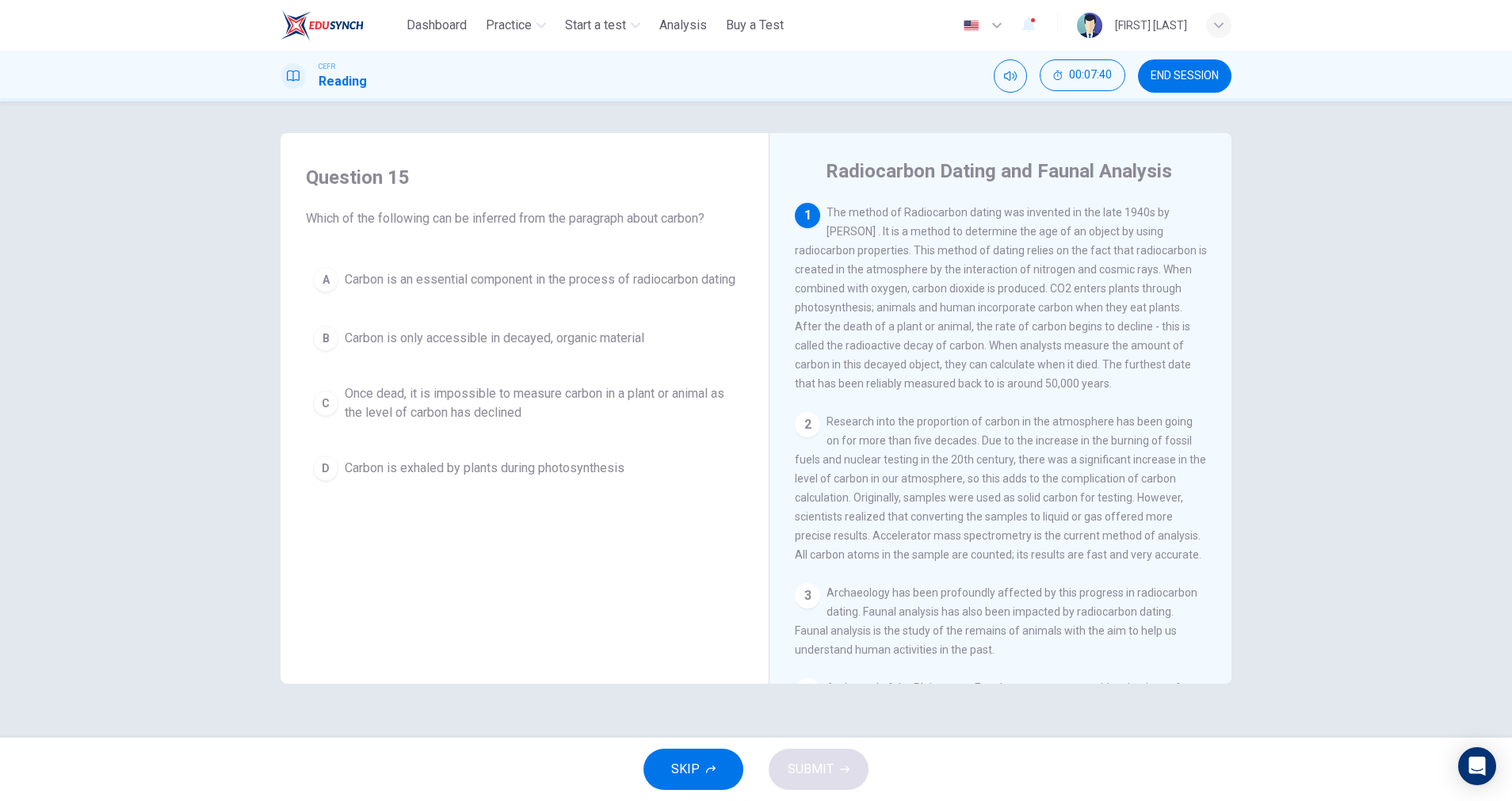 click 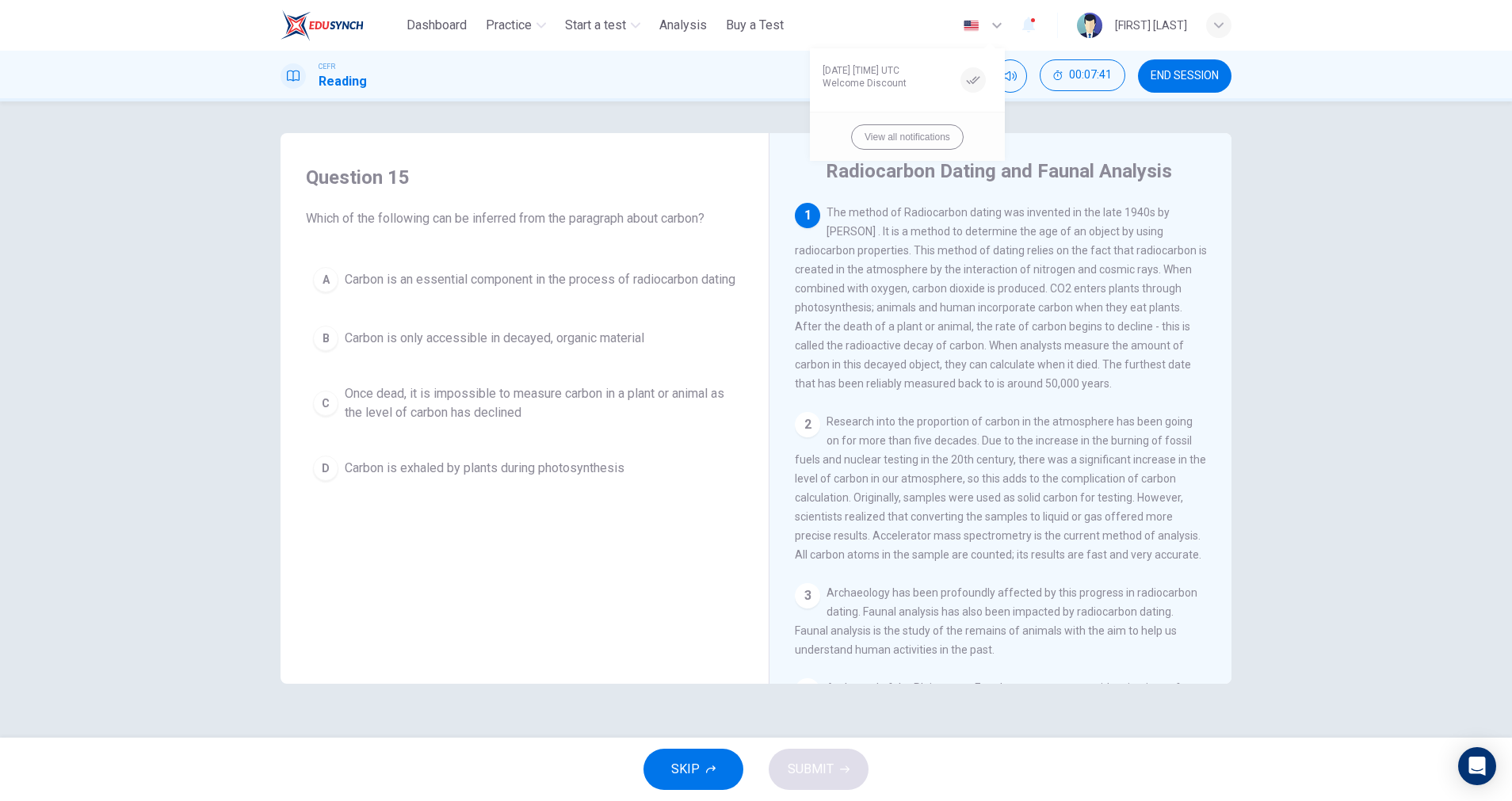 click at bounding box center (756, 400) 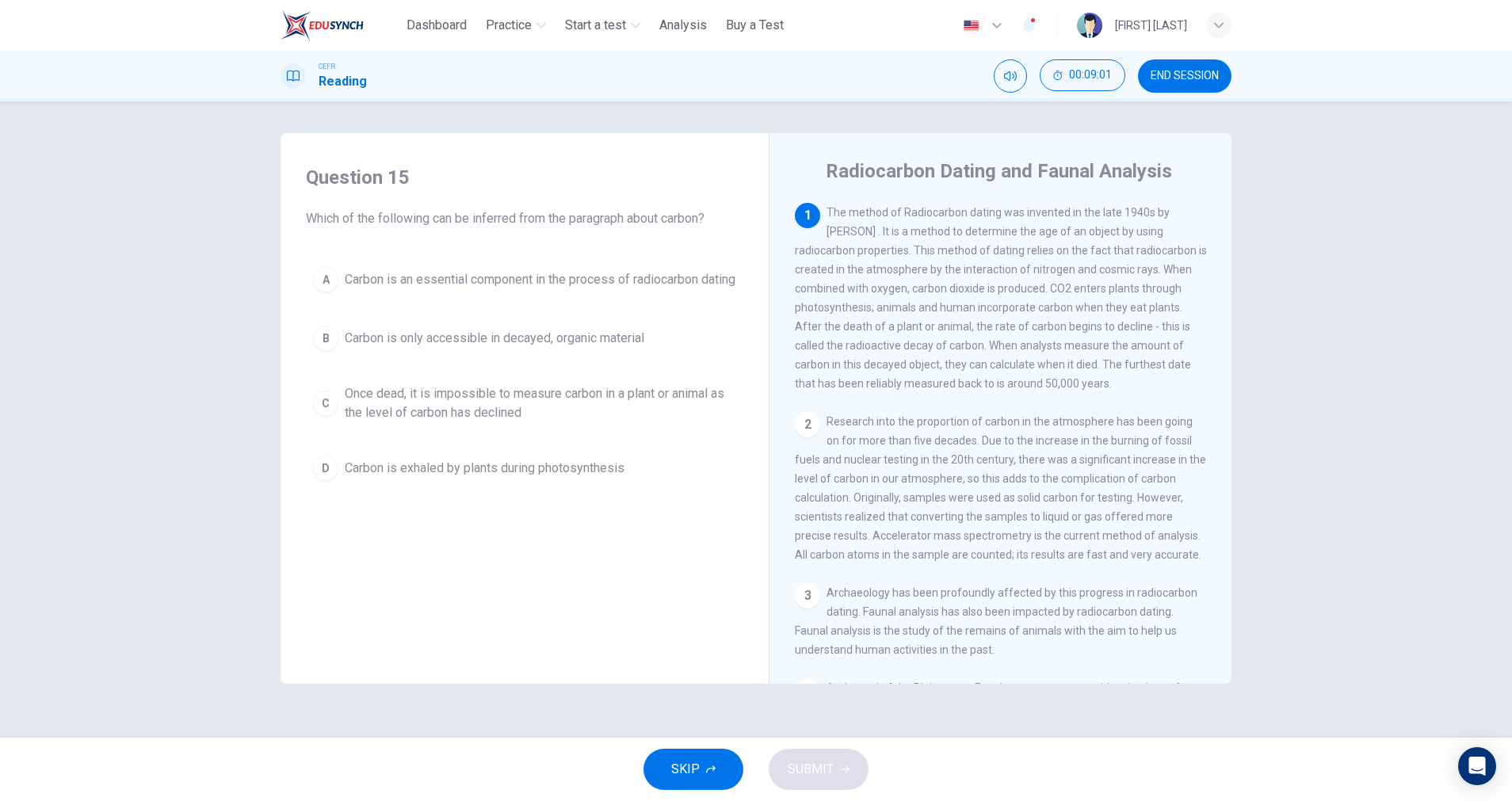 click on "A" at bounding box center [326, 280] 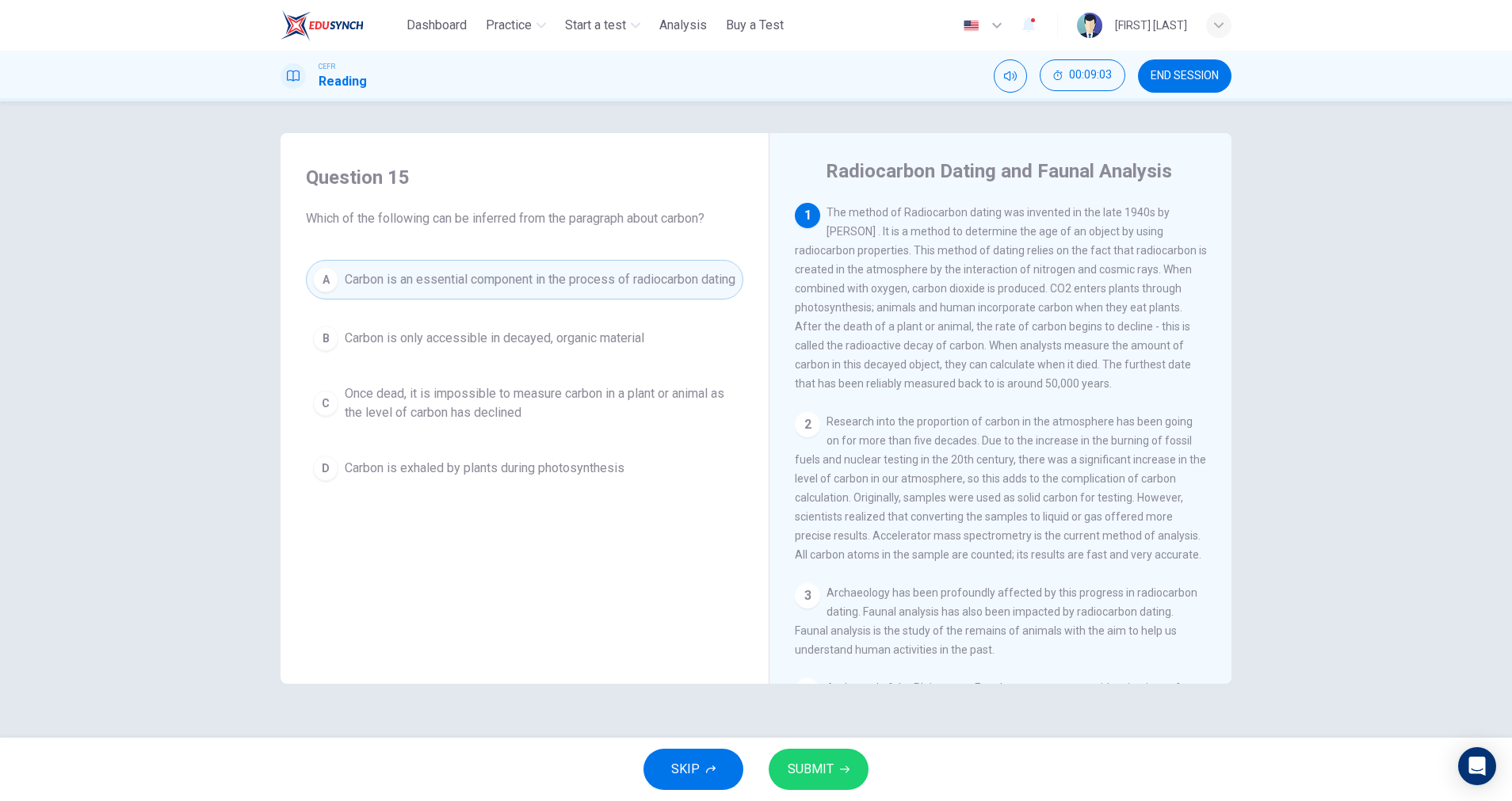 click on "SKIP SUBMIT" at bounding box center [756, 769] 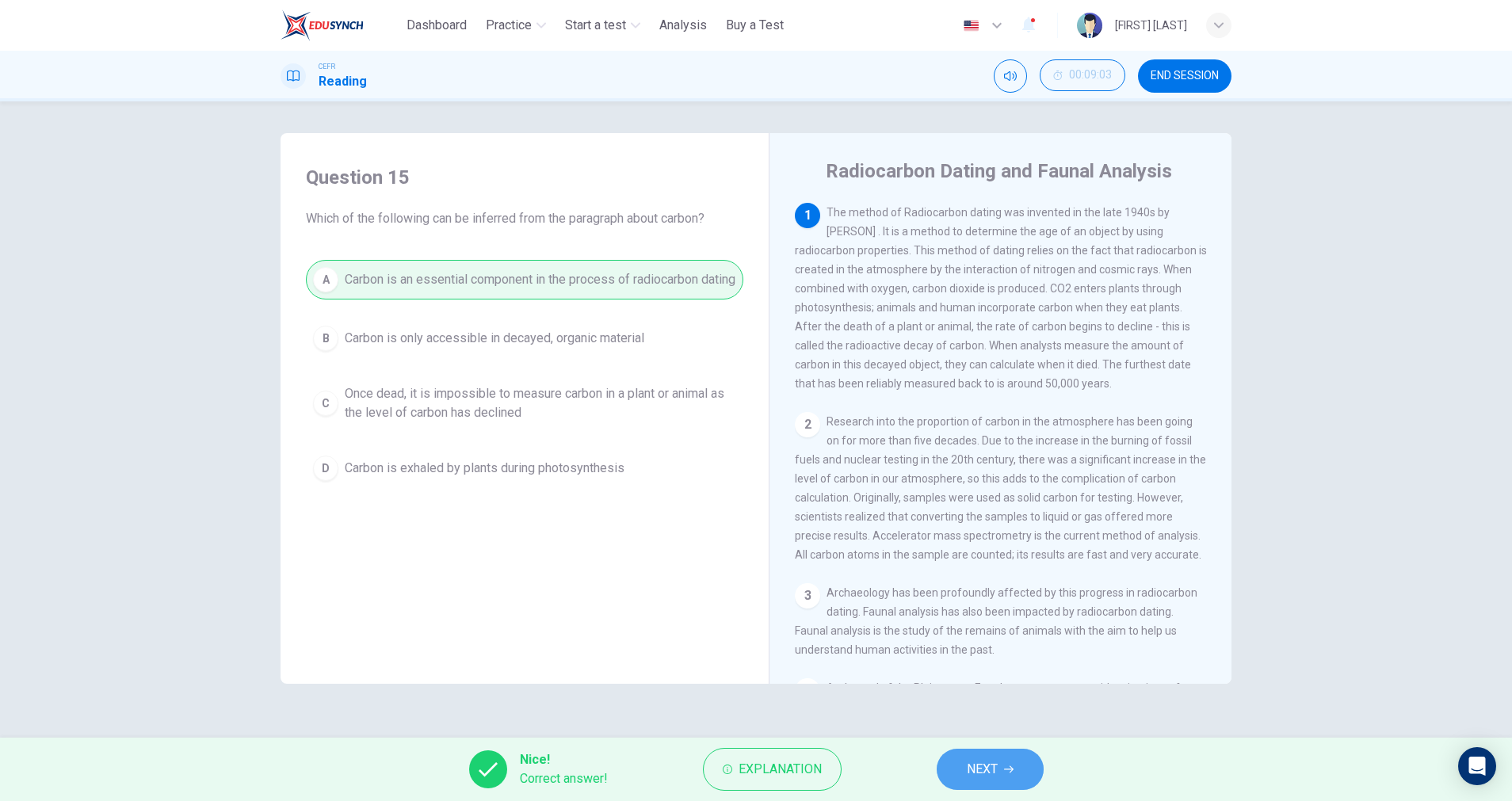 click on "NEXT" at bounding box center (990, 769) 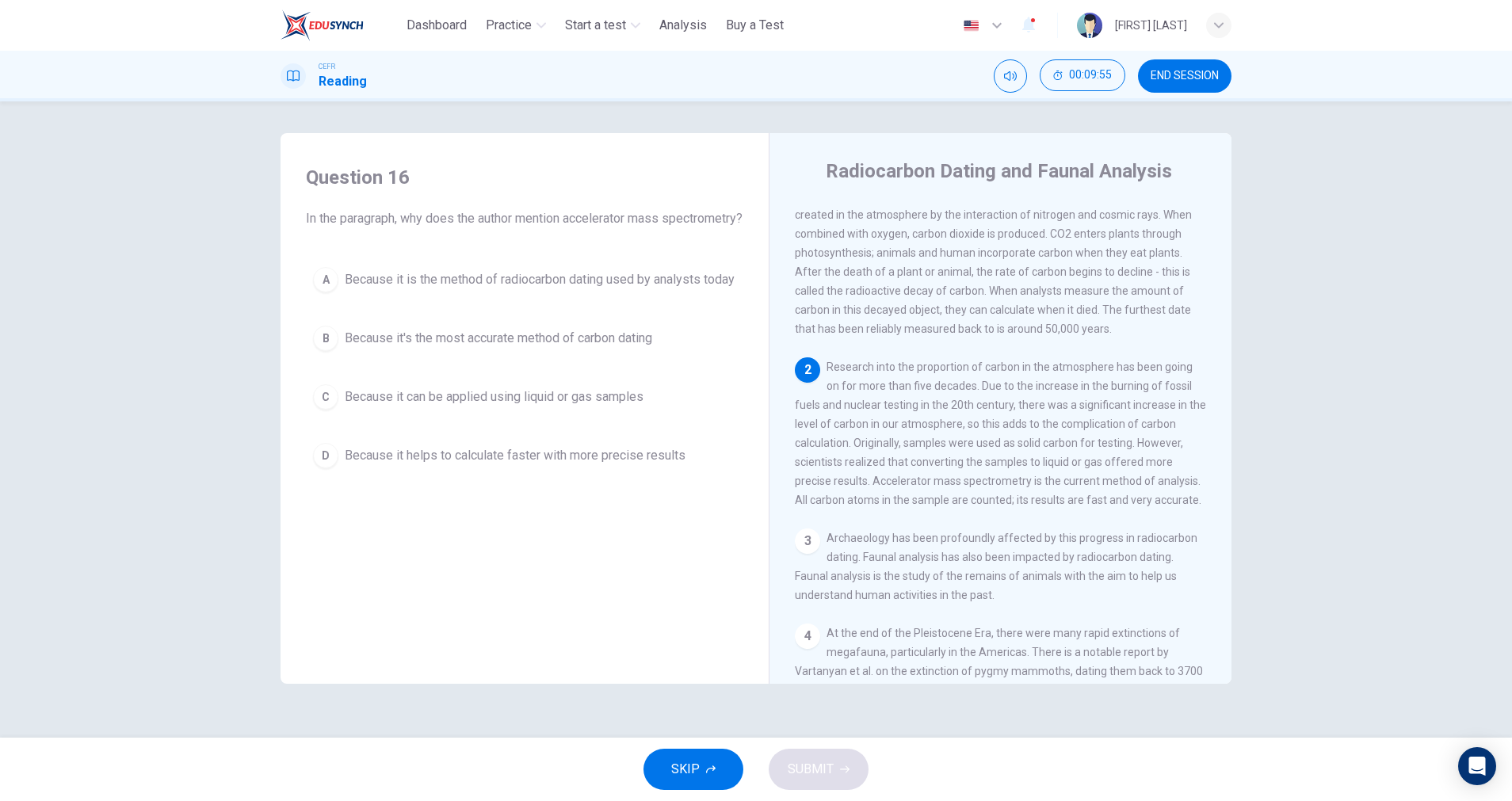 scroll, scrollTop: 0, scrollLeft: 0, axis: both 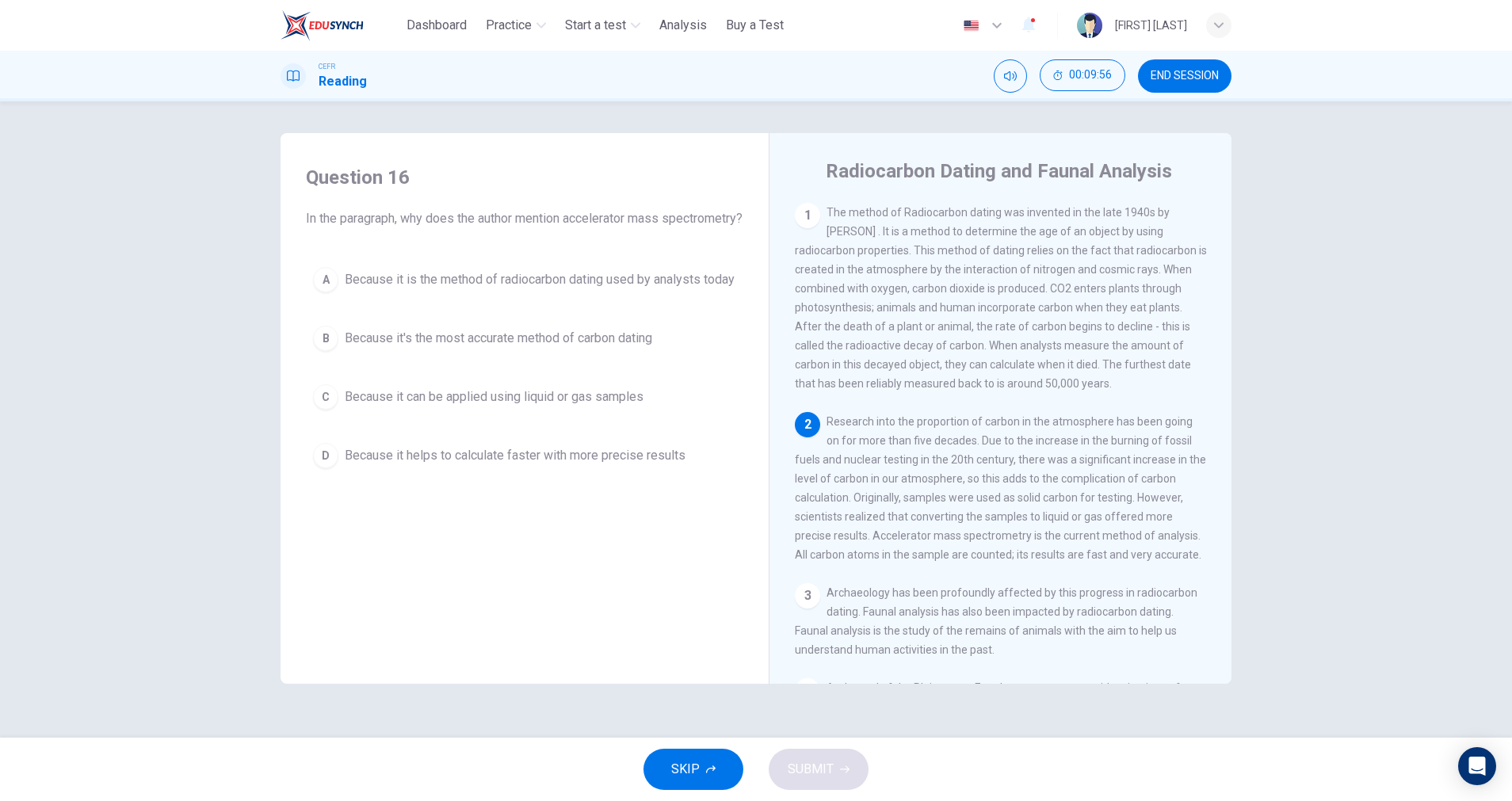click on "END SESSION" at bounding box center [1185, 76] 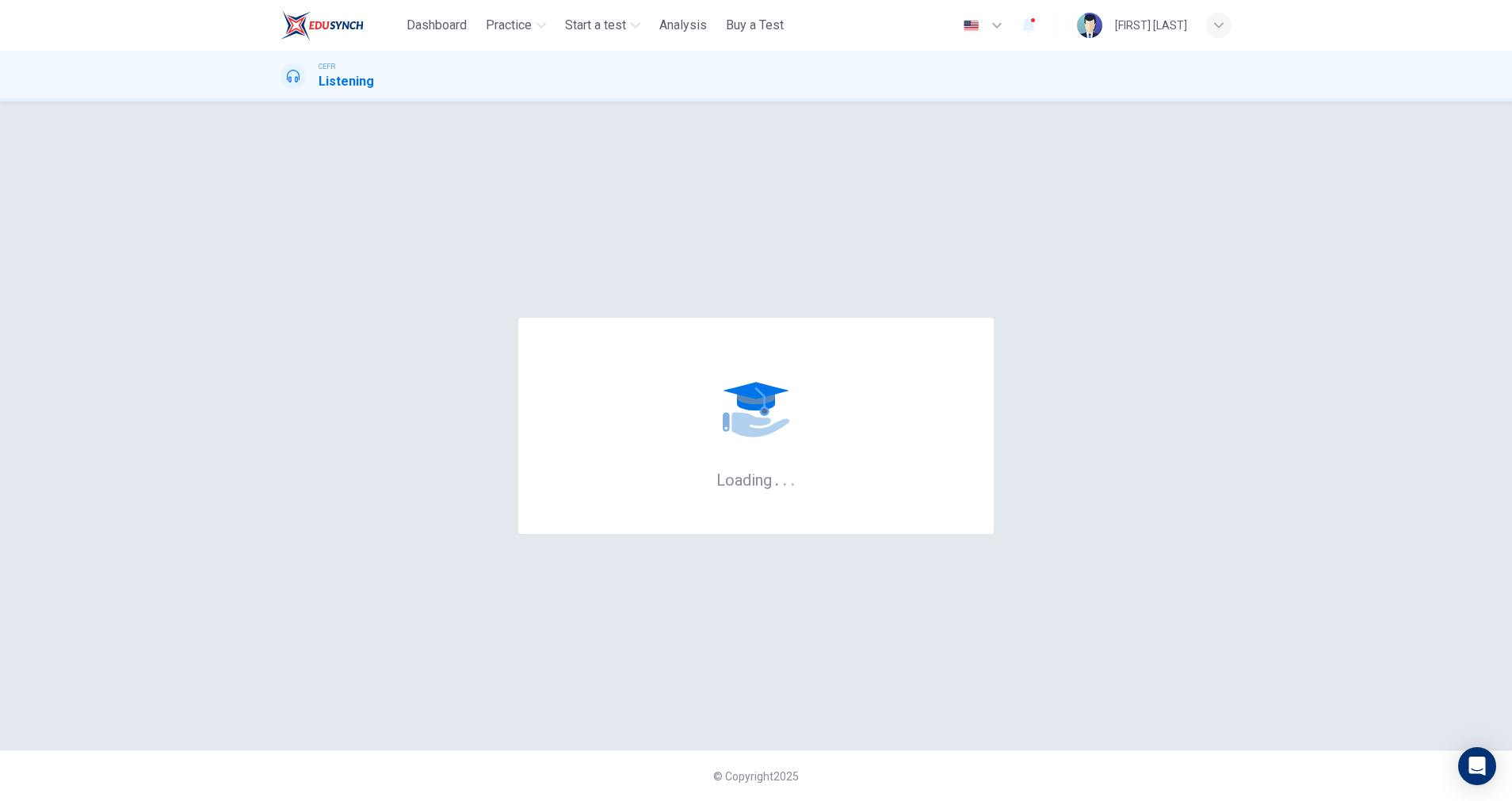 scroll, scrollTop: 0, scrollLeft: 0, axis: both 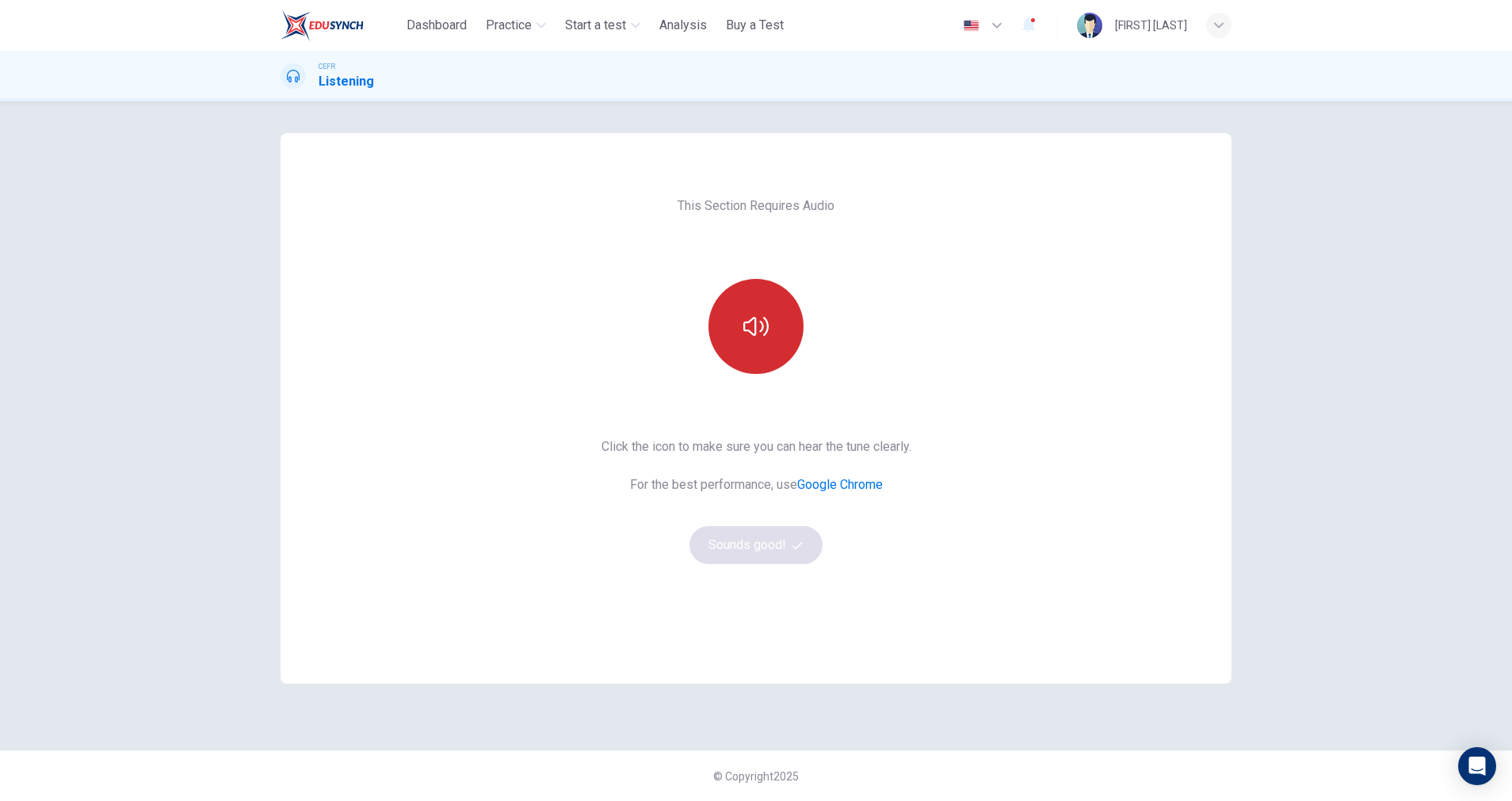 click at bounding box center (756, 326) 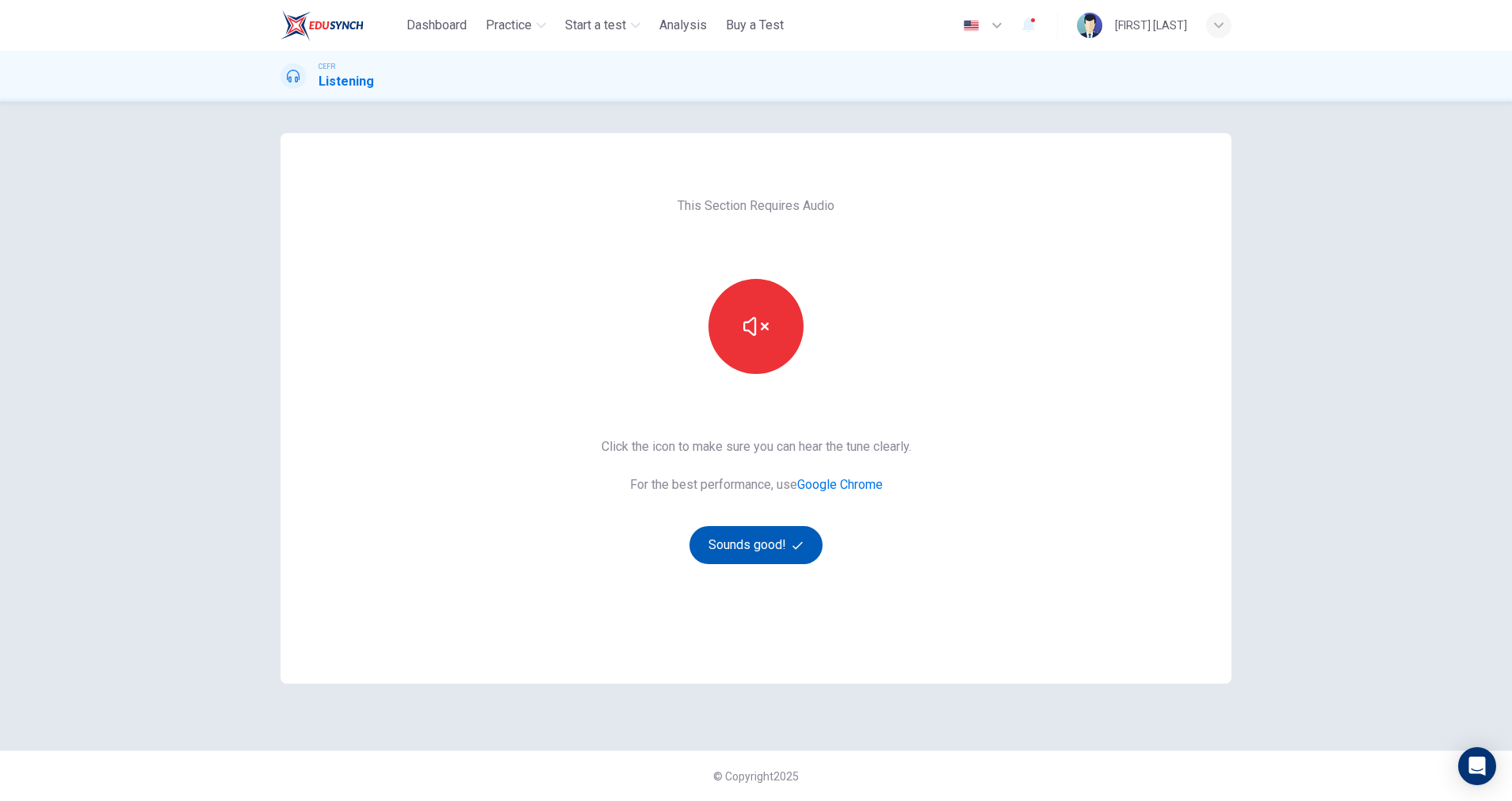 click on "Sounds good!" at bounding box center (756, 545) 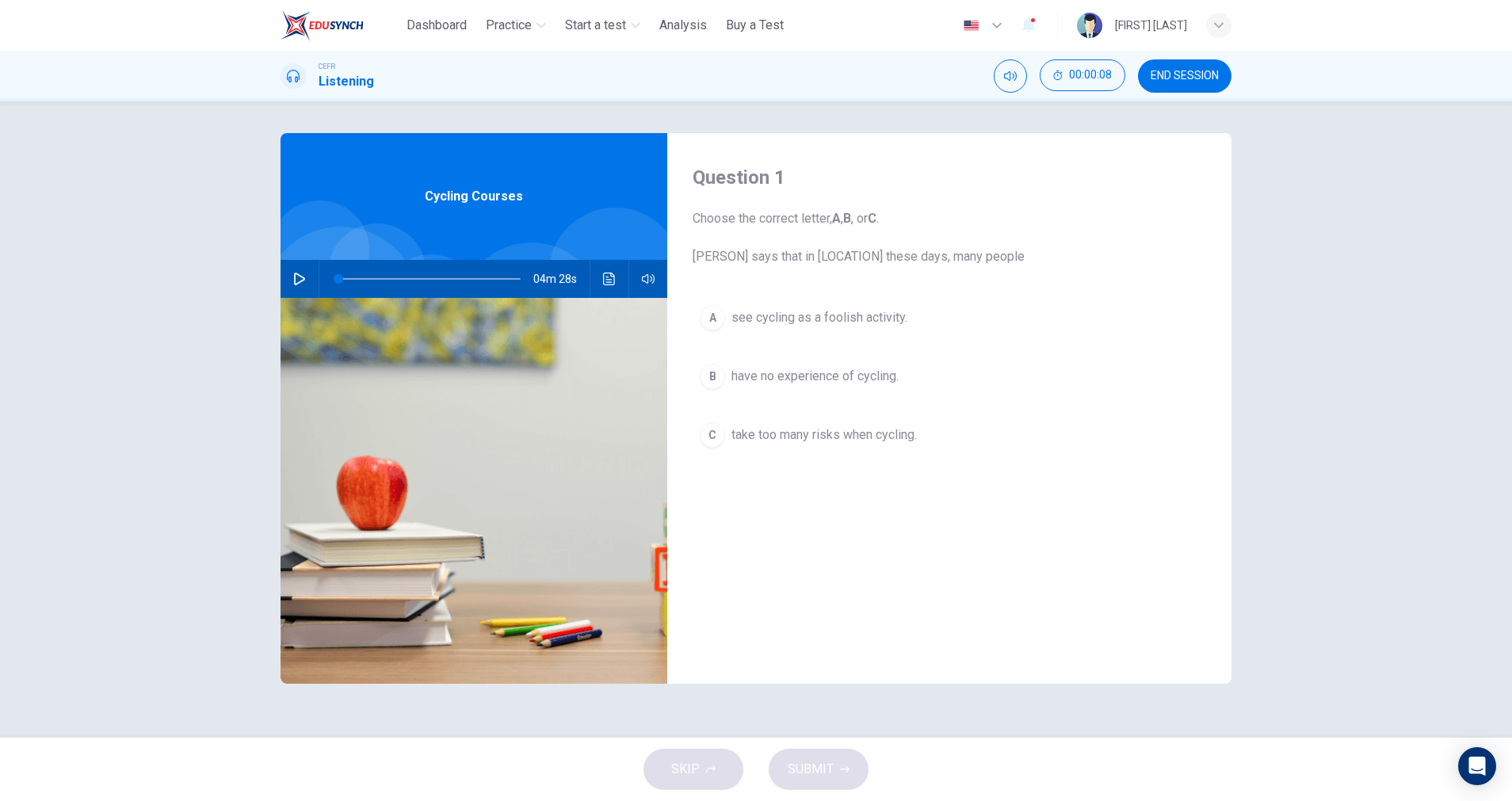 click at bounding box center [300, 279] 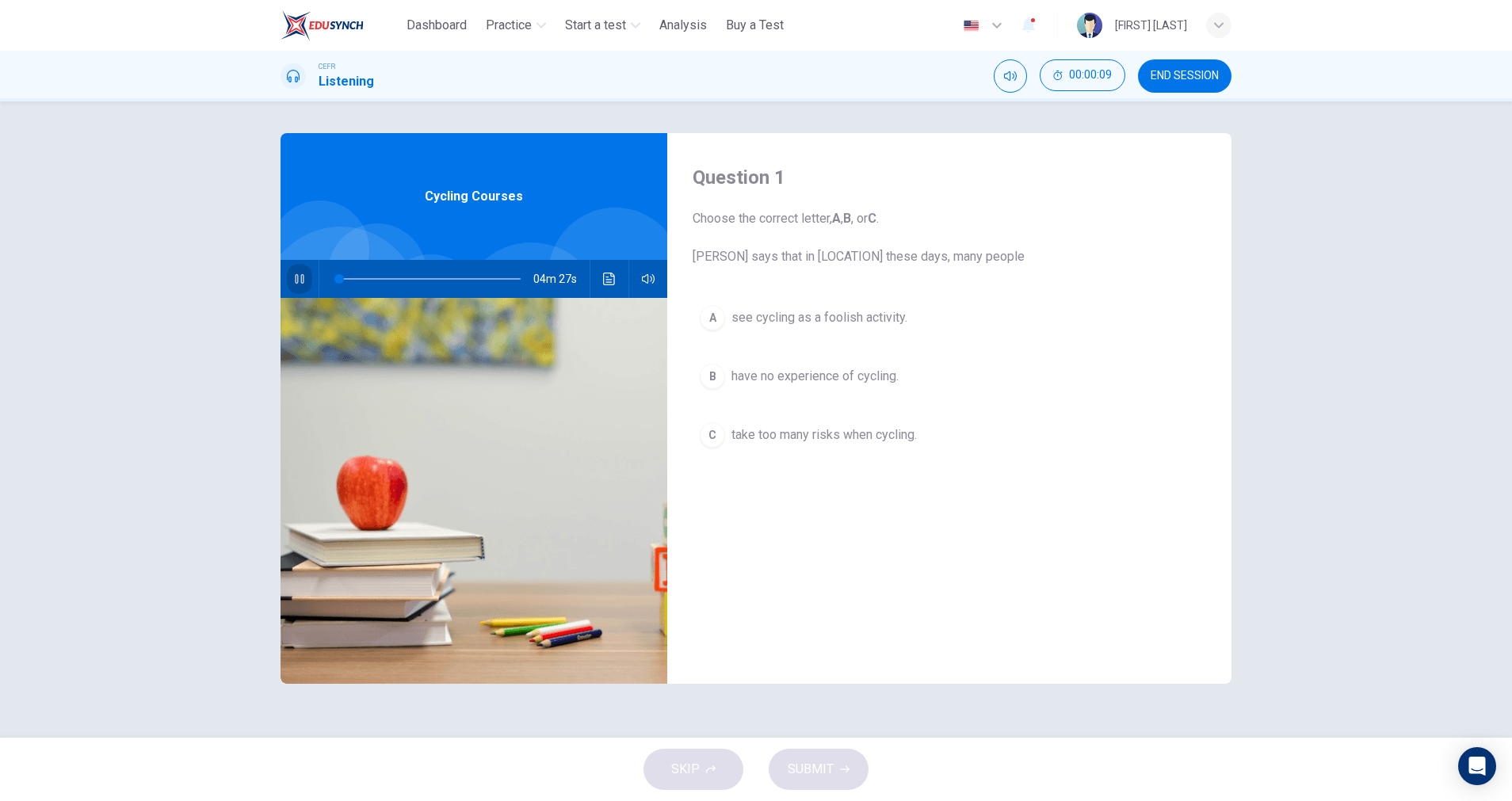 click 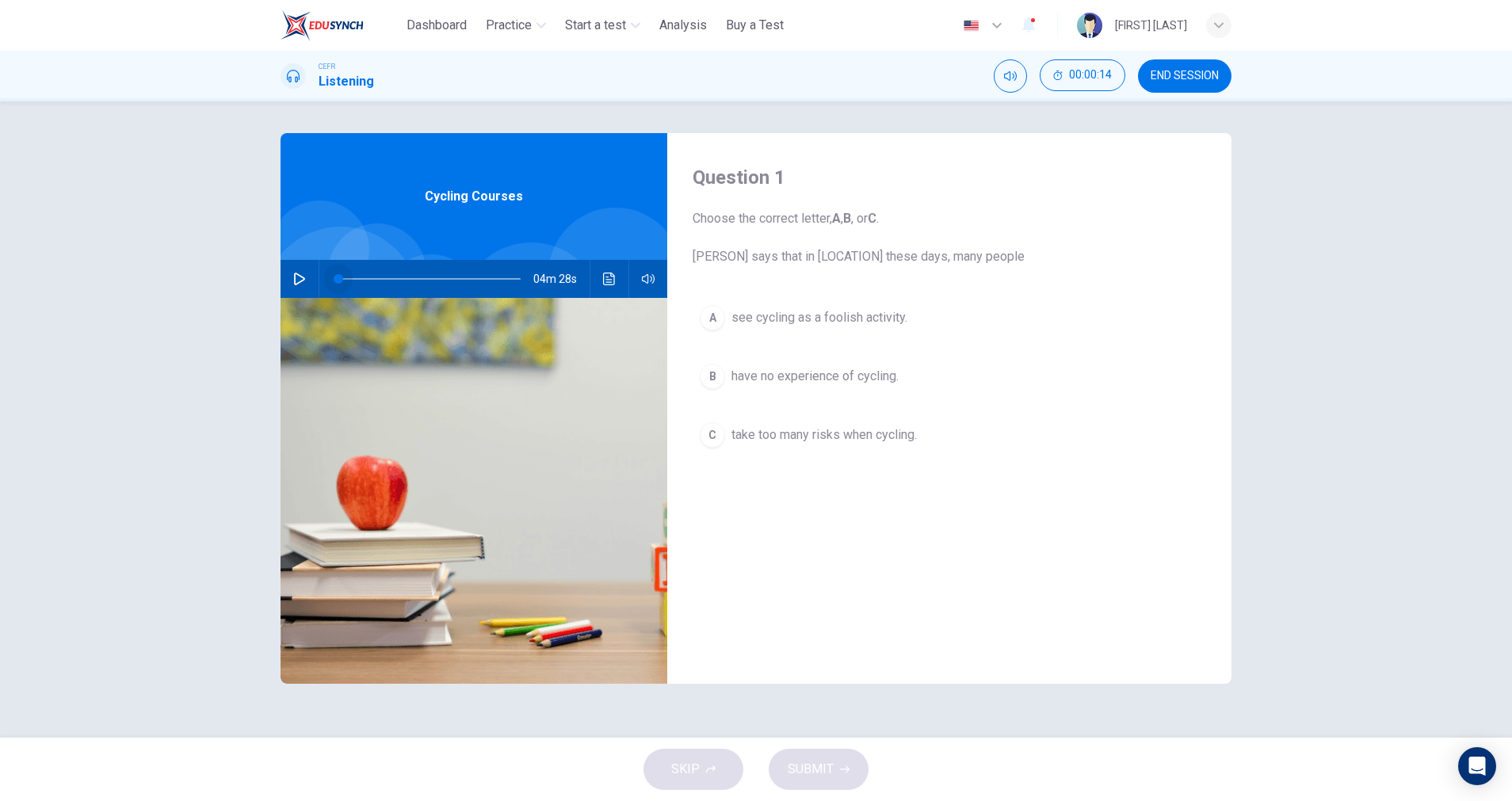 drag, startPoint x: 340, startPoint y: 281, endPoint x: 304, endPoint y: 289, distance: 36.87818 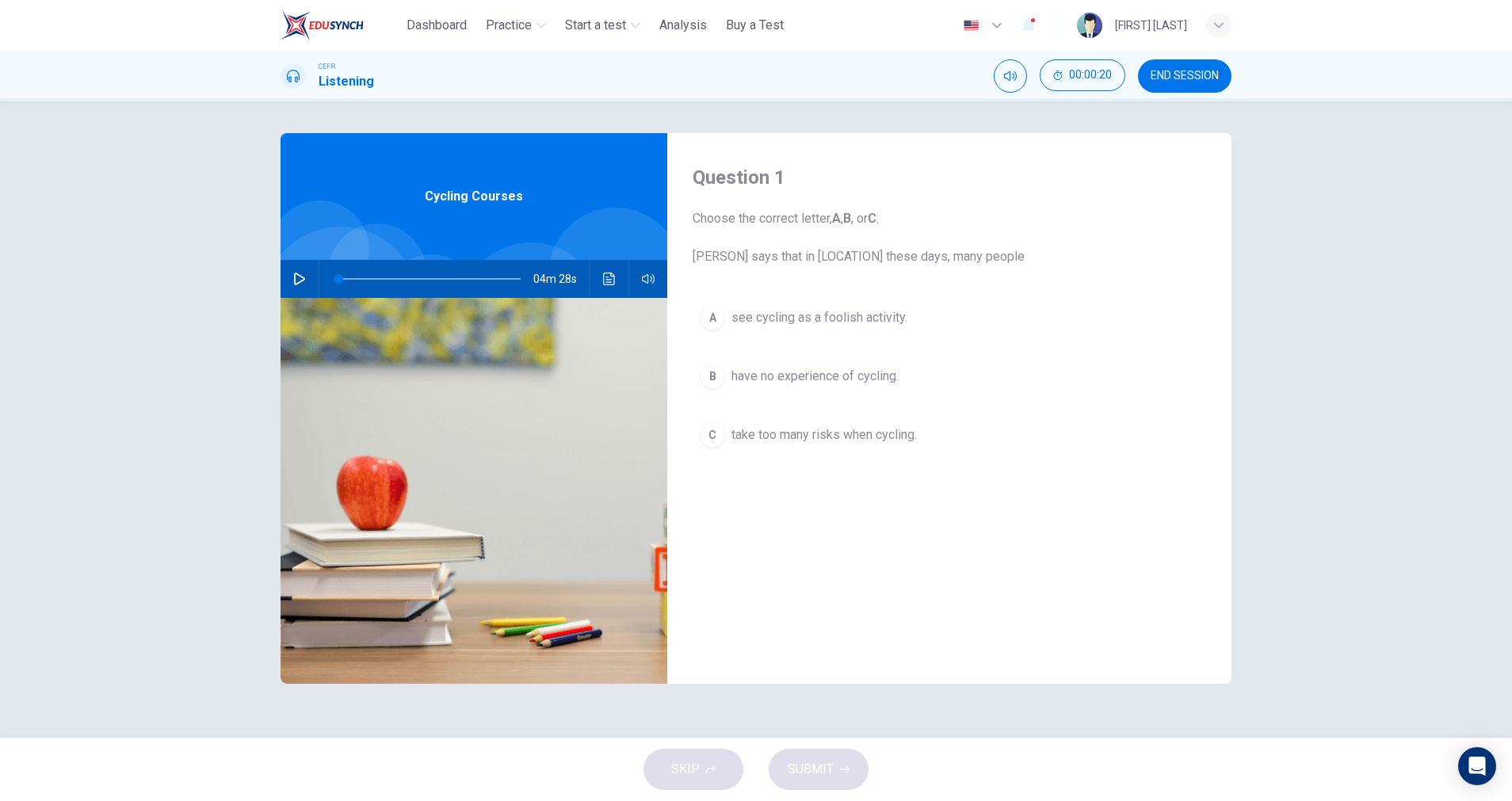 click 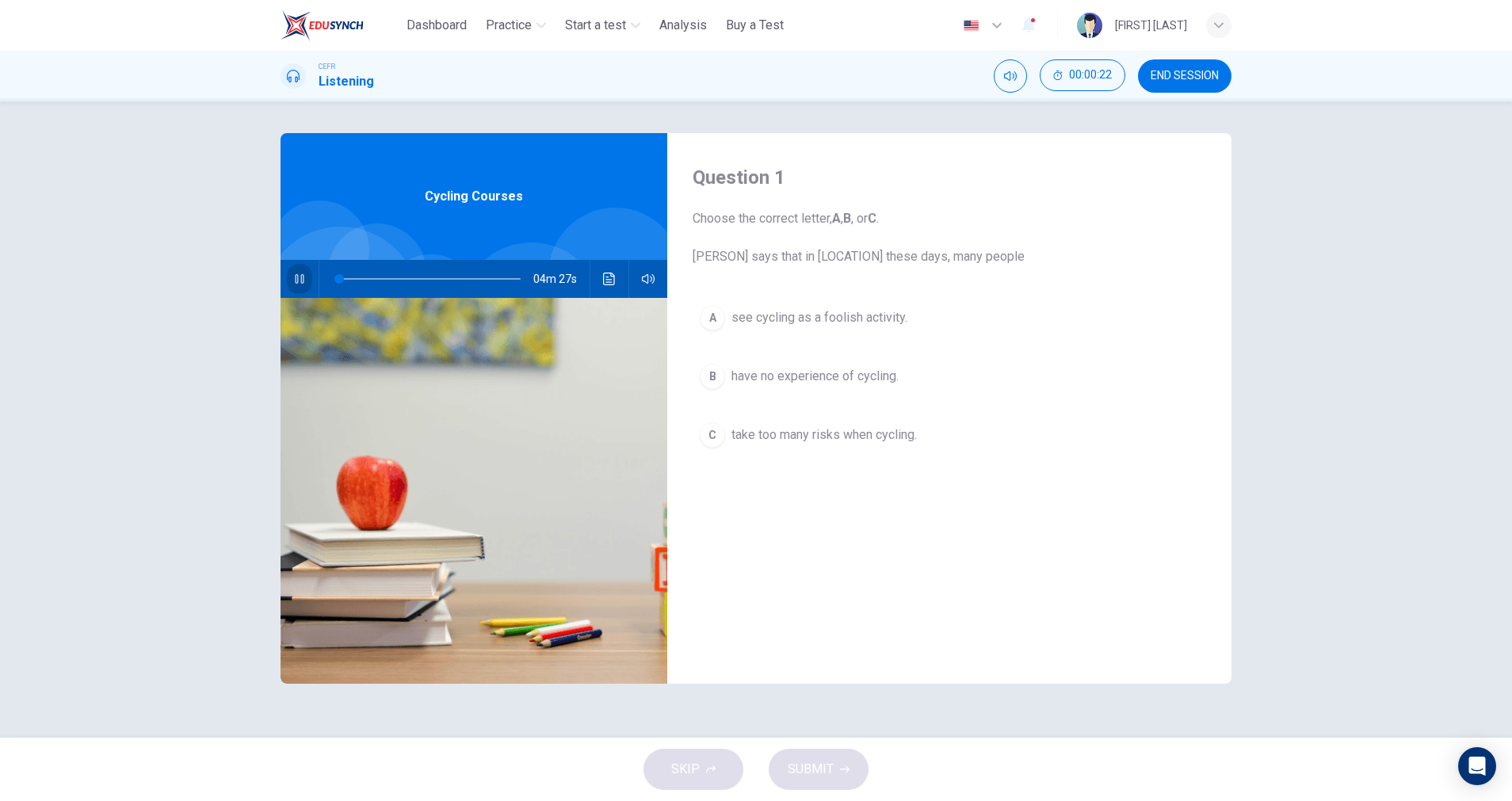 click 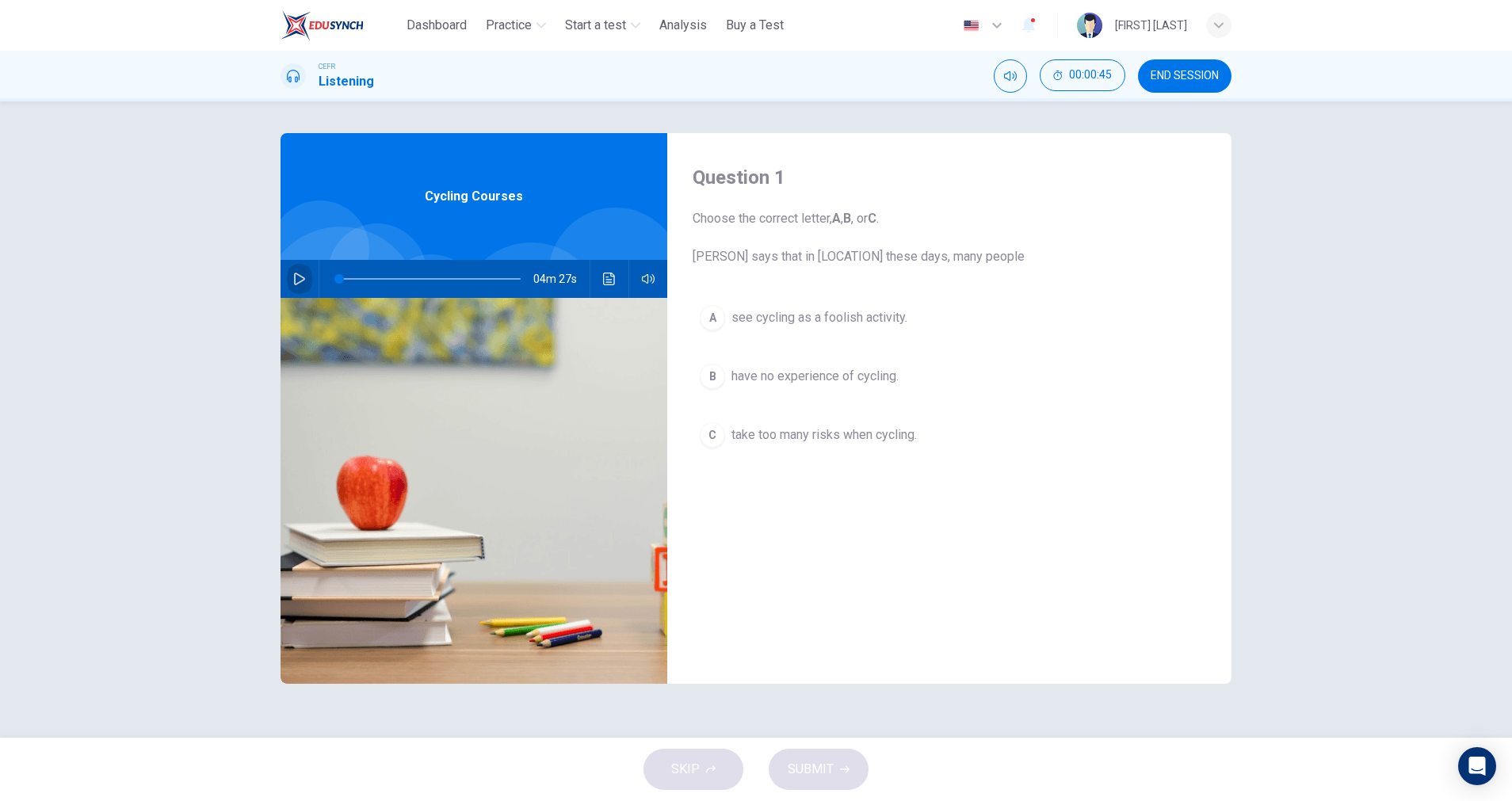 click 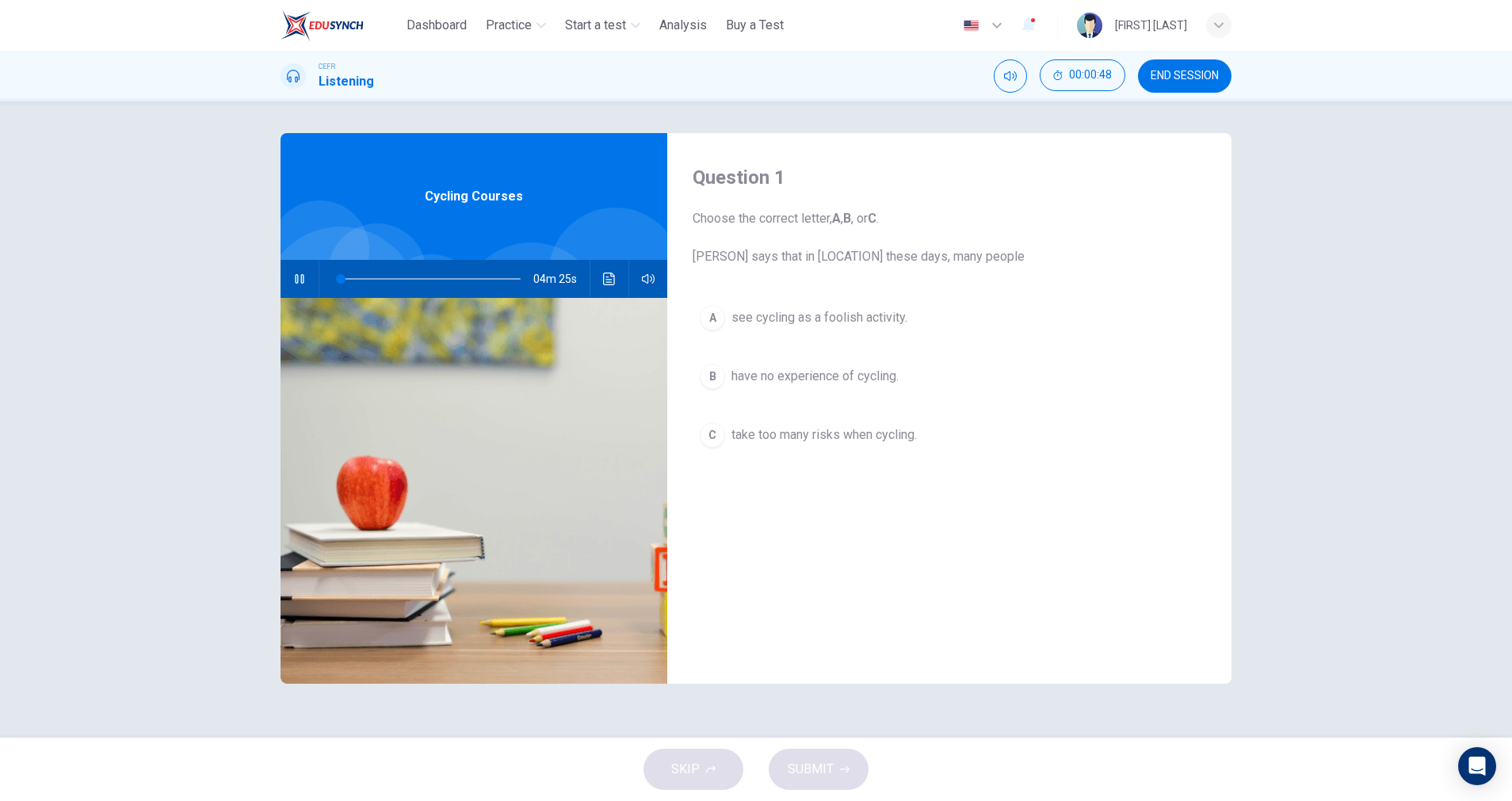 click 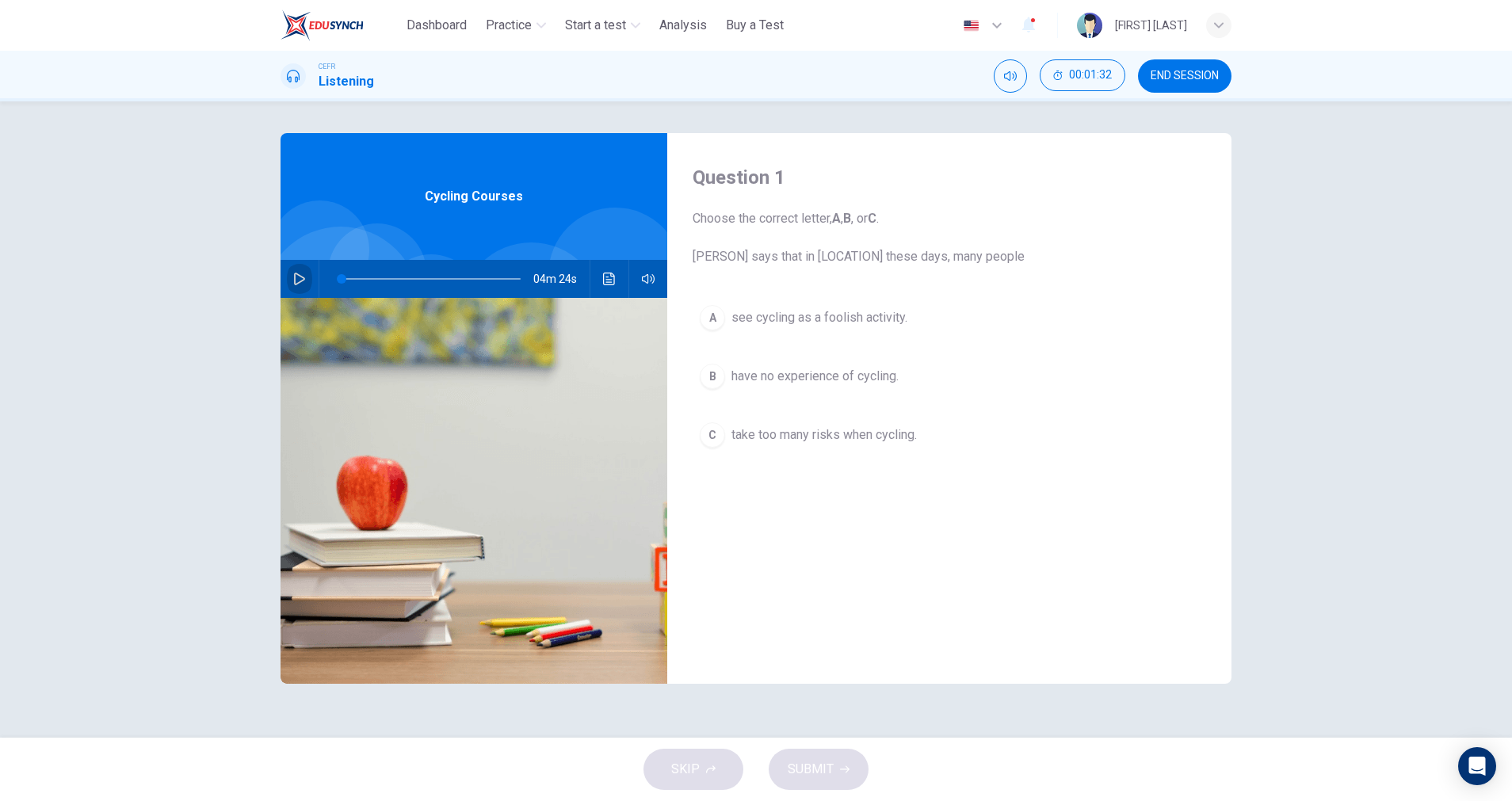 click 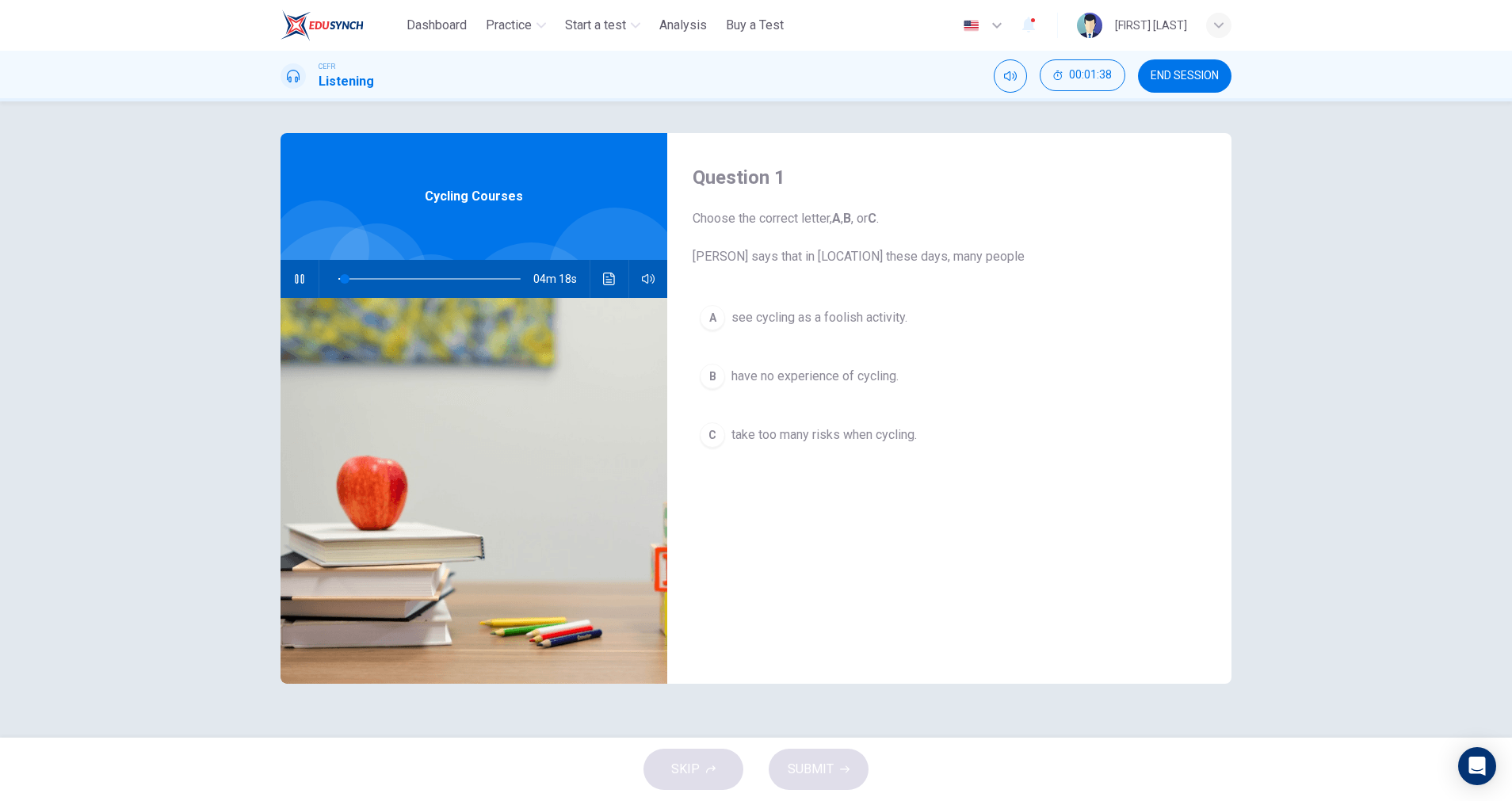 click 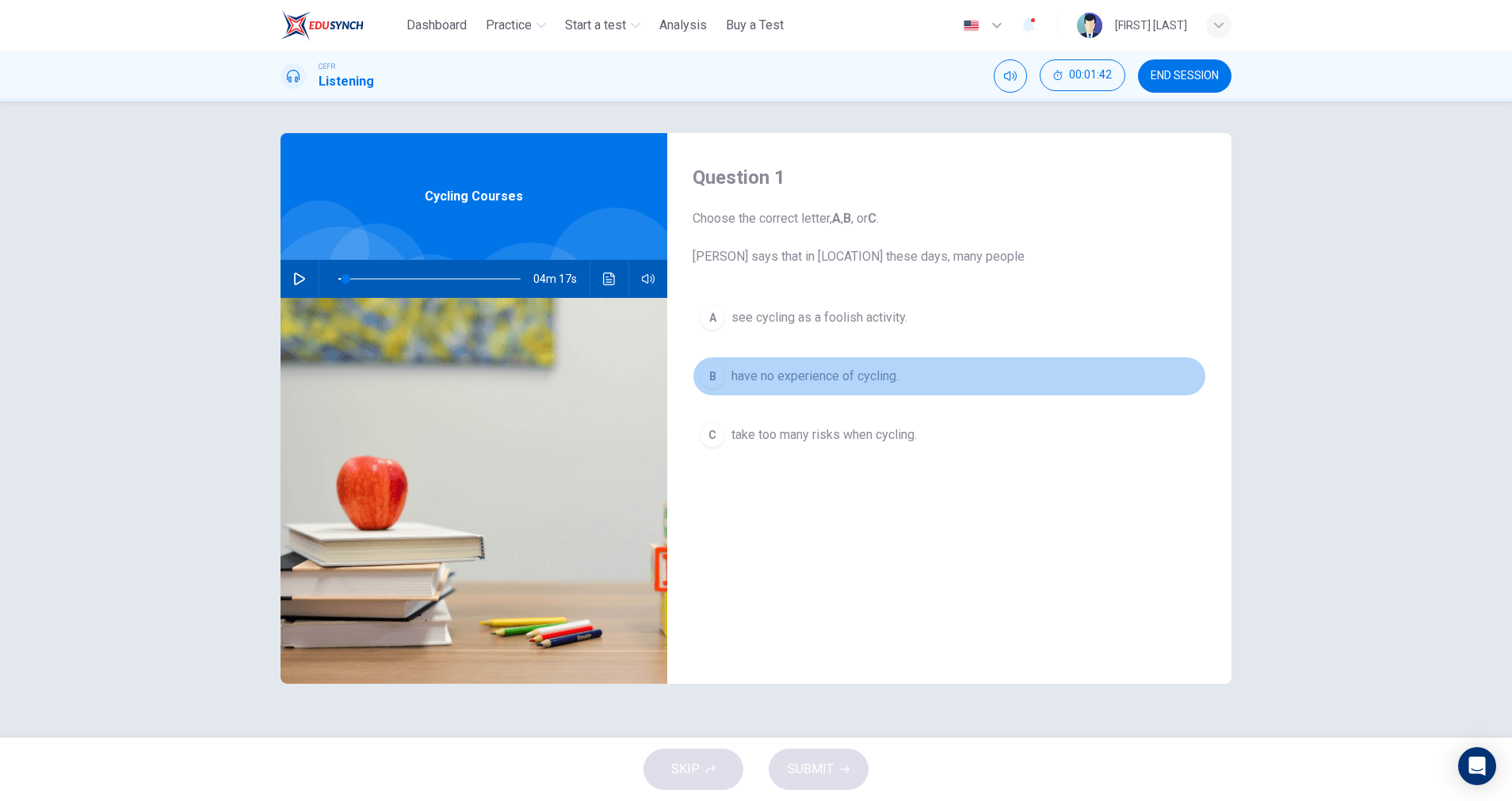 click on "B" at bounding box center (712, 376) 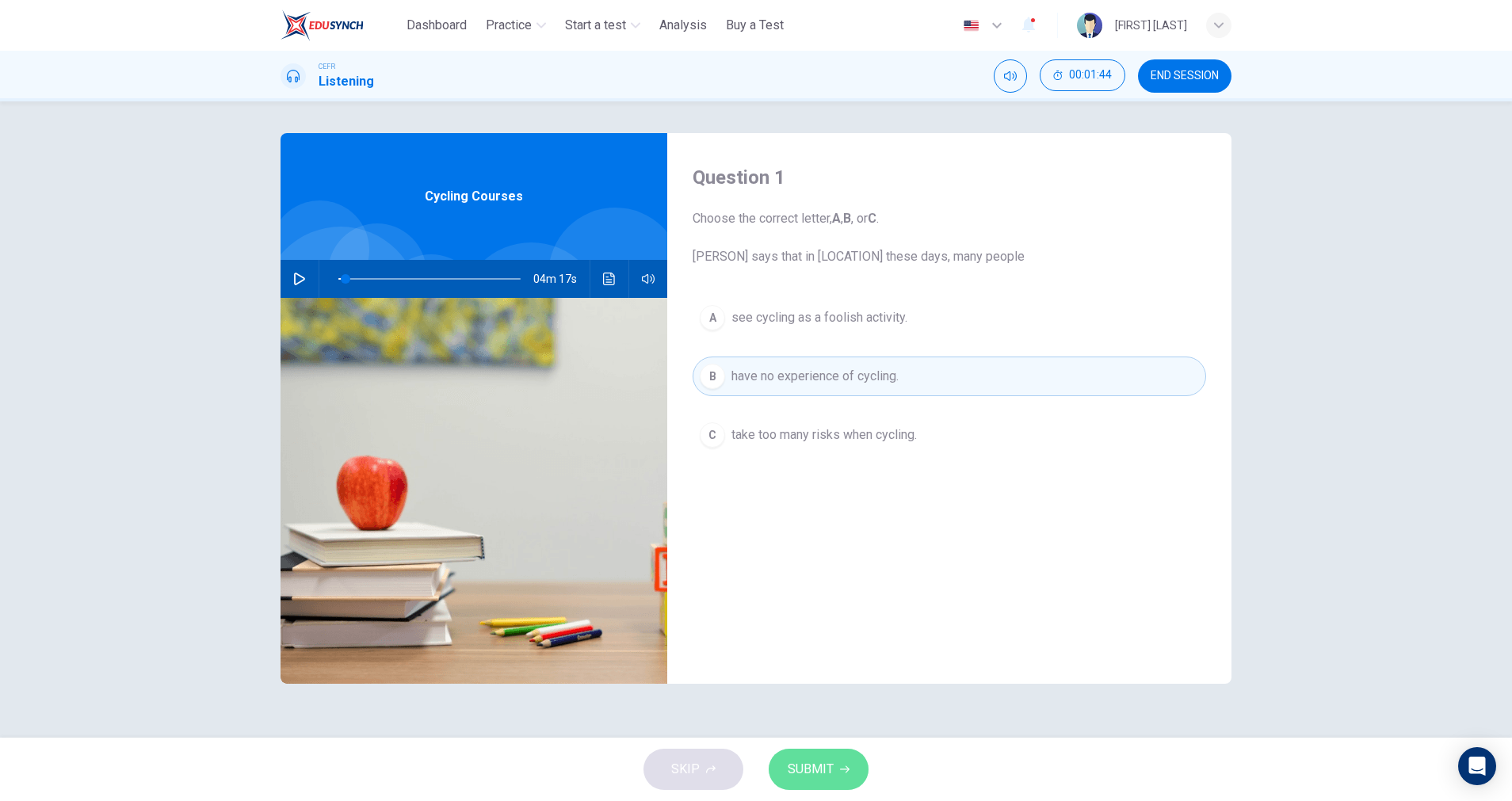 click on "SUBMIT" at bounding box center [819, 769] 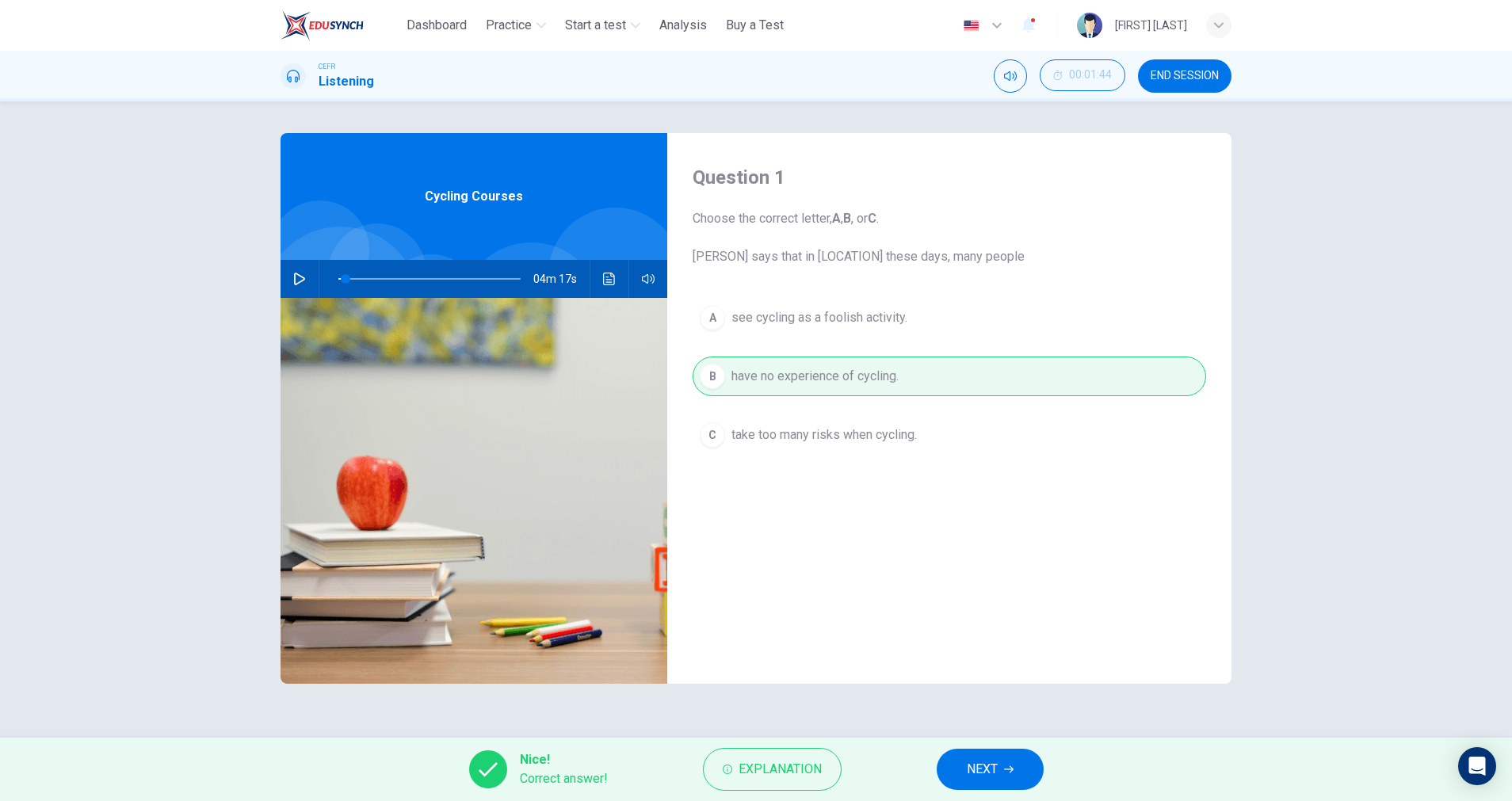 click on "NEXT" at bounding box center (990, 769) 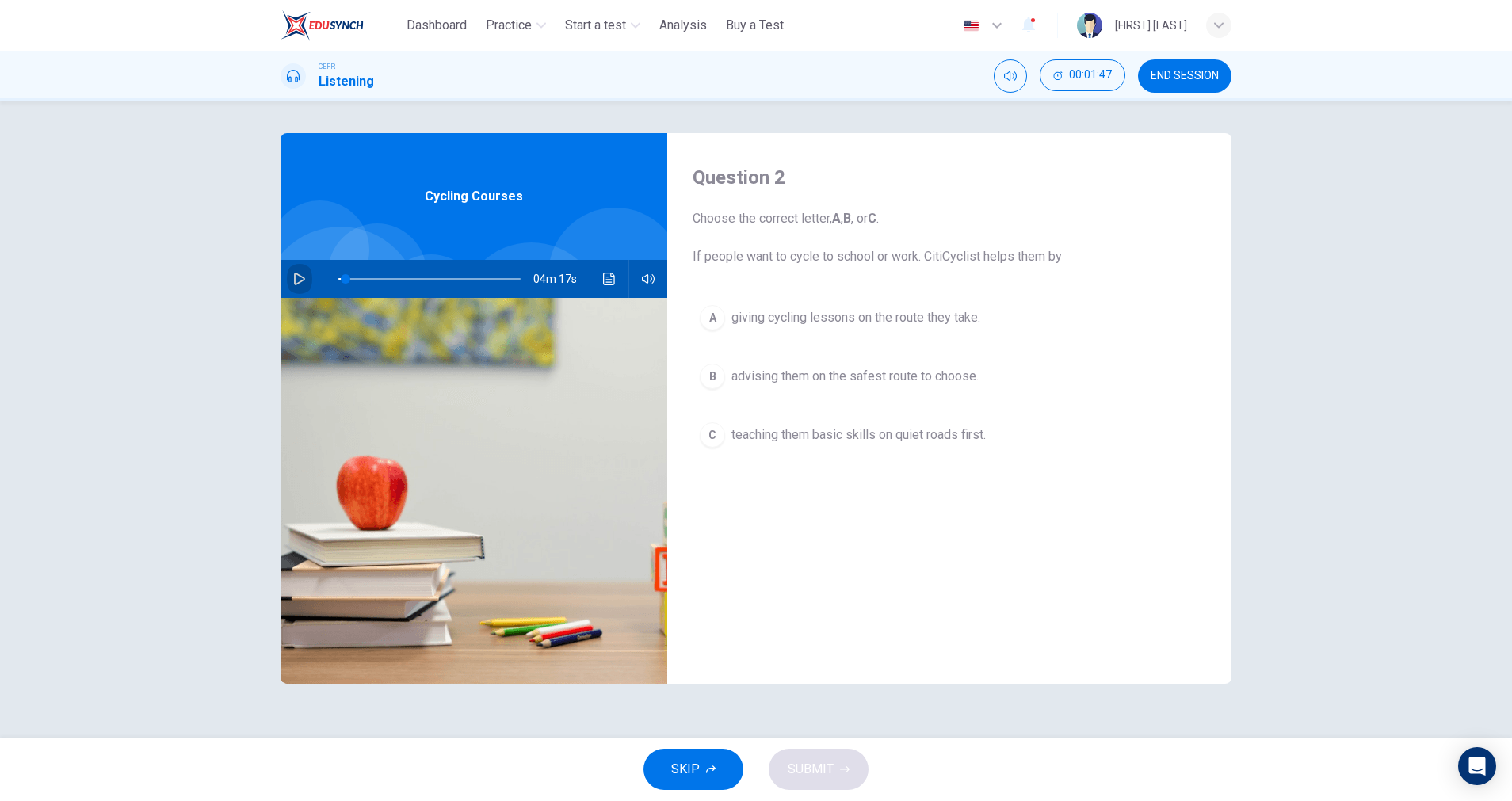 click 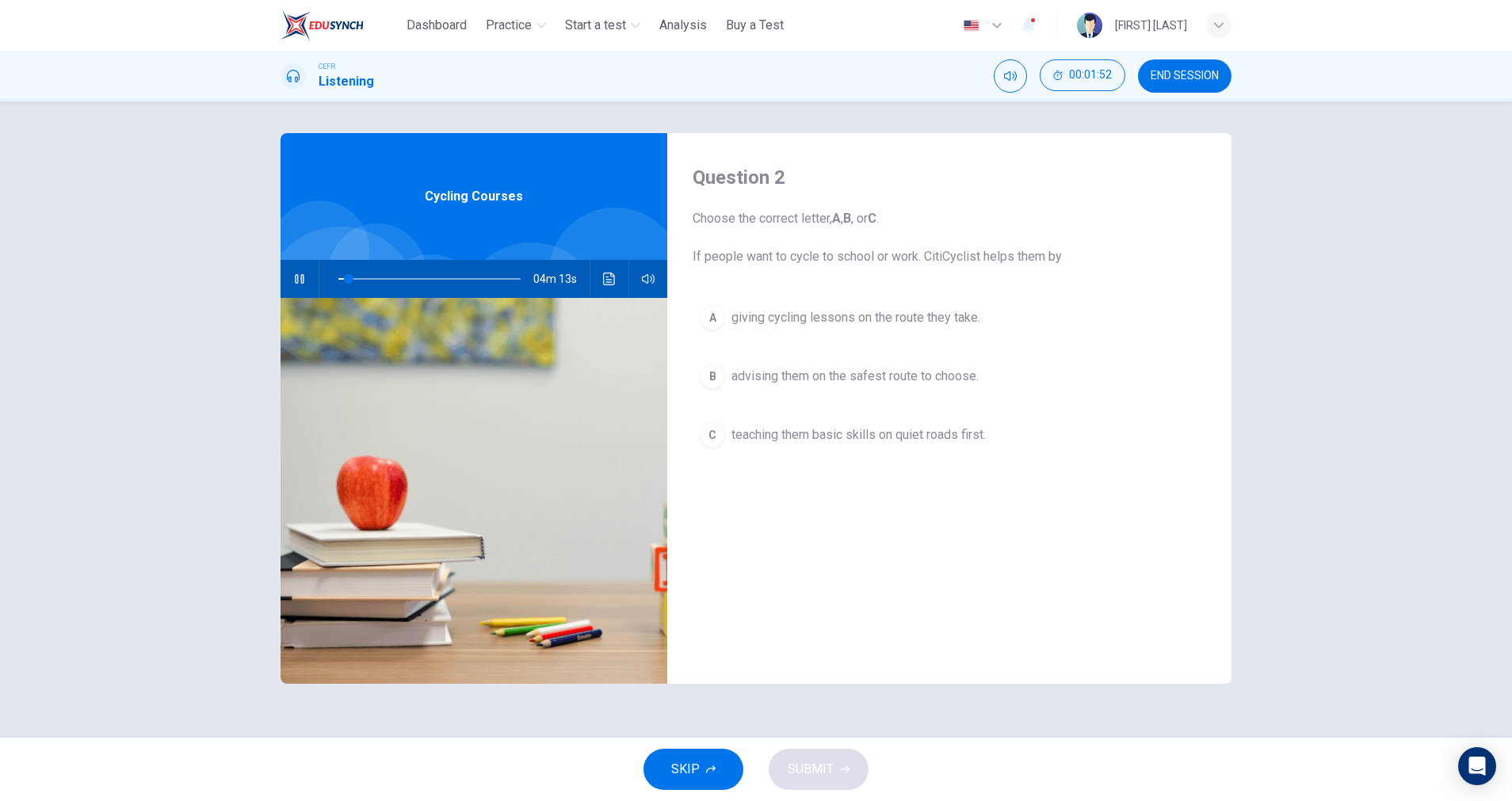 click at bounding box center [300, 279] 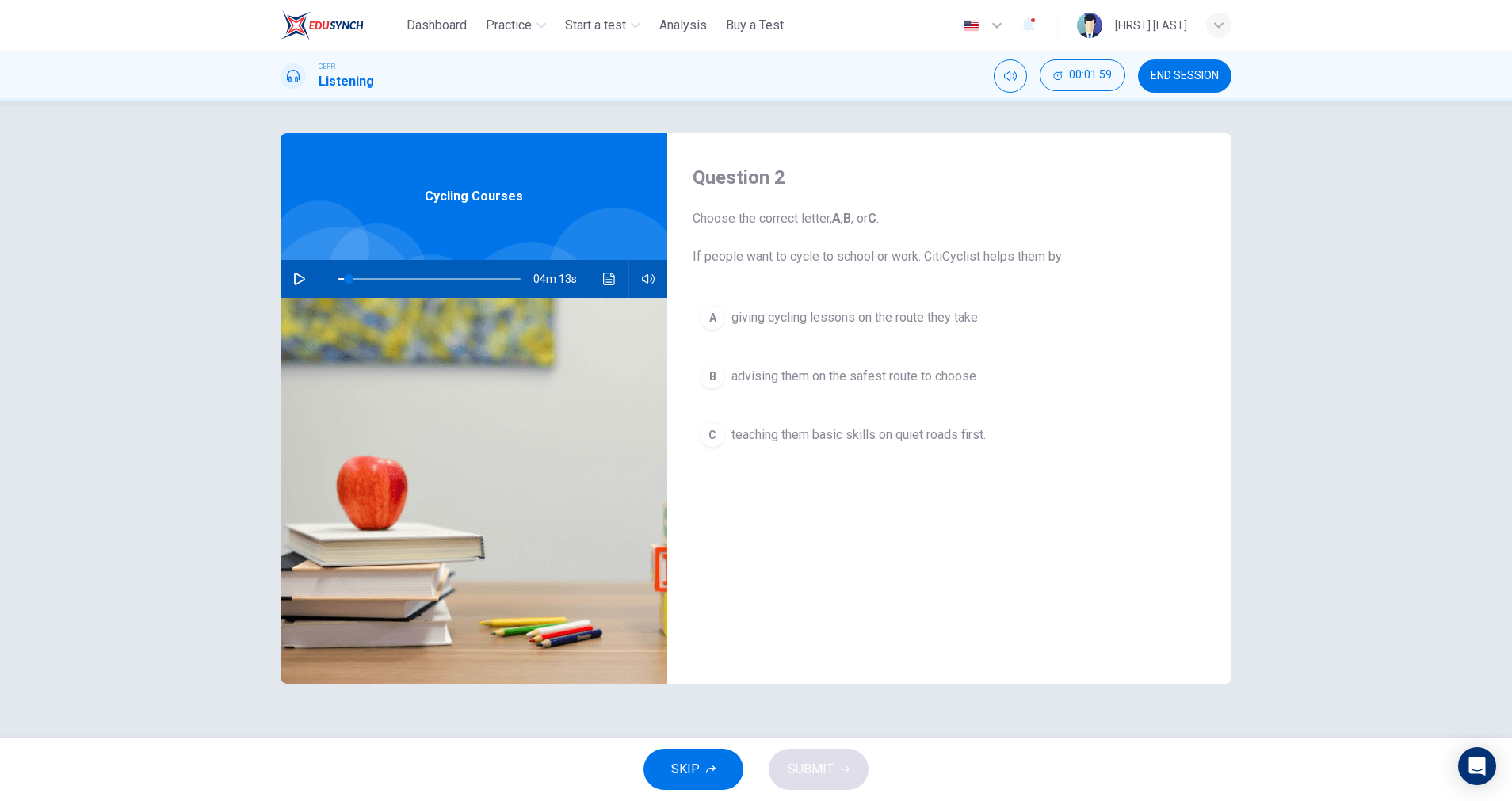 click at bounding box center (300, 279) 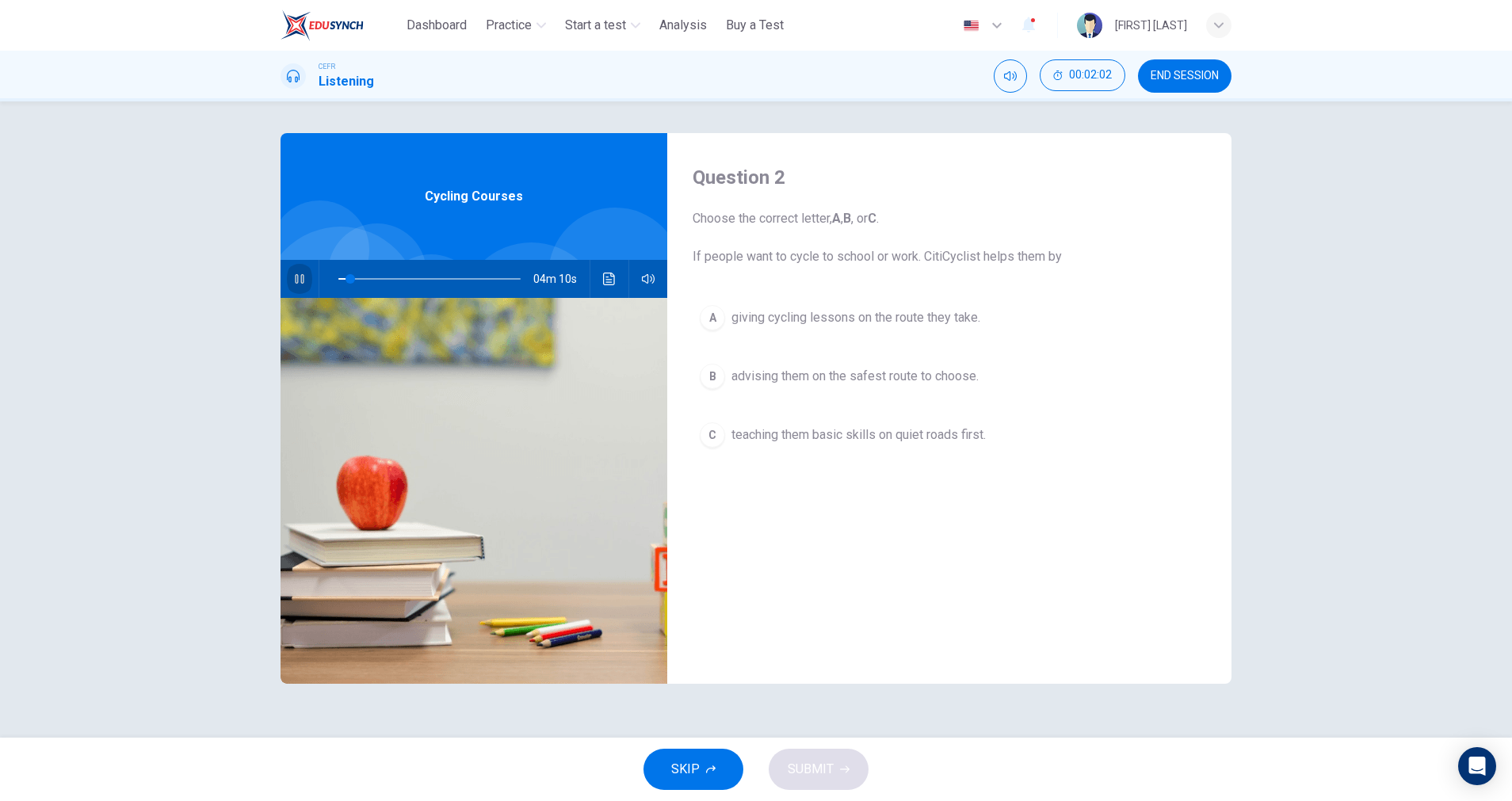 click at bounding box center (300, 279) 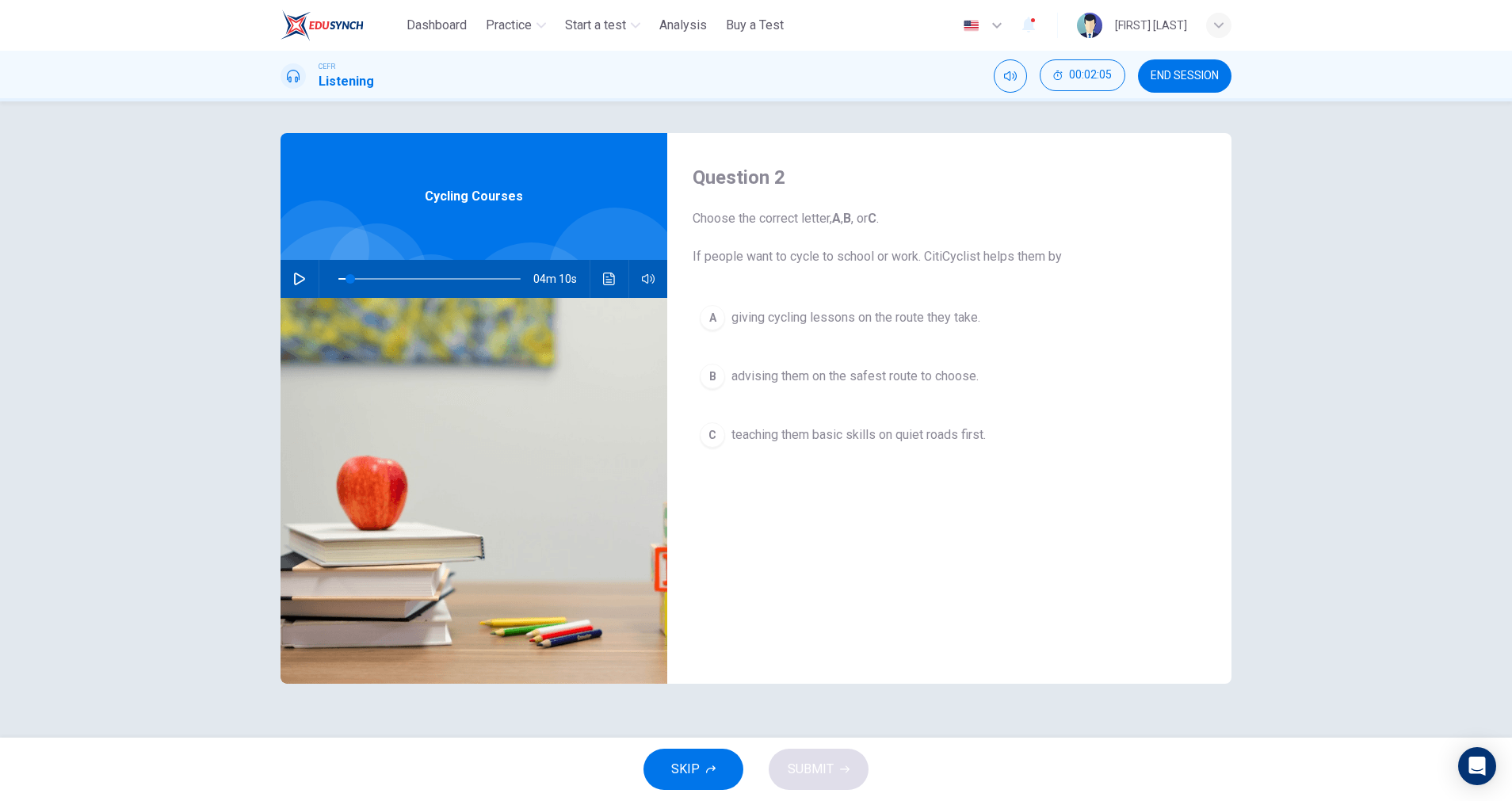 click at bounding box center (300, 279) 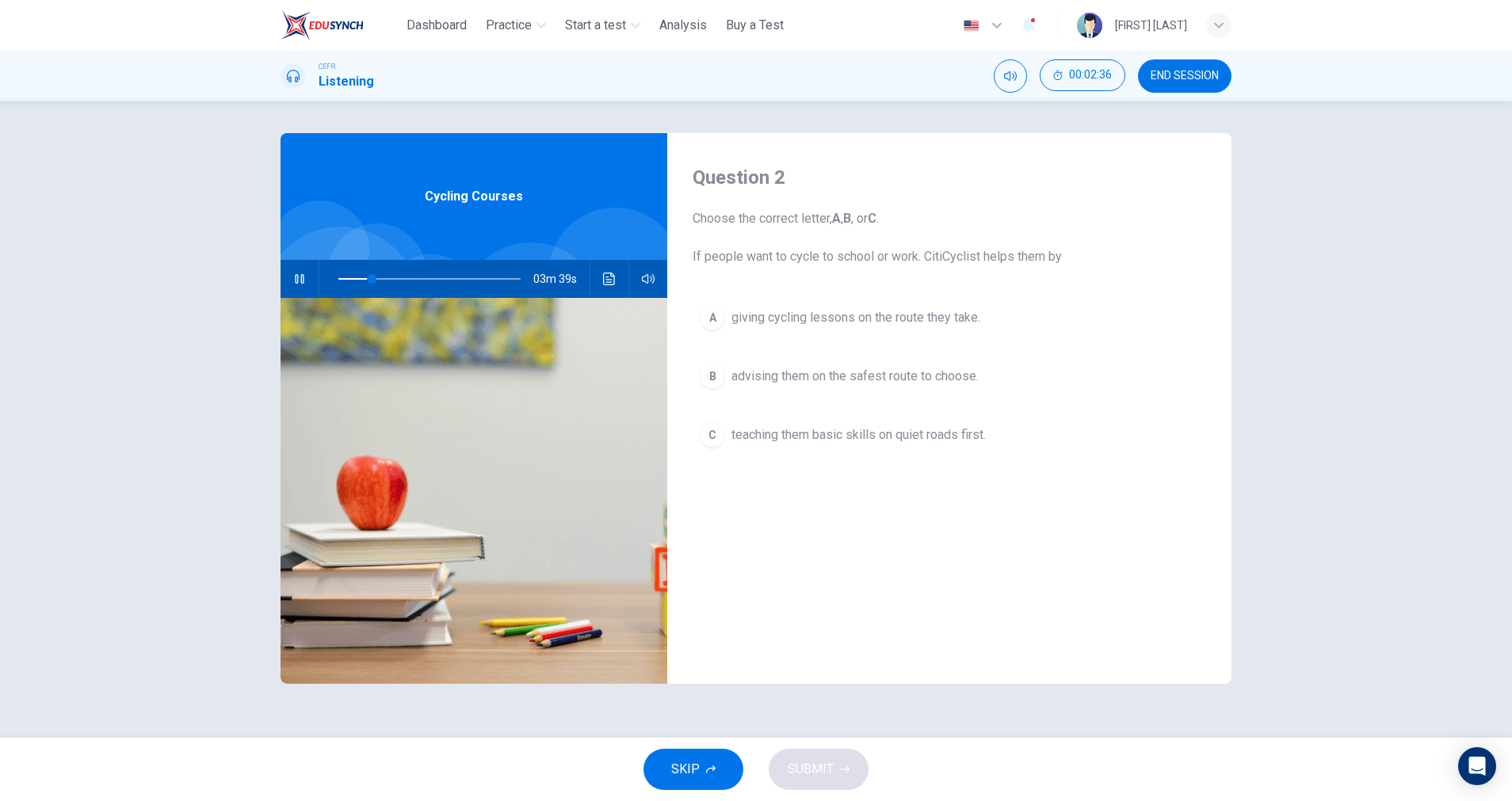 click on "A" at bounding box center (712, 318) 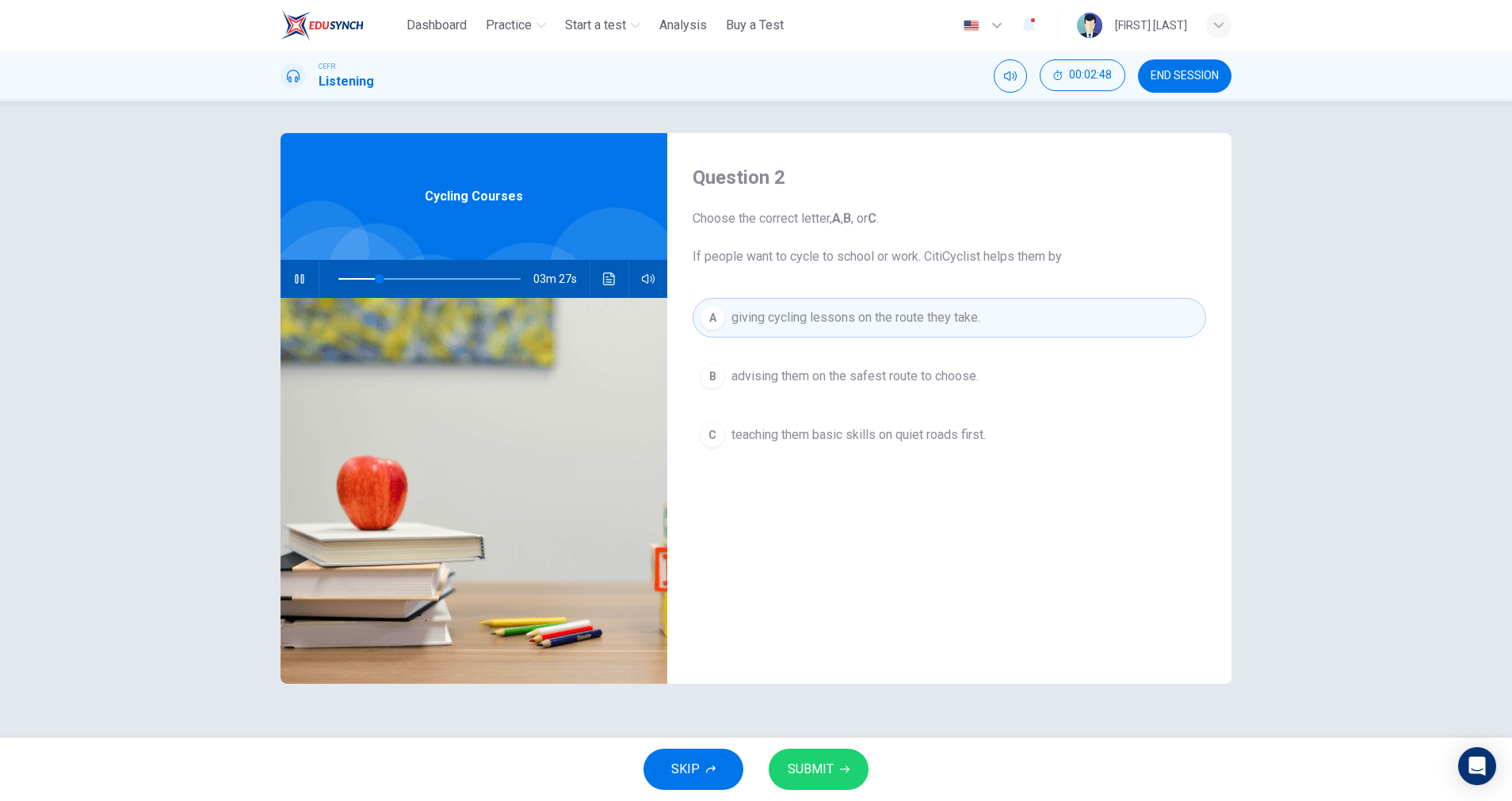 click on "C teaching them basic skills on quiet roads first." at bounding box center (949, 435) 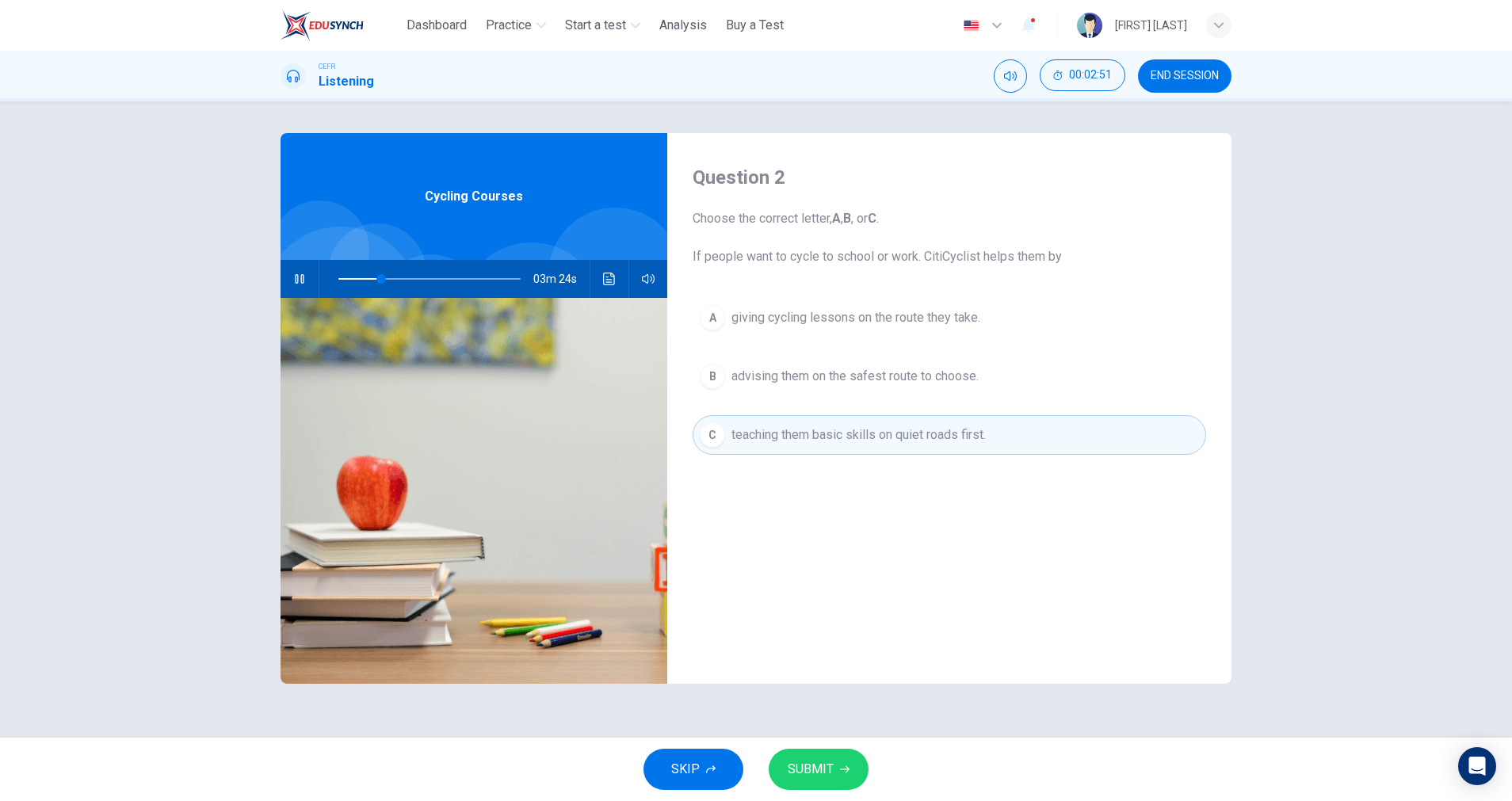 click on "SUBMIT" at bounding box center (819, 769) 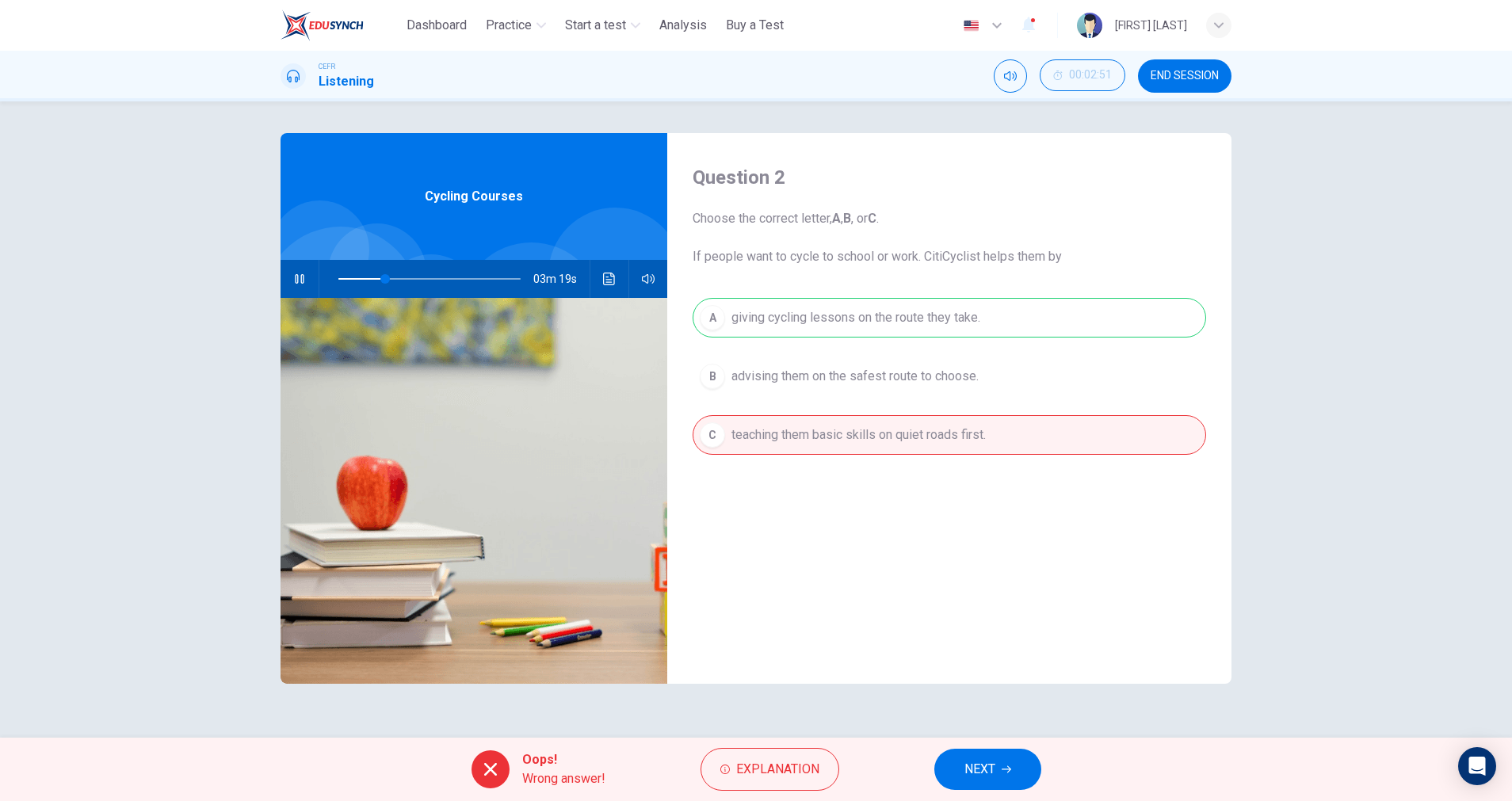 click on "NEXT" at bounding box center (979, 769) 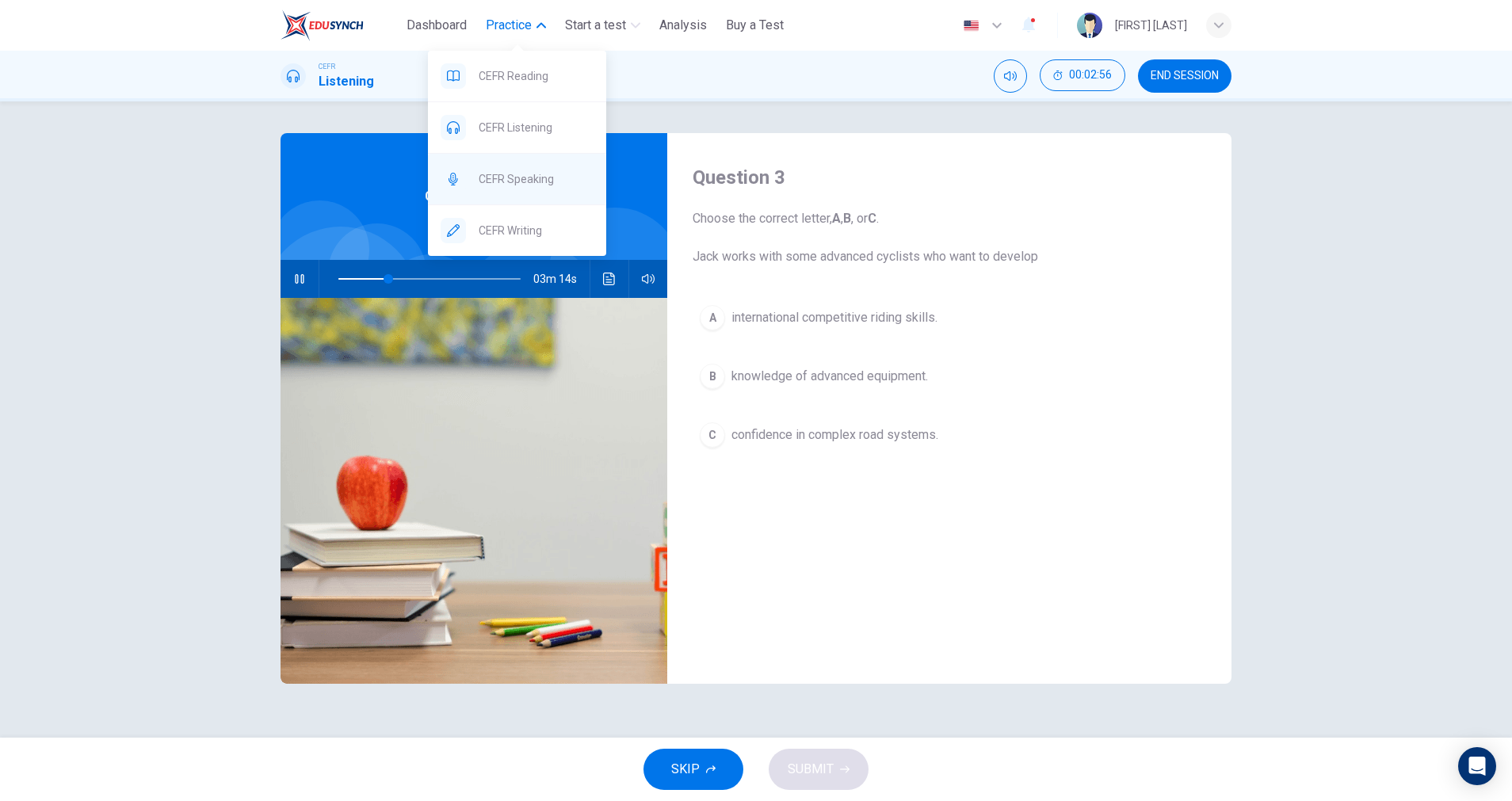 type on "**" 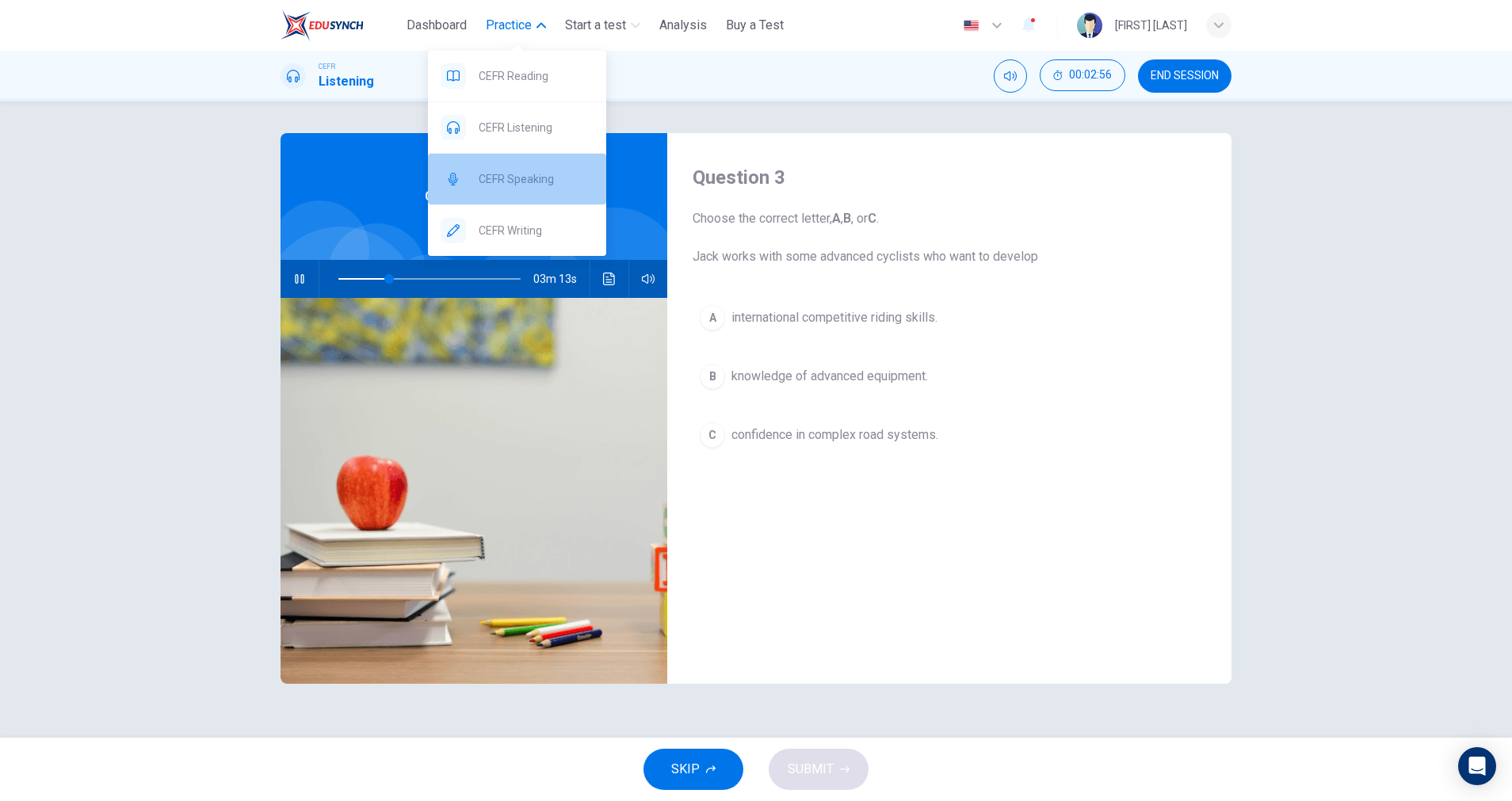 click on "CEFR Speaking" at bounding box center [536, 179] 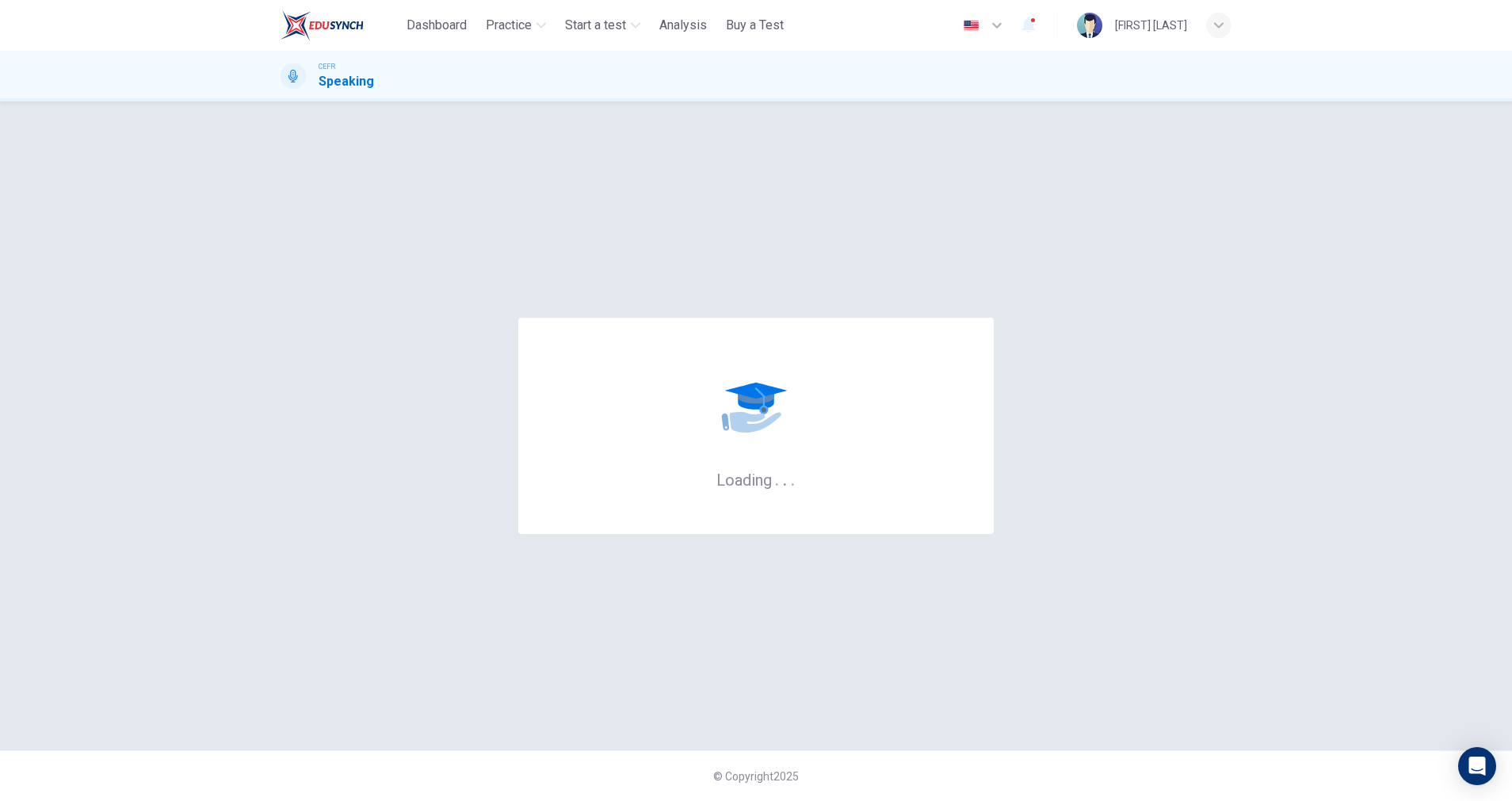 scroll, scrollTop: 0, scrollLeft: 0, axis: both 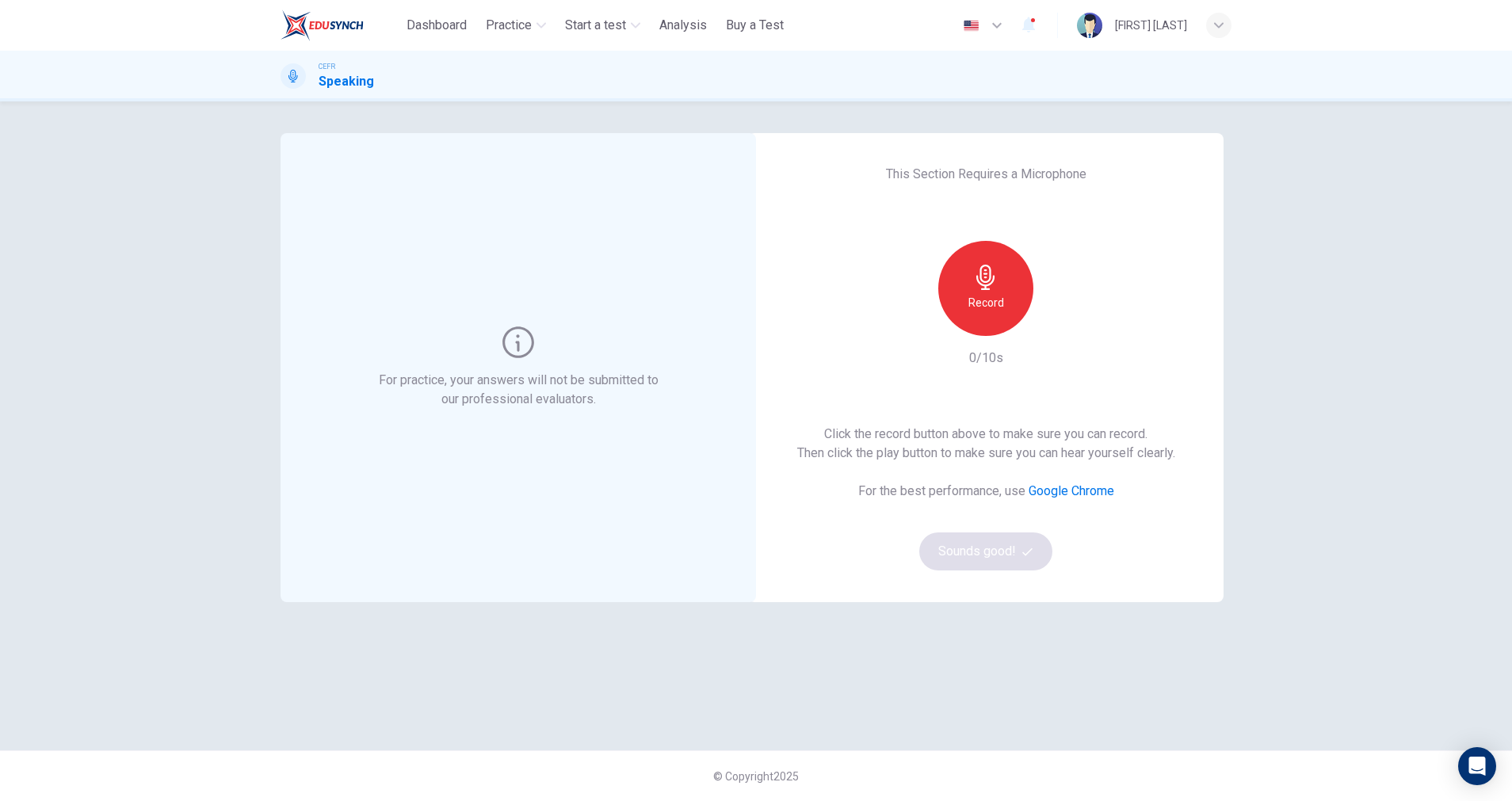 click on "Record" at bounding box center [986, 288] 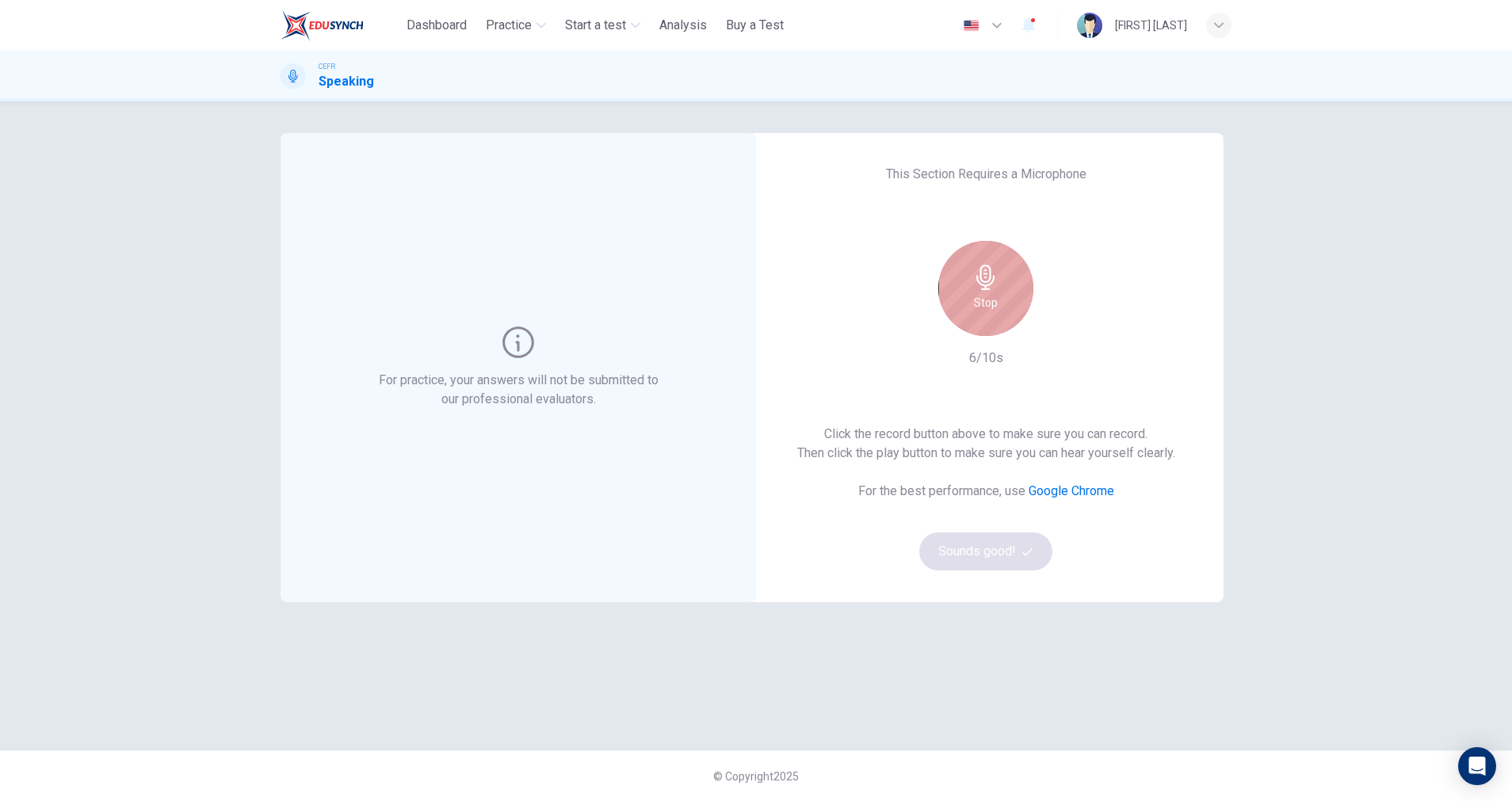 click on "Stop" at bounding box center (986, 288) 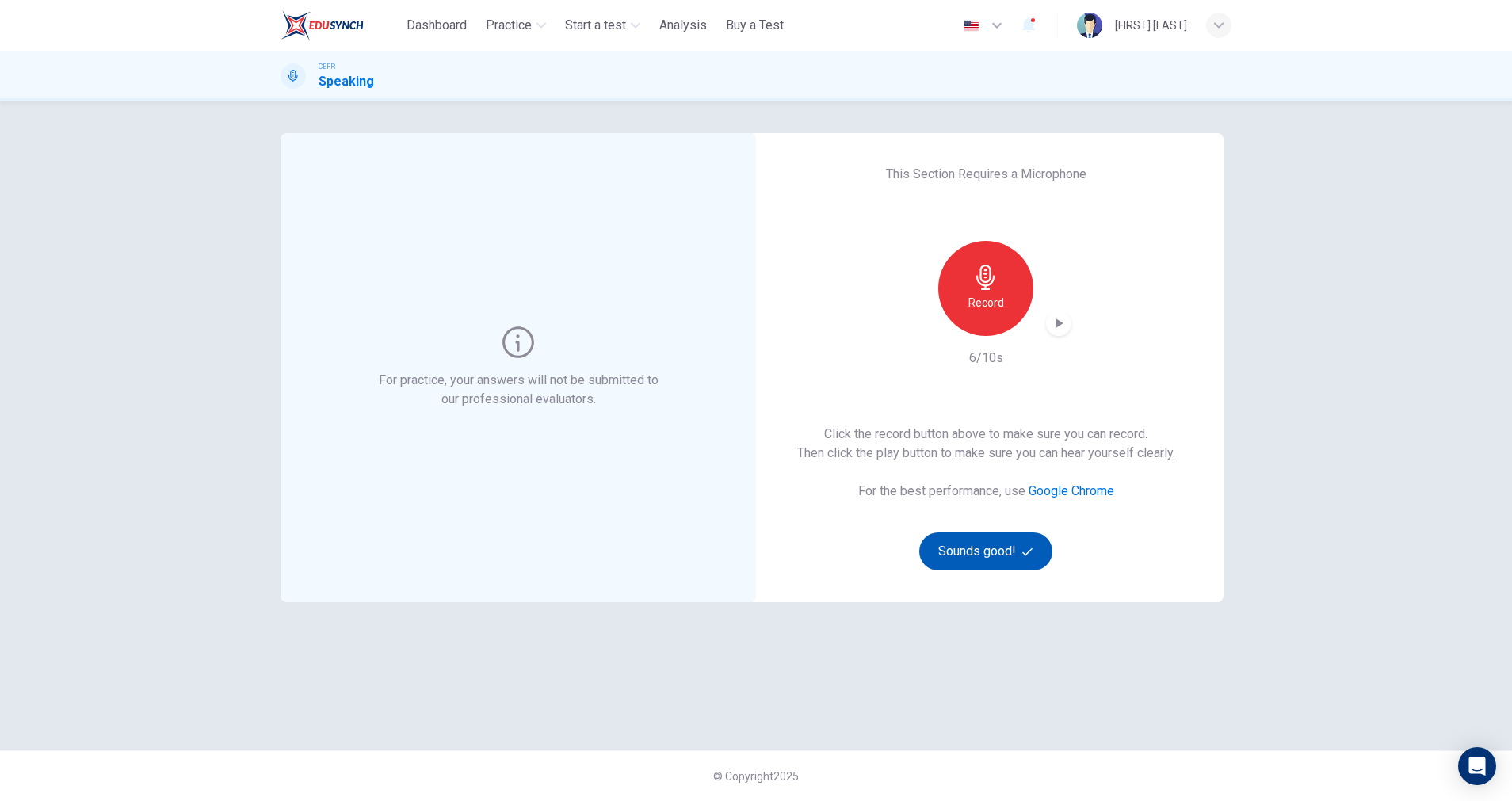click on "Sounds good!" at bounding box center [986, 551] 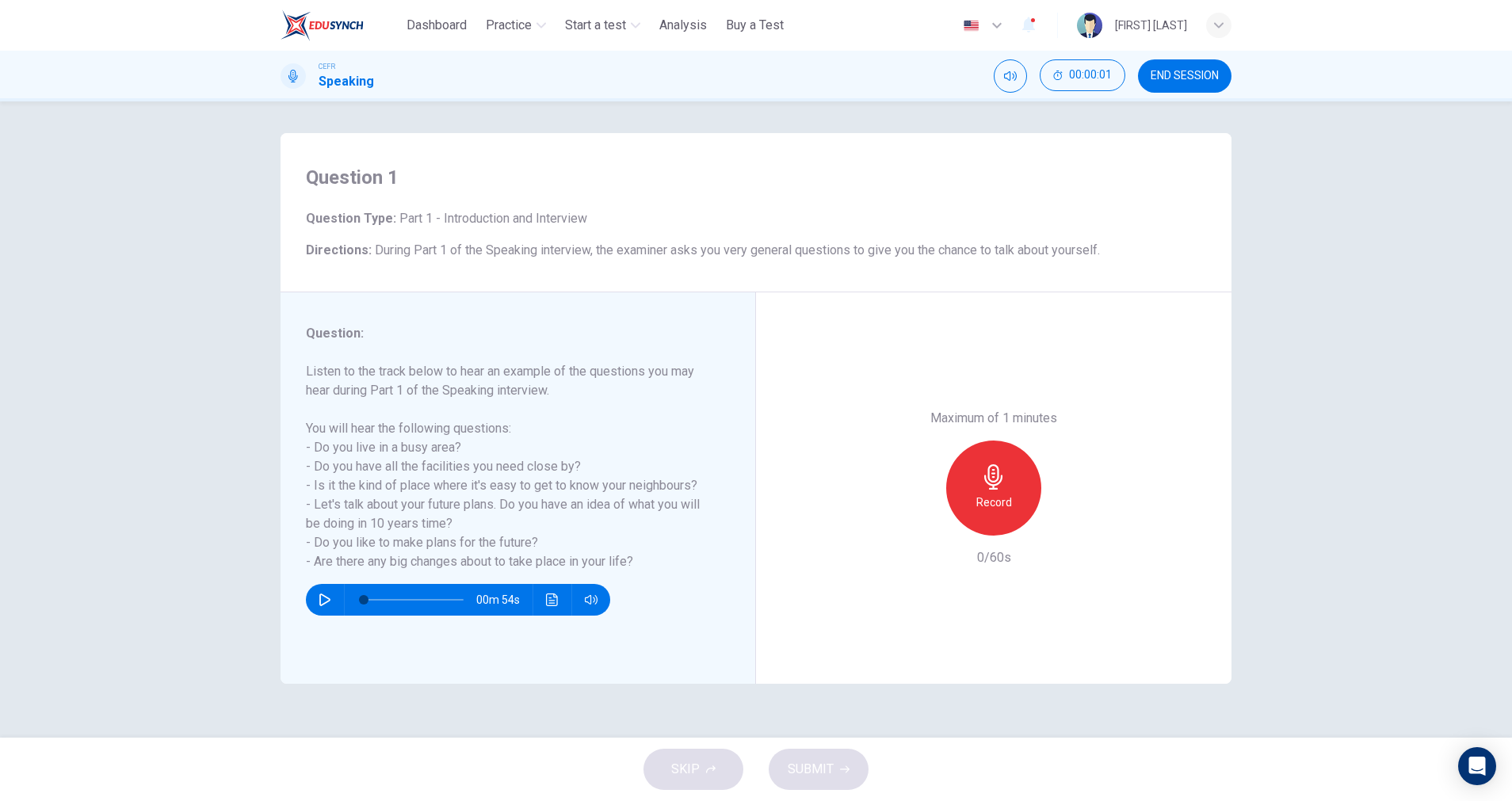 click 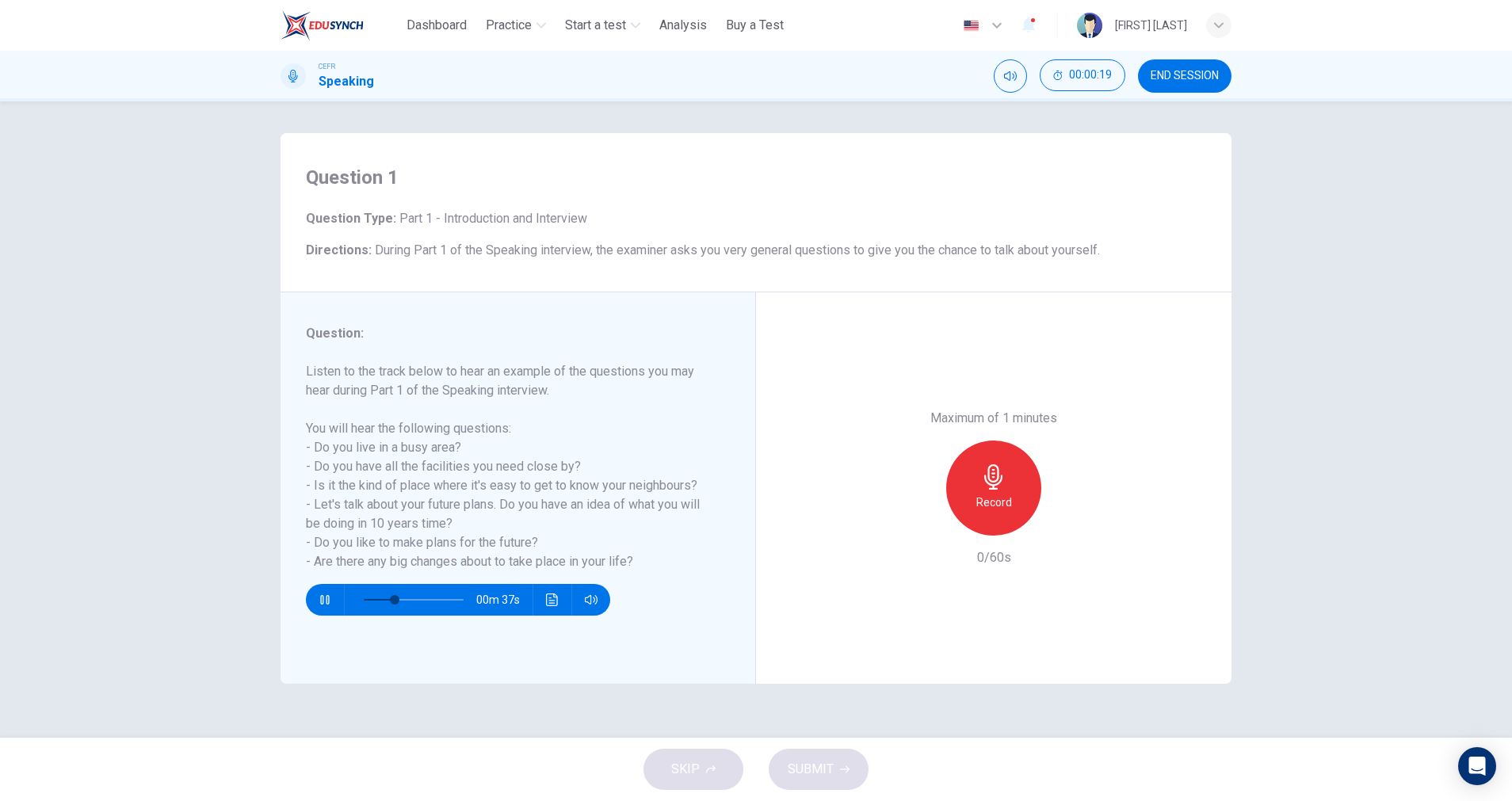 click at bounding box center [325, 600] 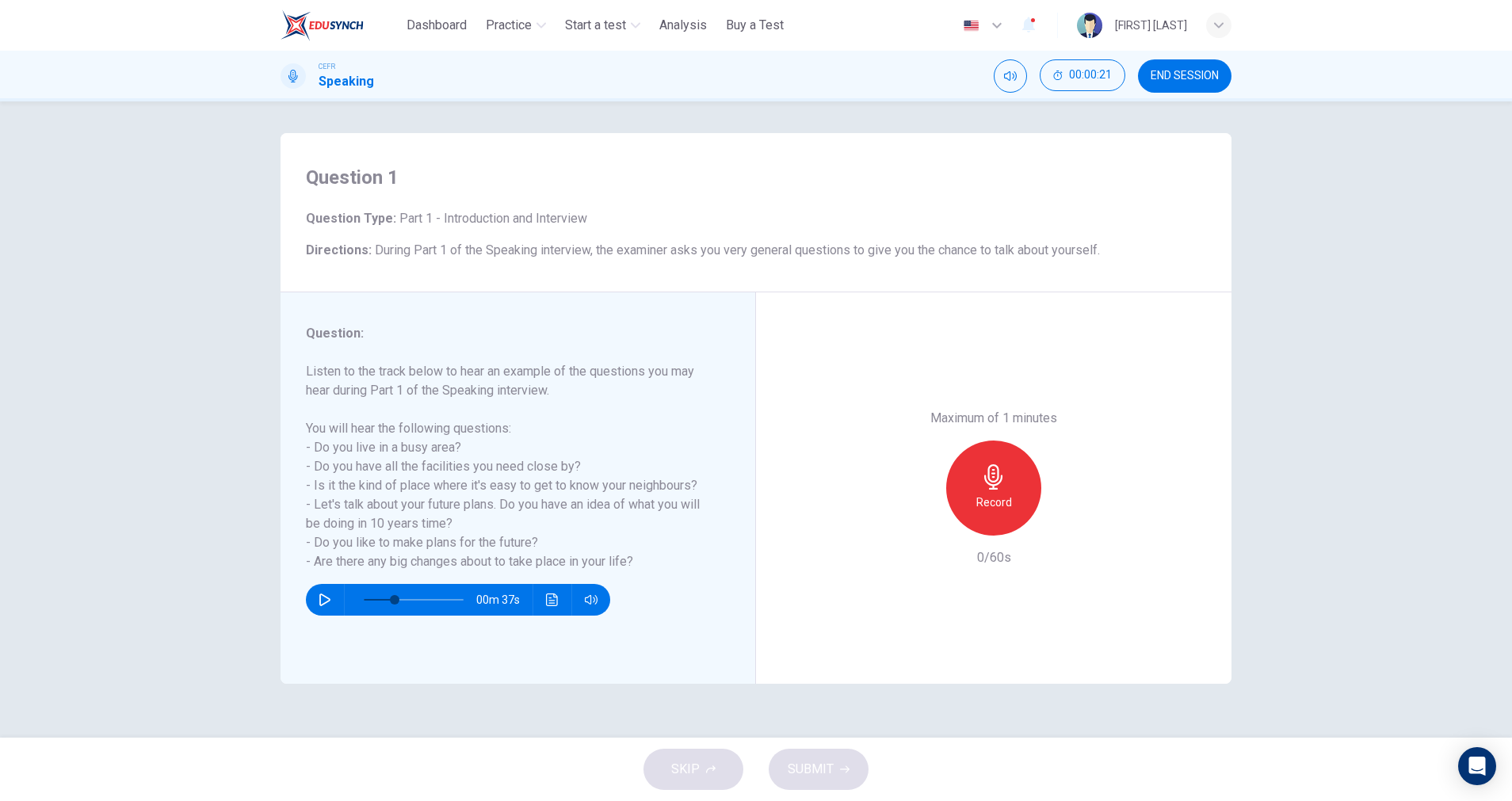 click at bounding box center (325, 600) 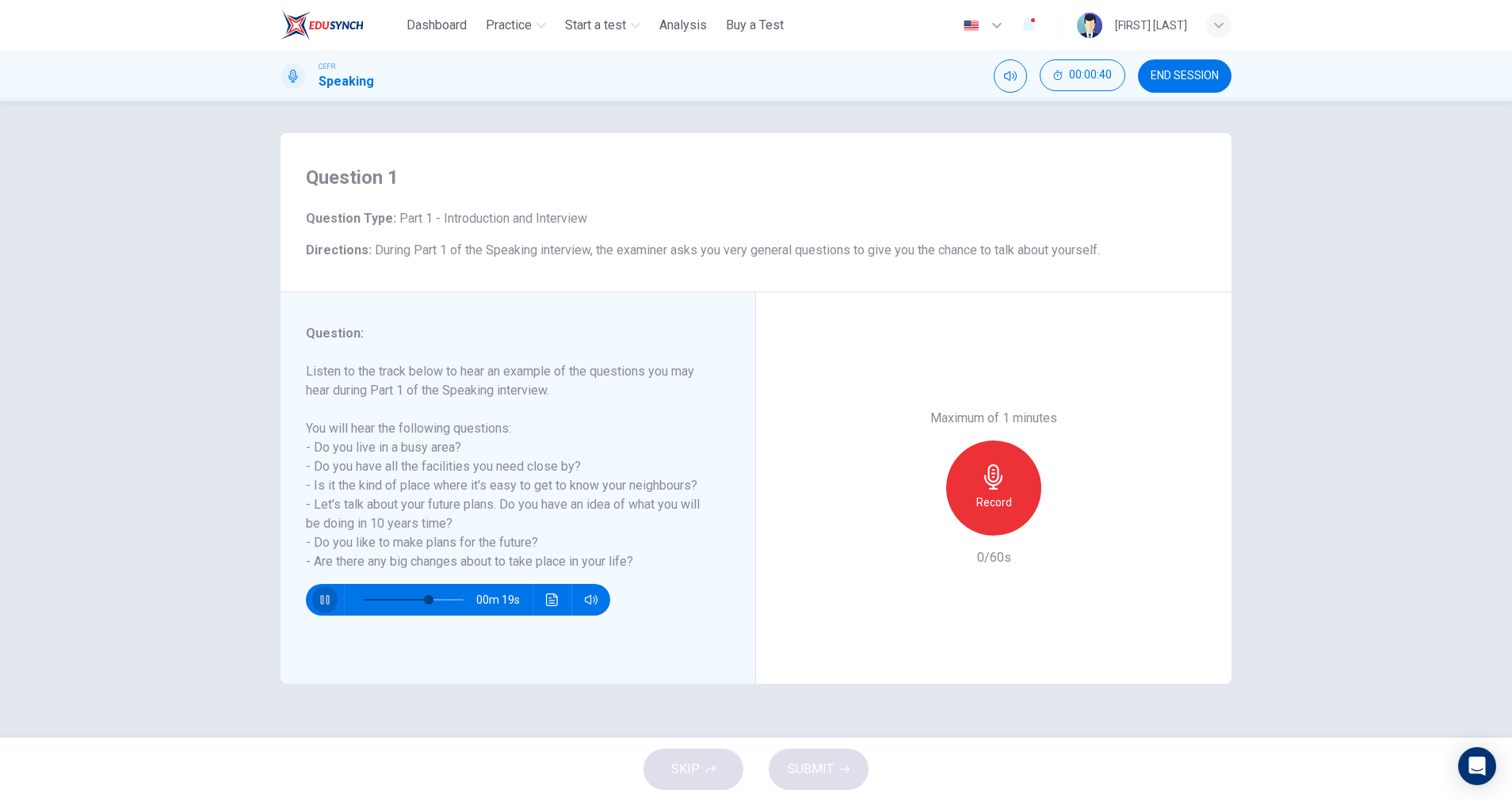 click 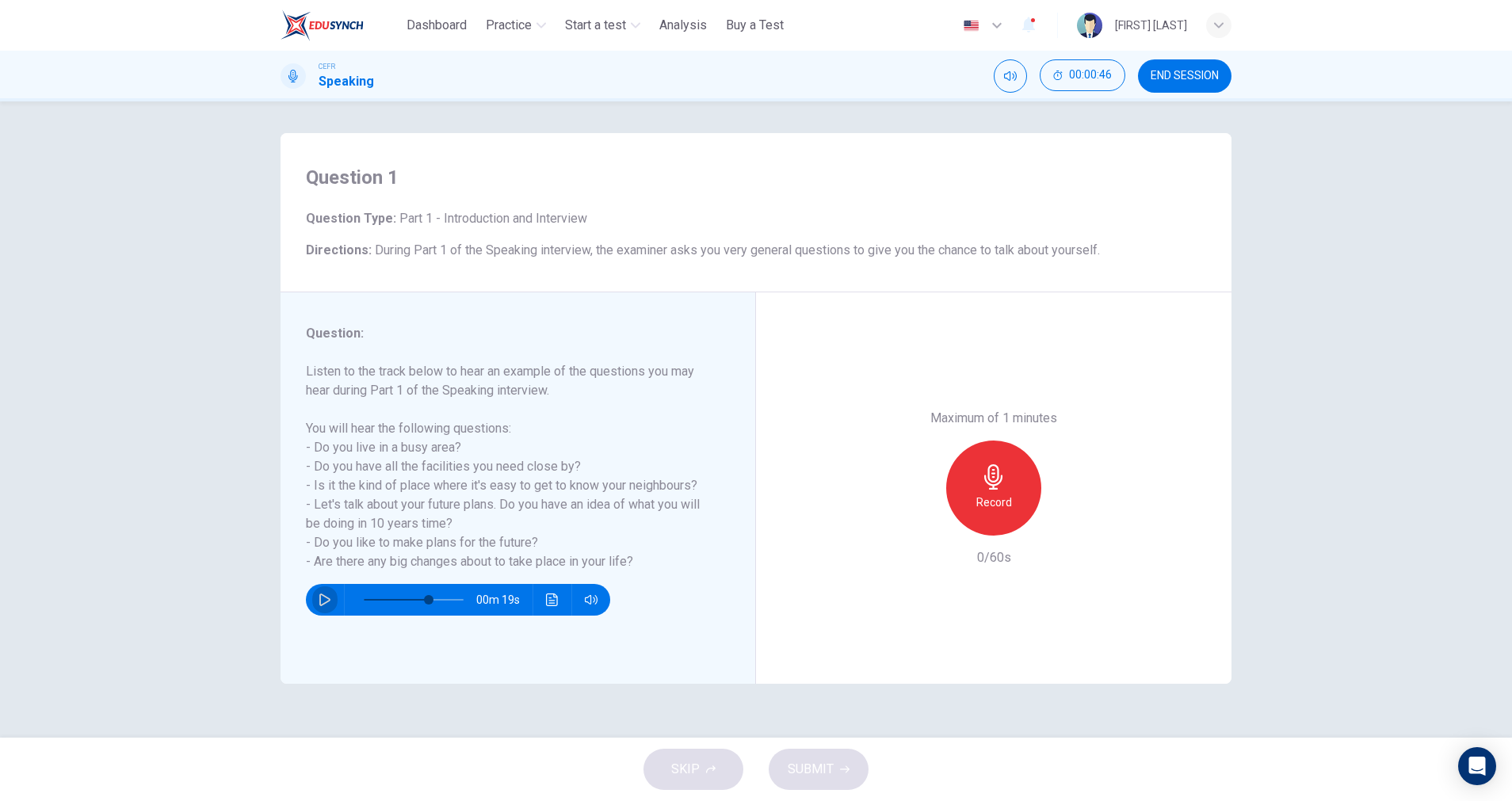 click at bounding box center [325, 600] 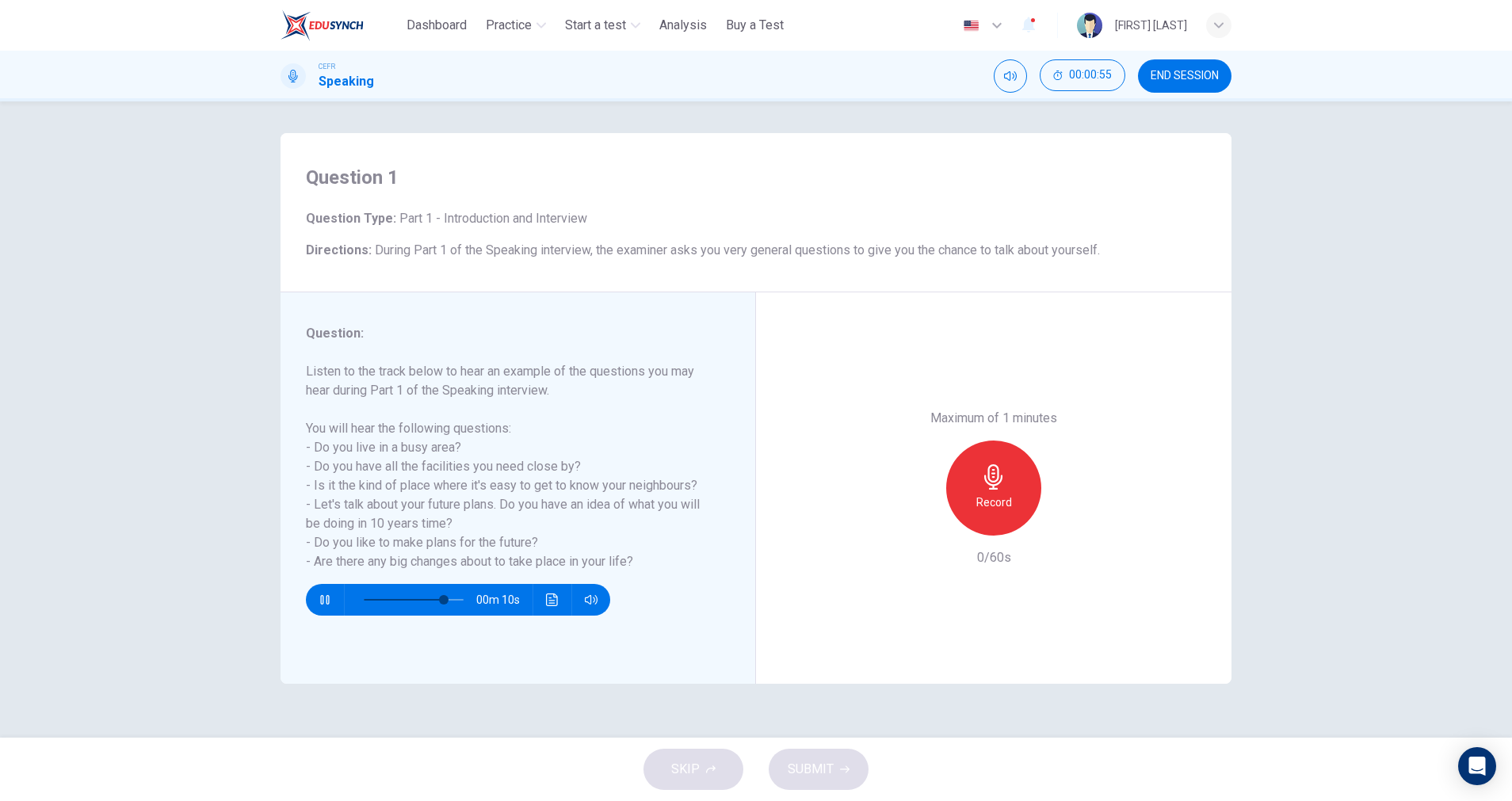click at bounding box center (325, 600) 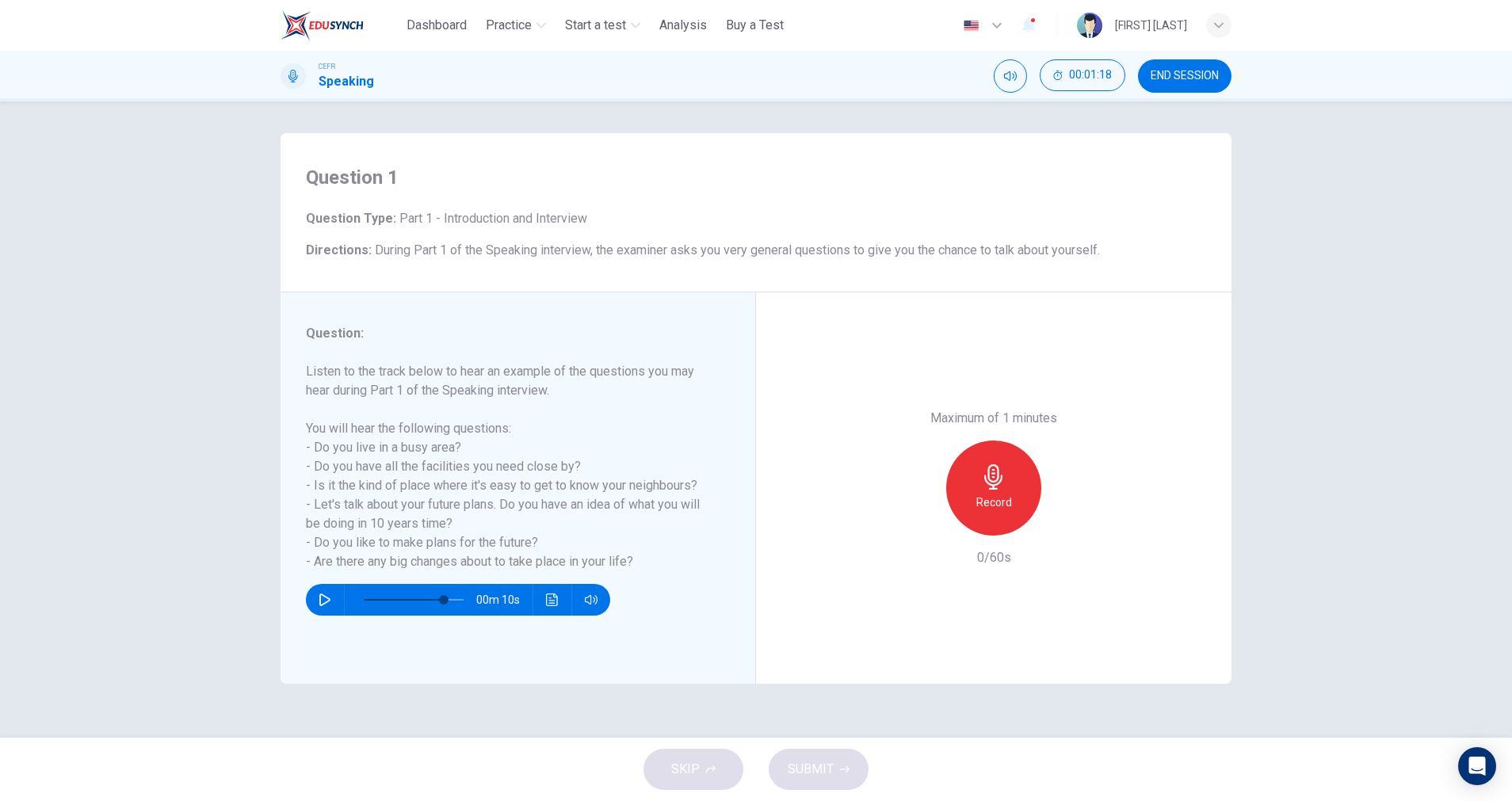 click at bounding box center [325, 600] 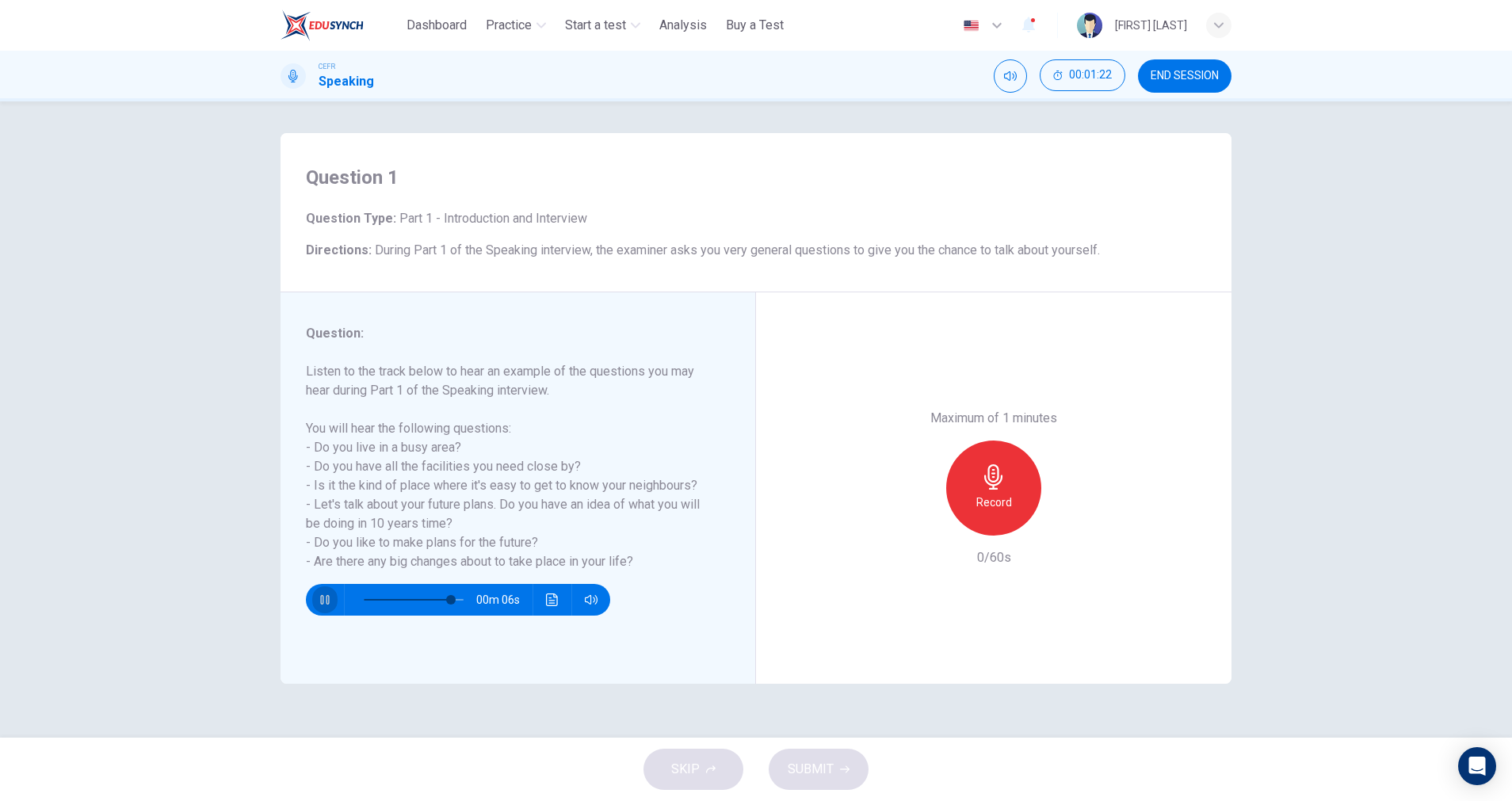 click 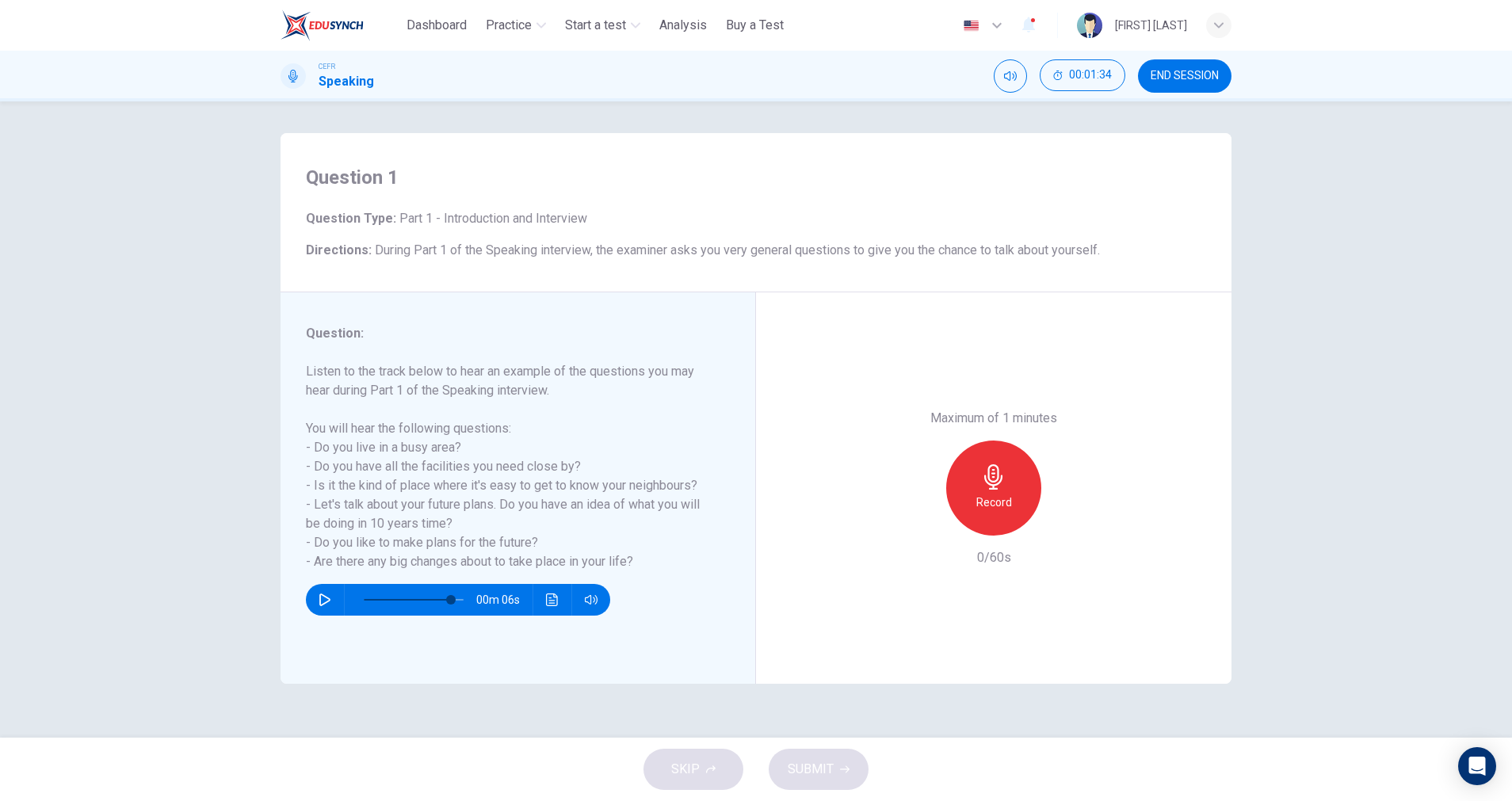 click 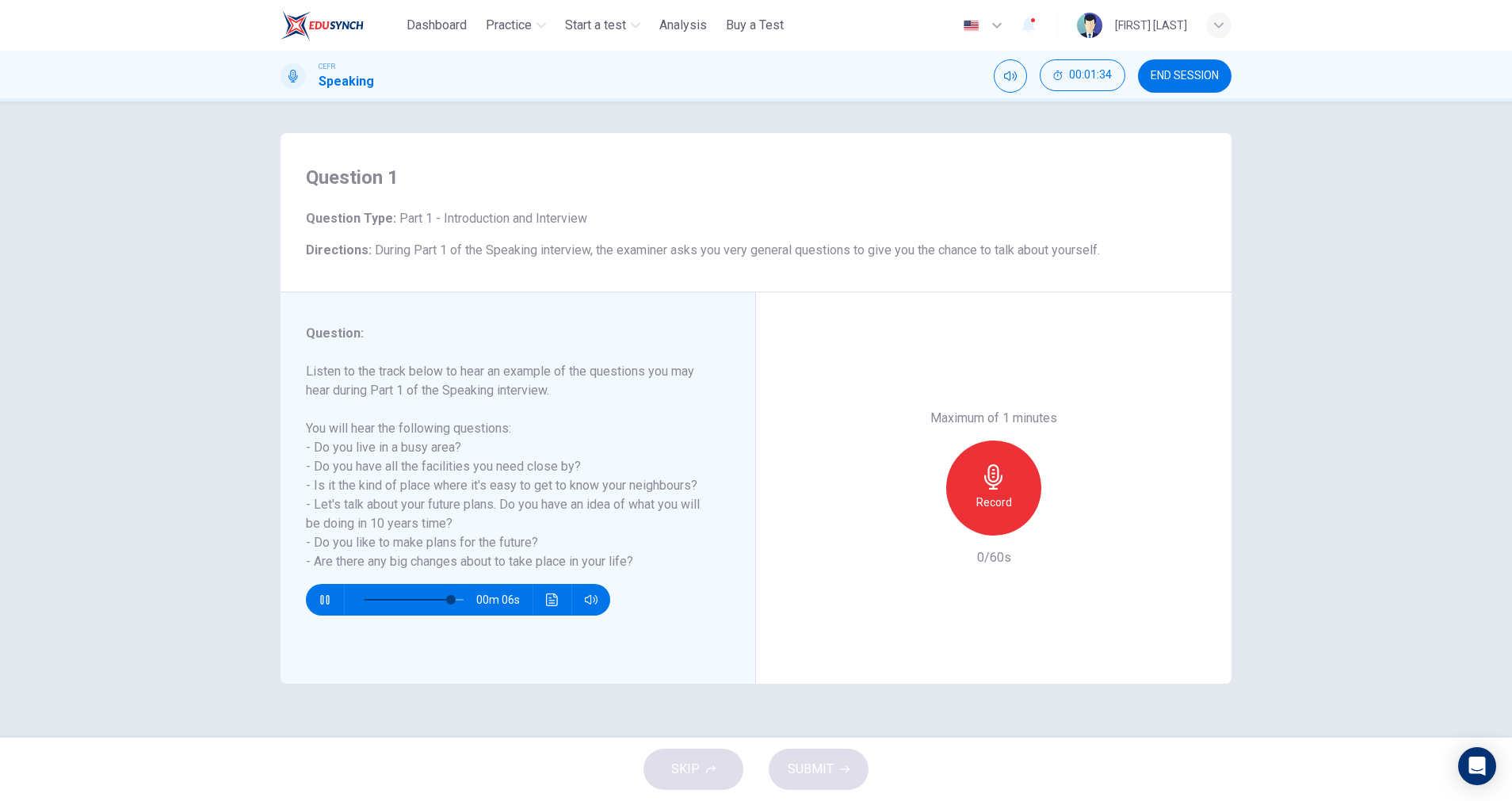 click 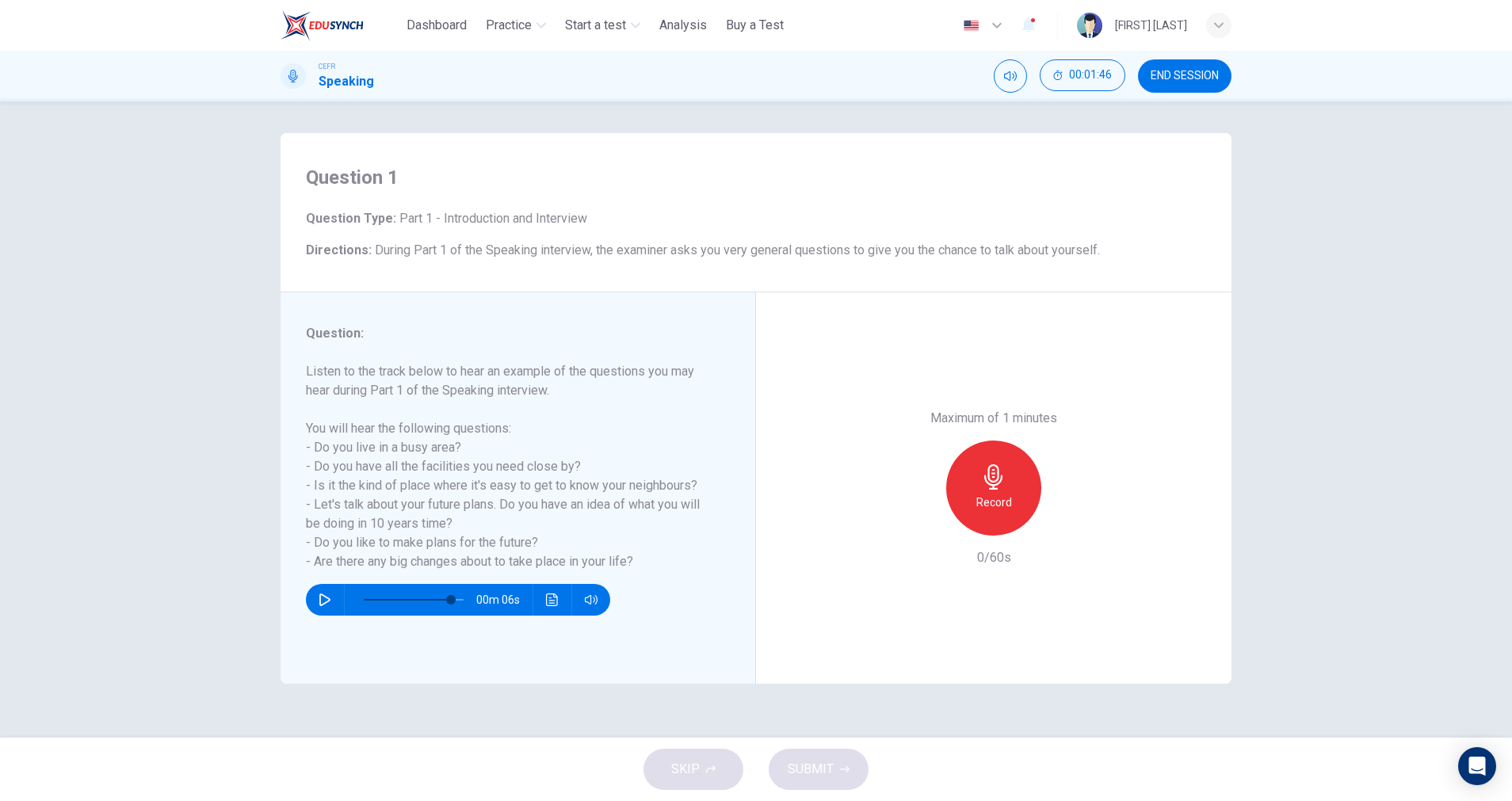 click on "Record" at bounding box center [994, 488] 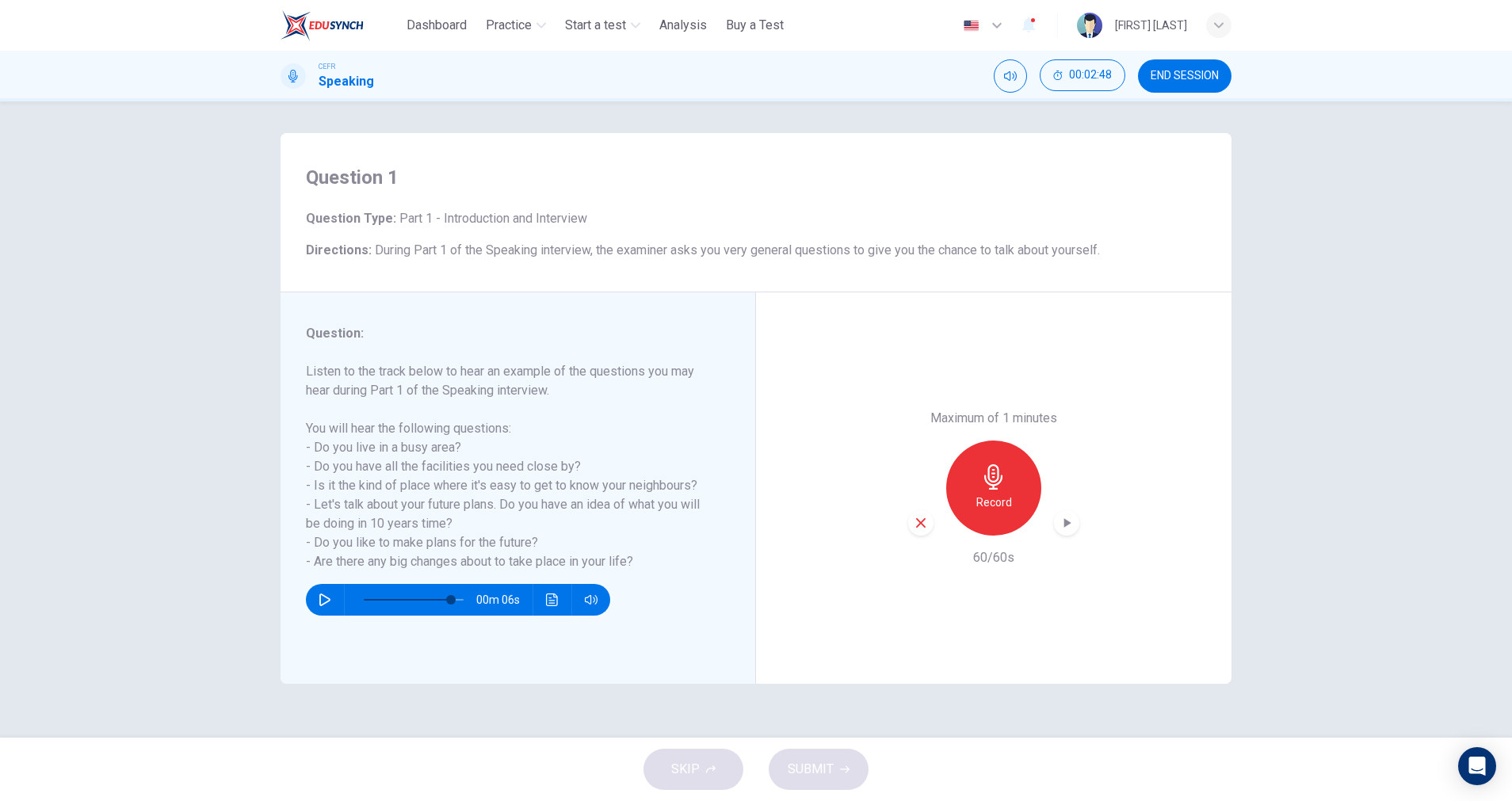click 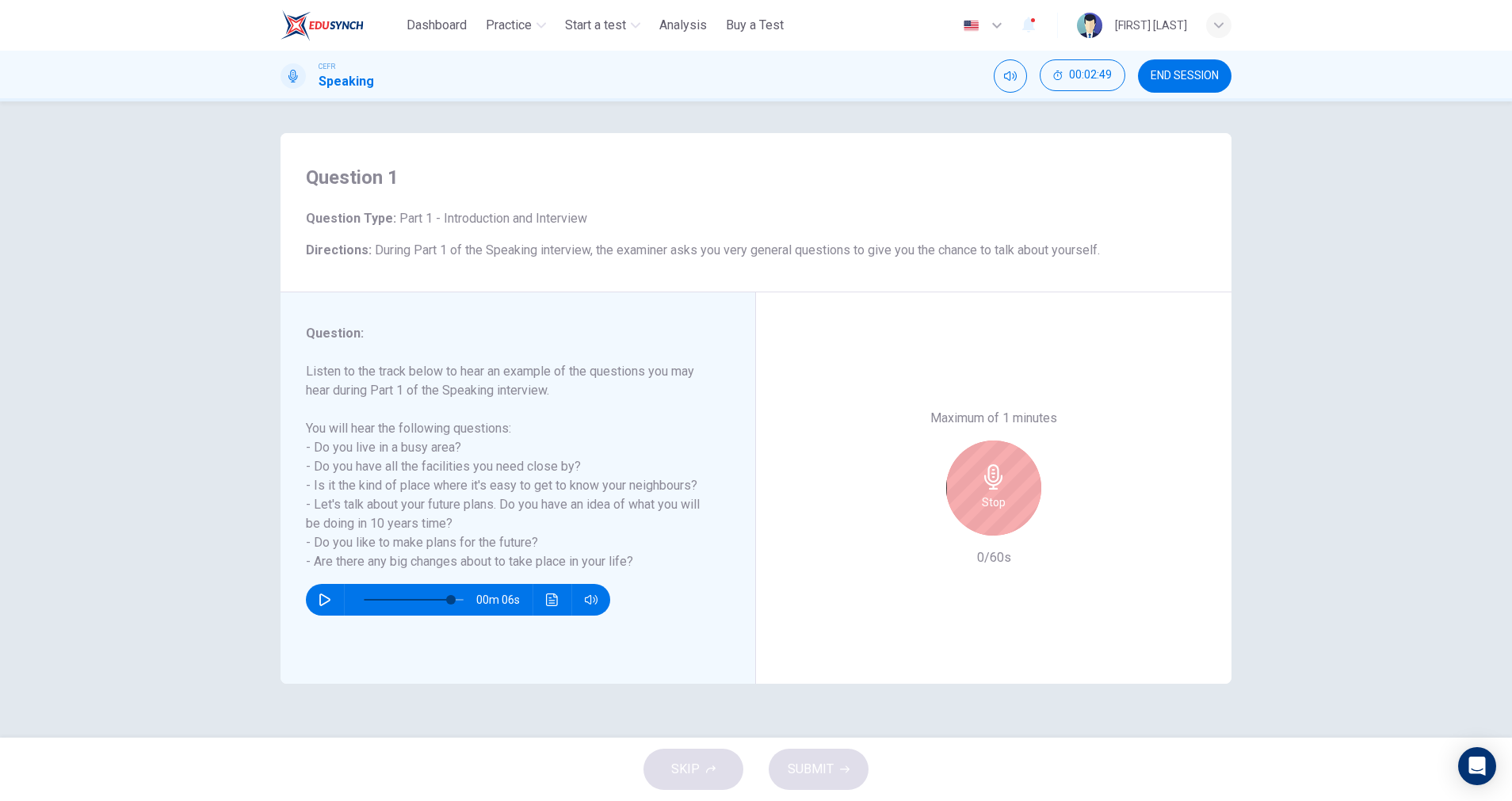 click 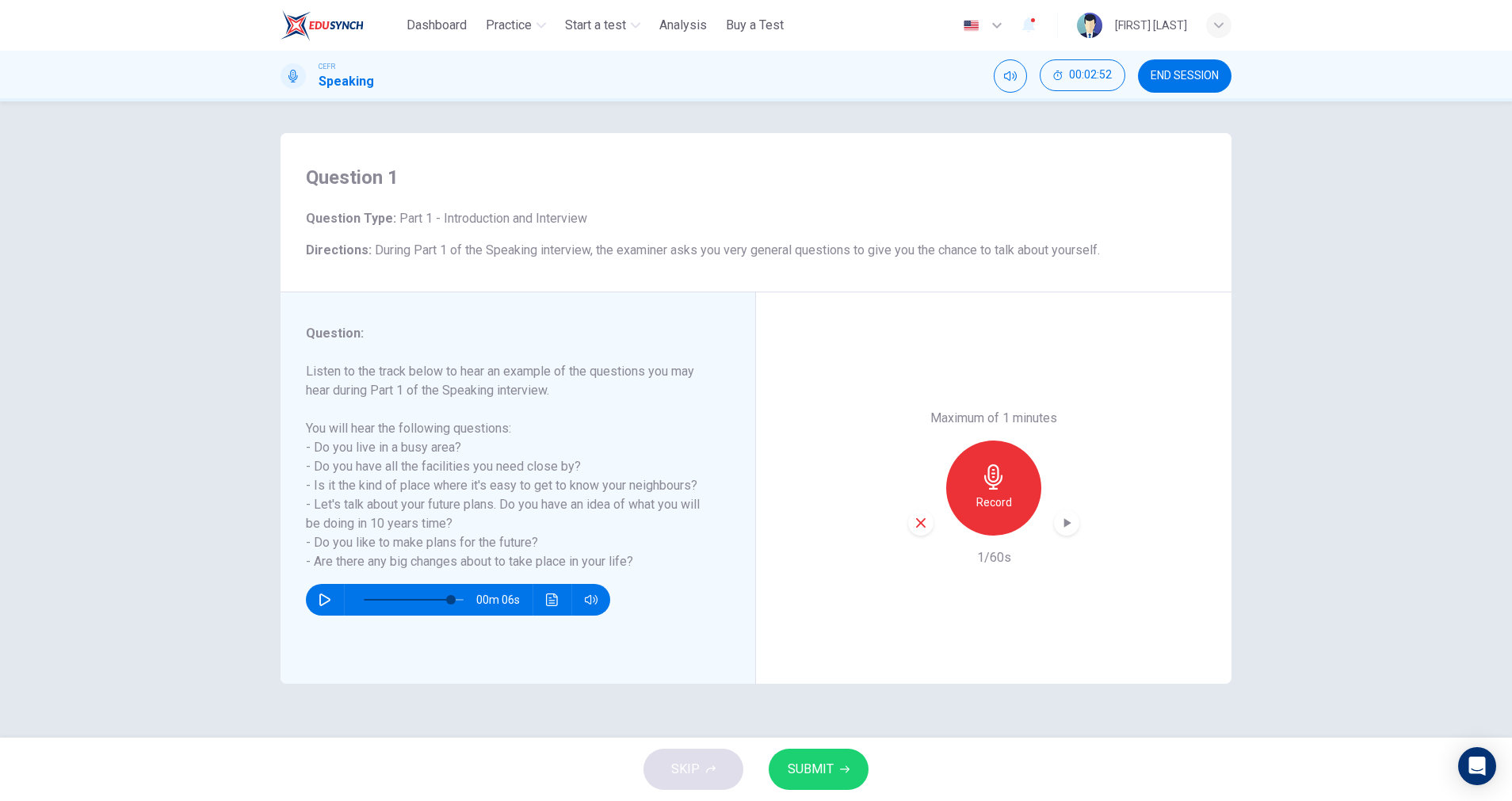 click 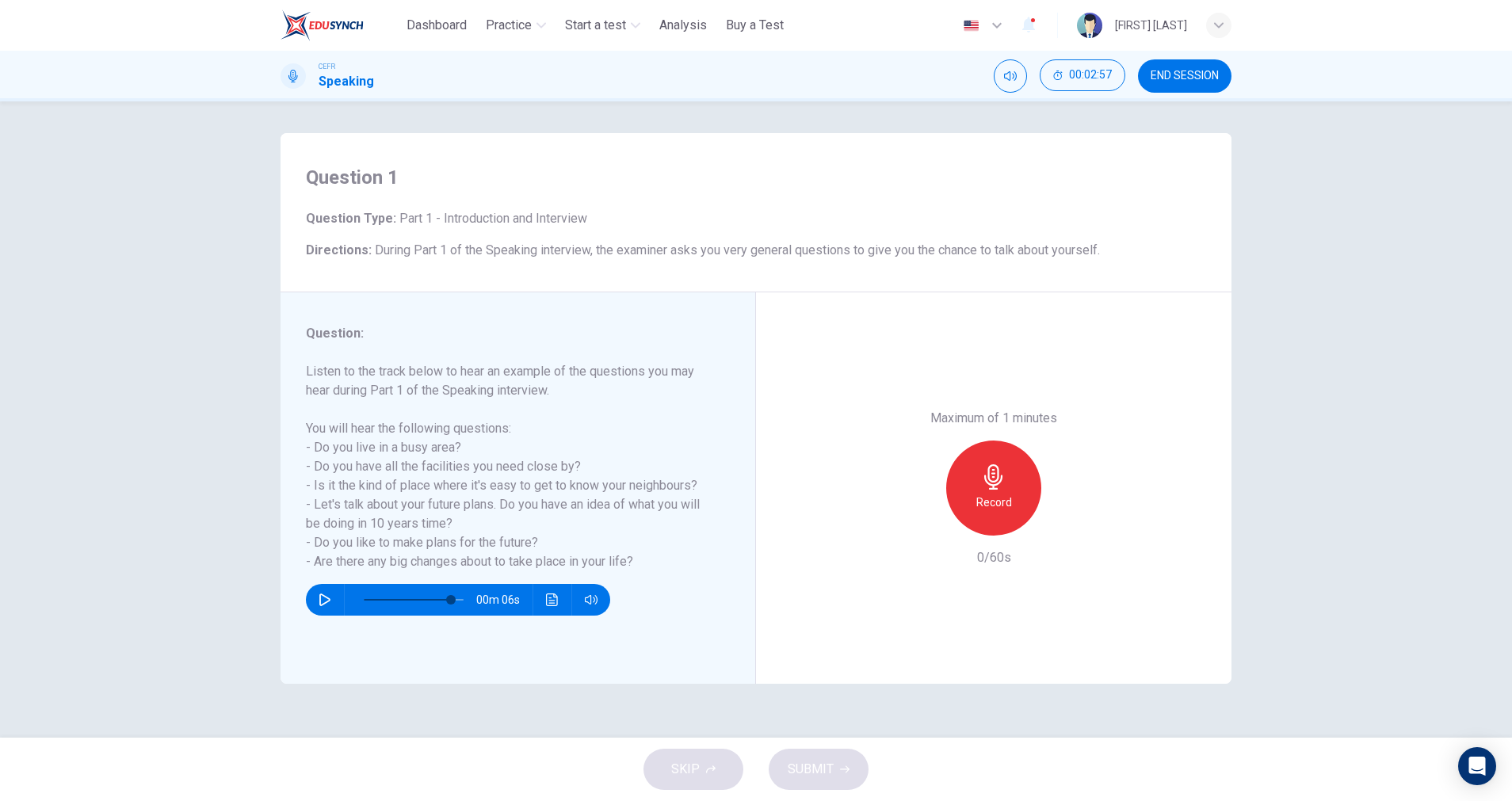 click on "Record" at bounding box center (994, 502) 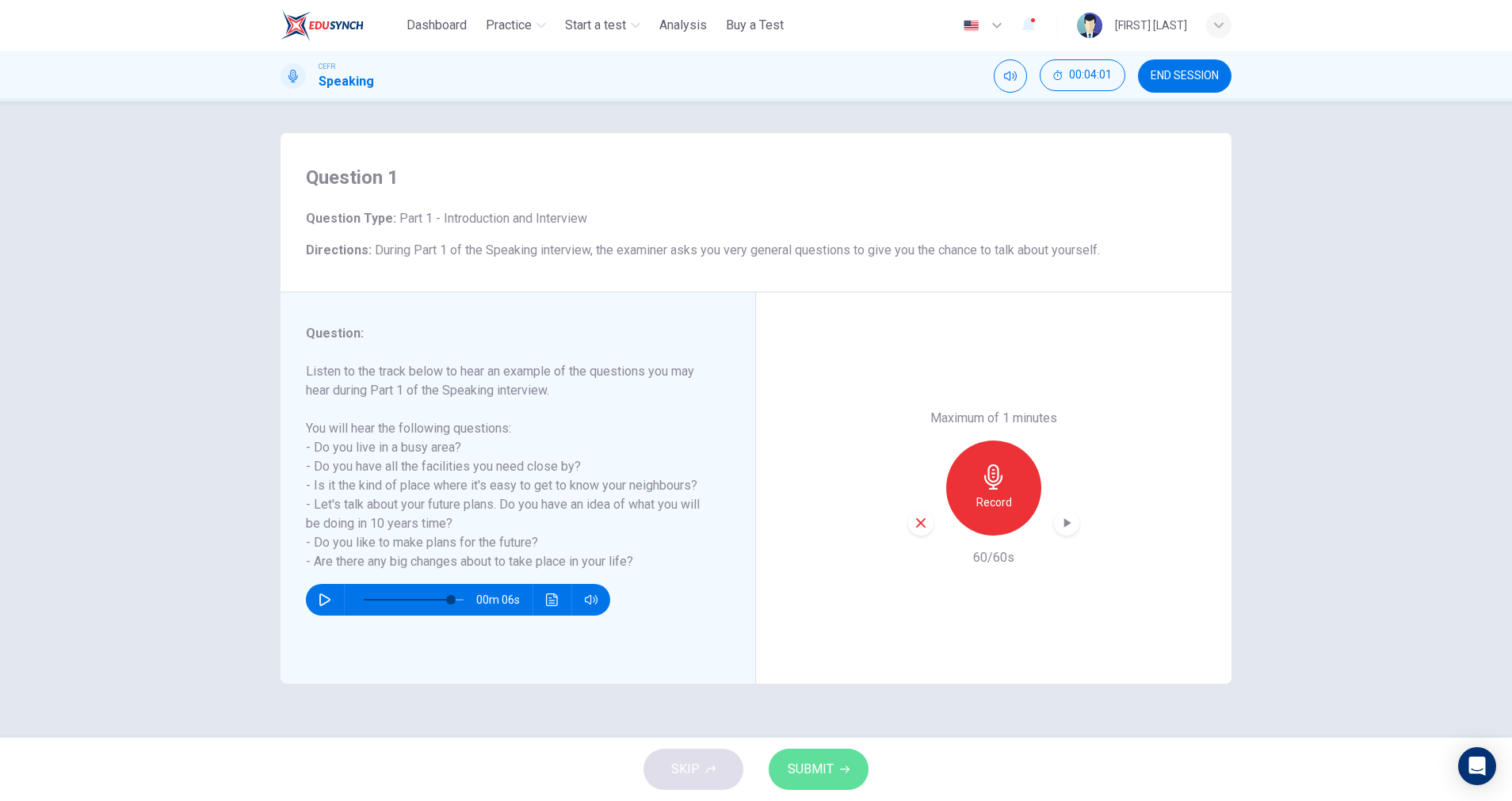 click on "SUBMIT" at bounding box center (819, 769) 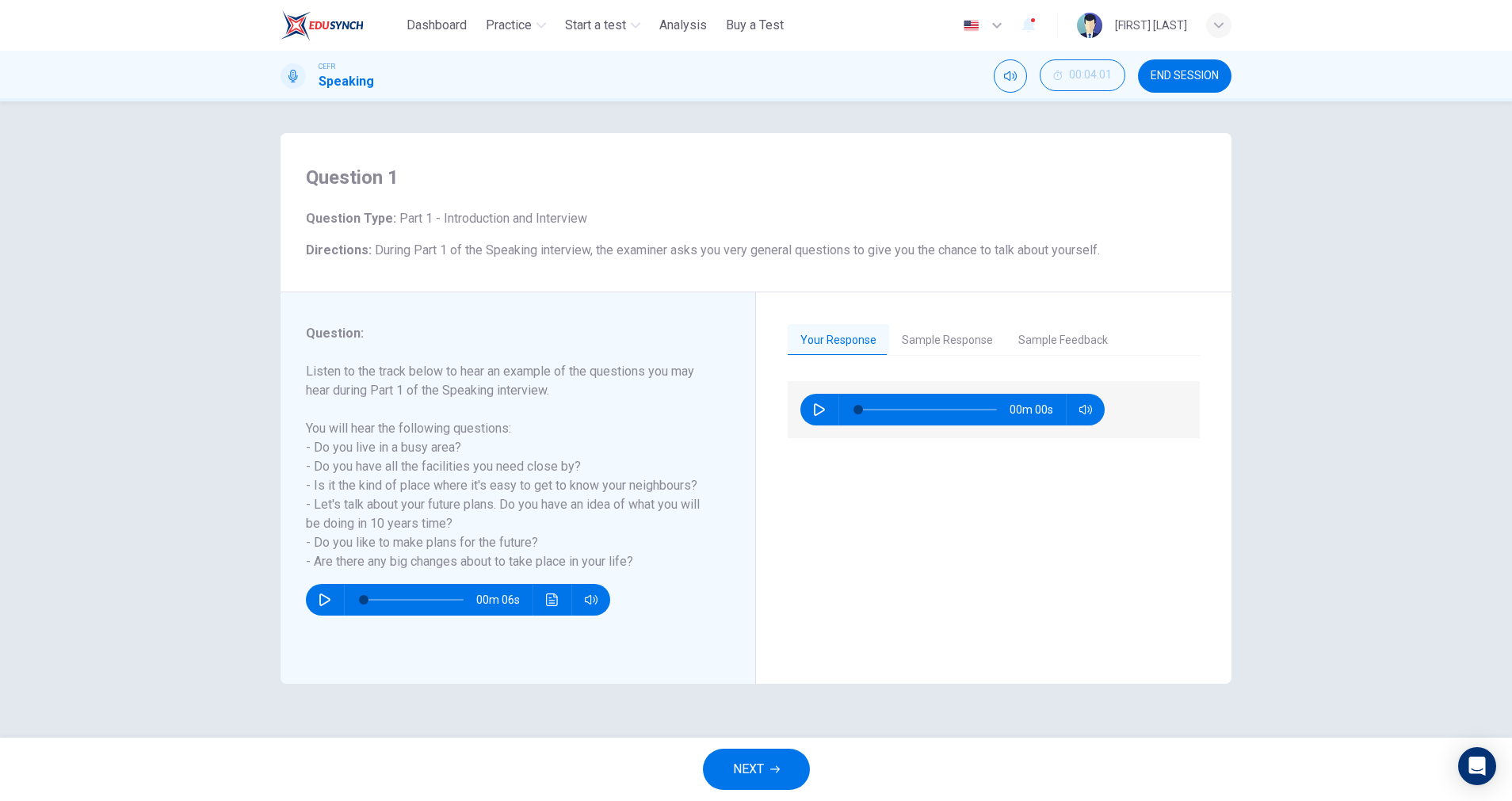 type on "*" 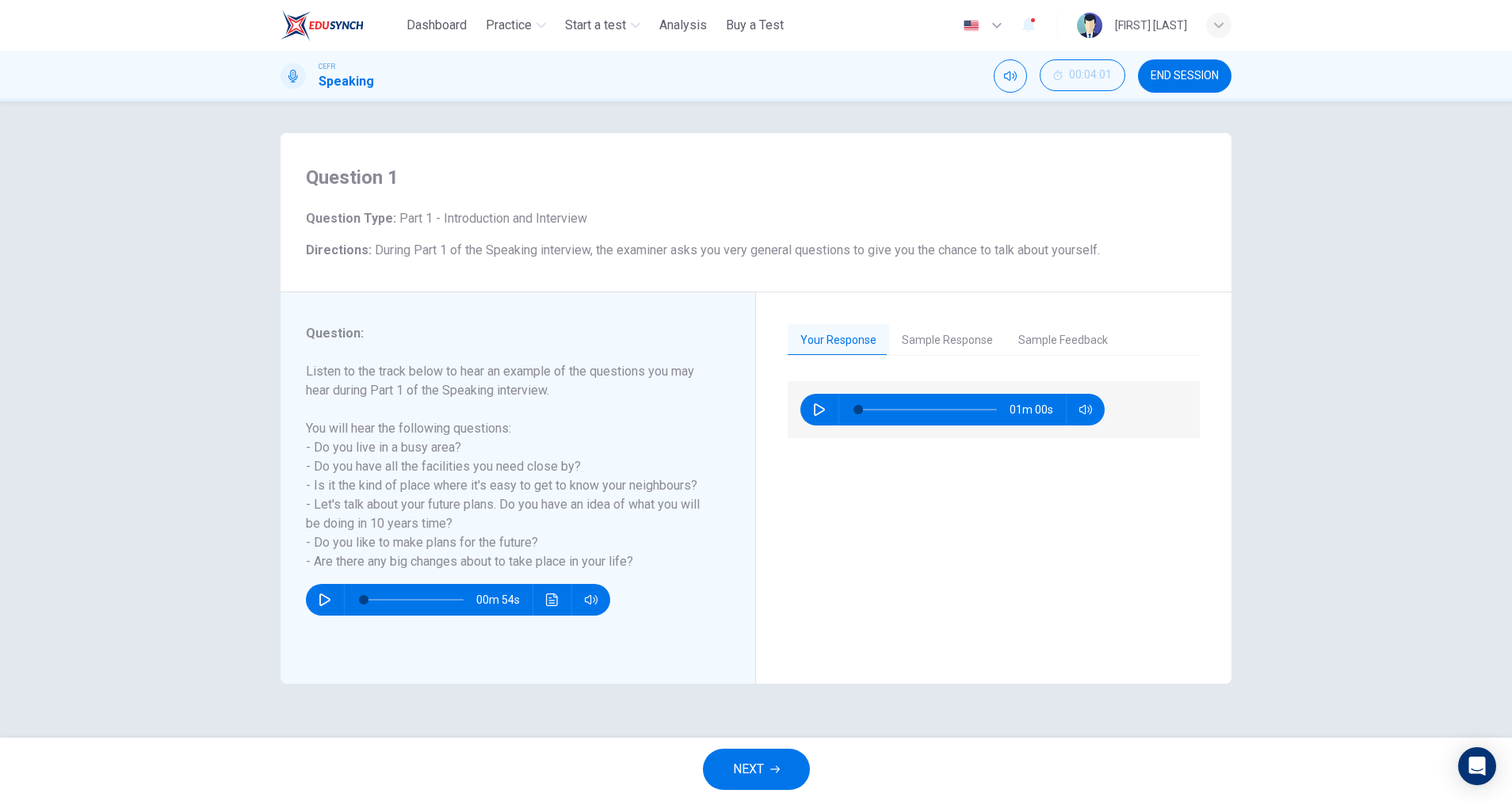 click on "Sample Response" at bounding box center [947, 341] 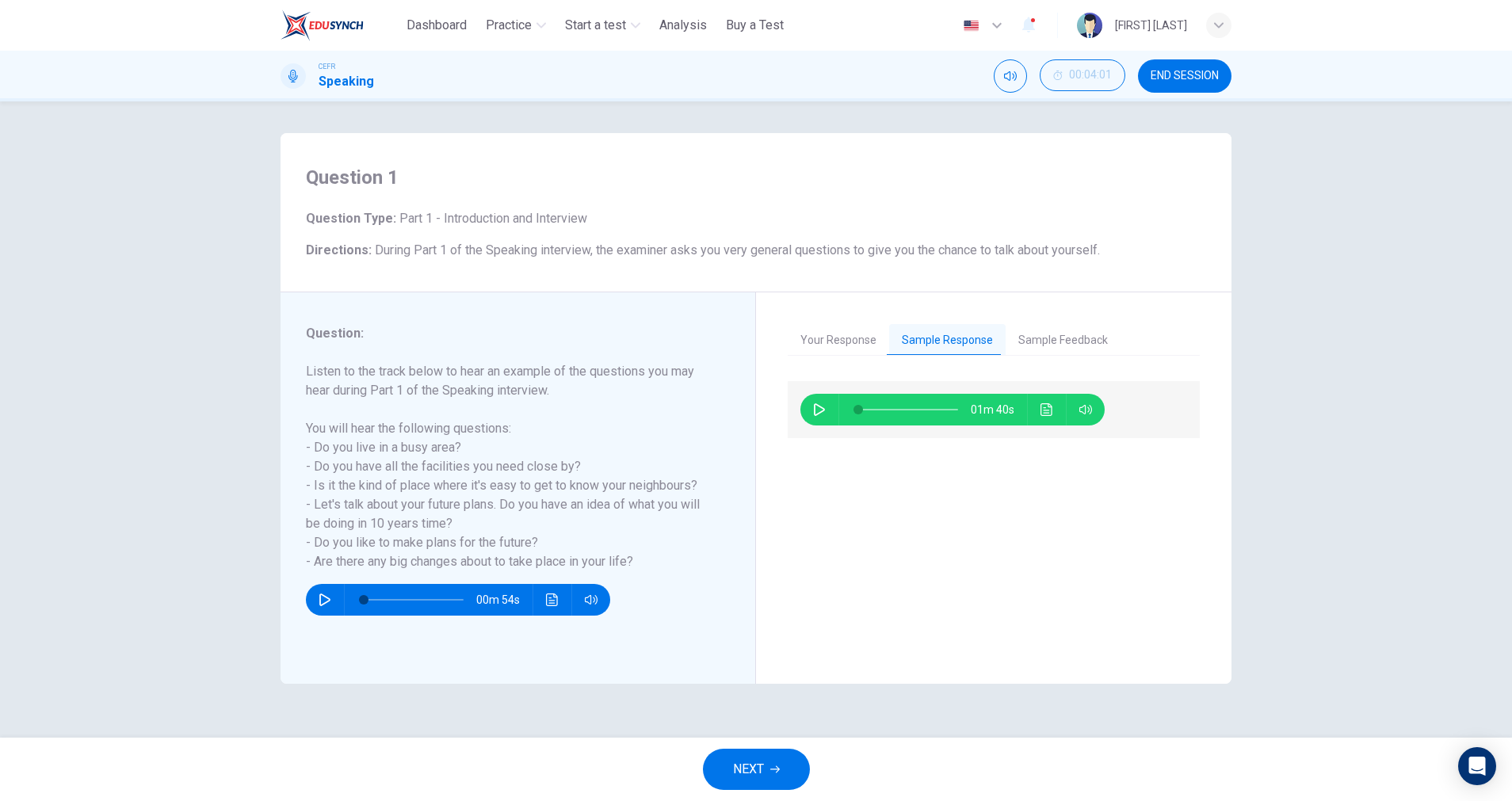 click 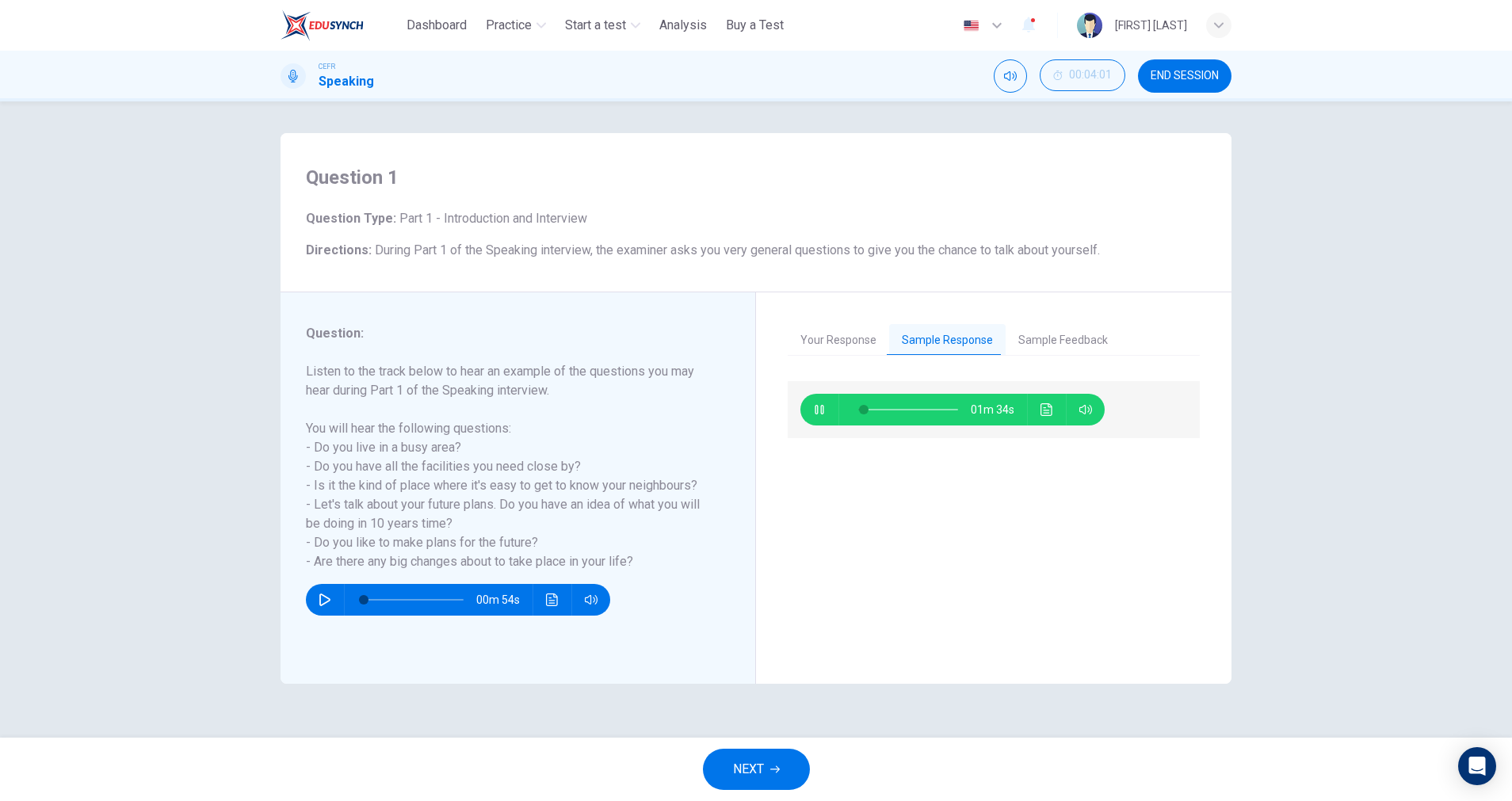 click on "Sample Feedback" at bounding box center [1063, 341] 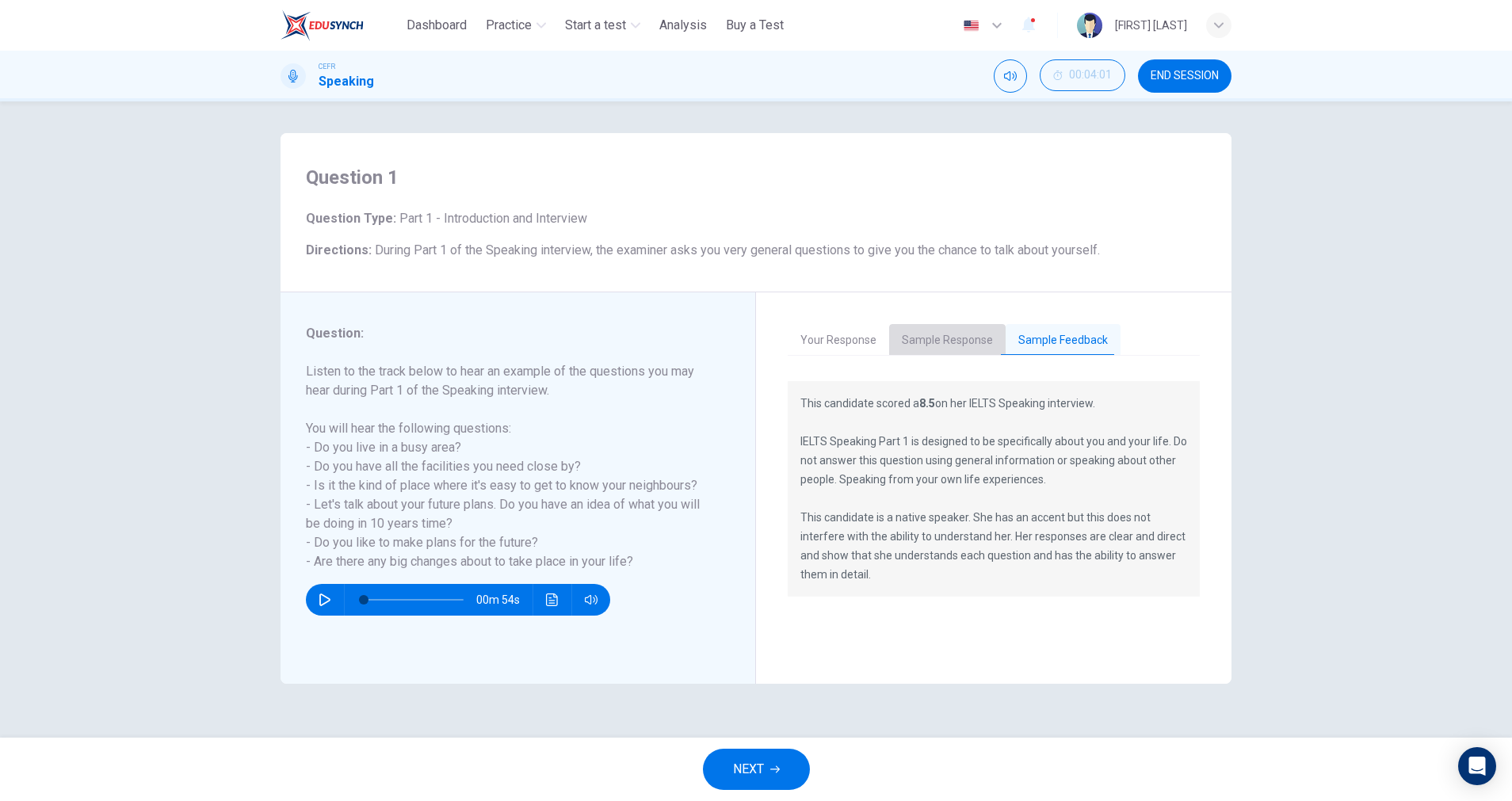 click on "Sample Response" at bounding box center (947, 341) 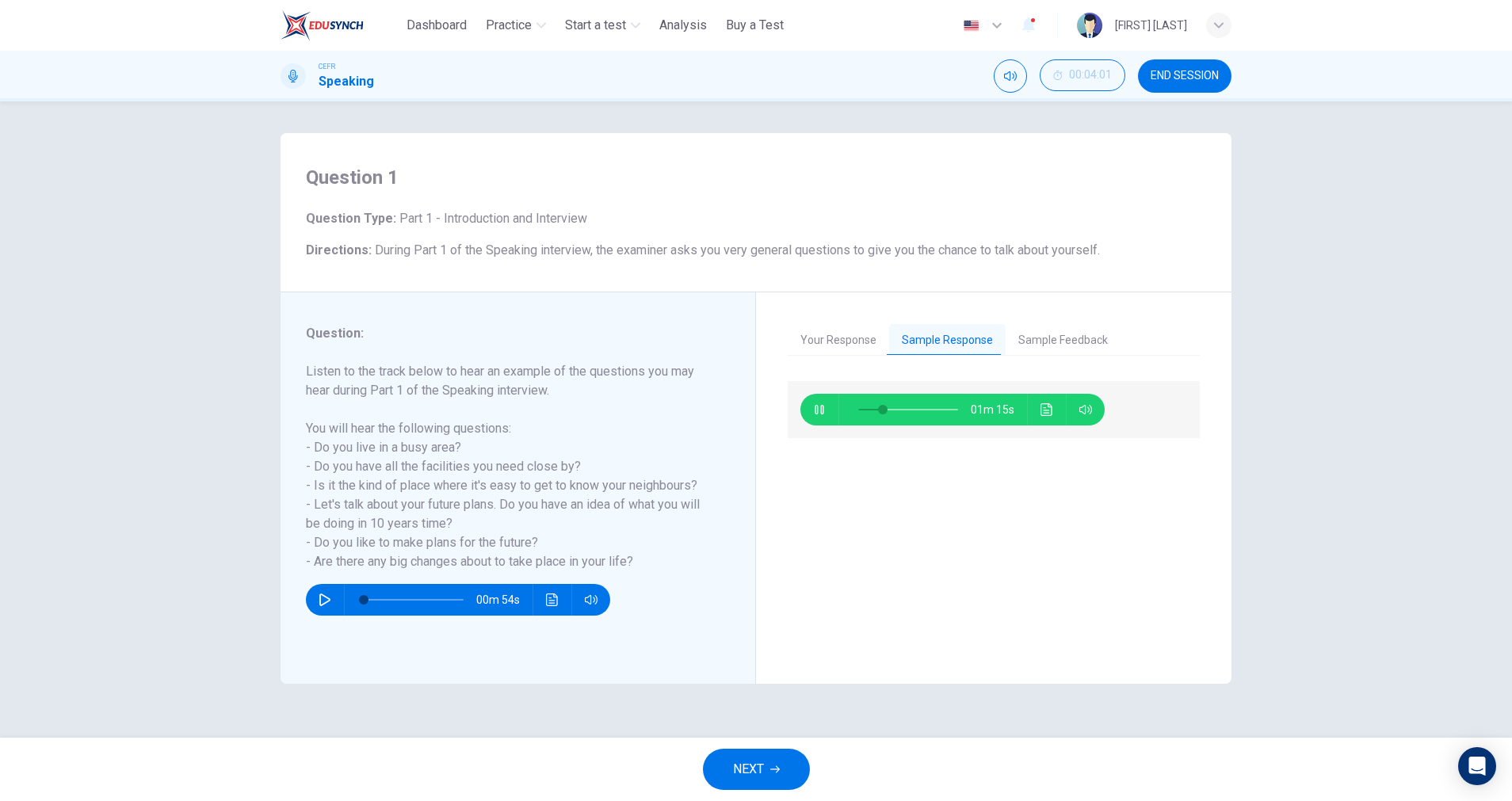type on "**" 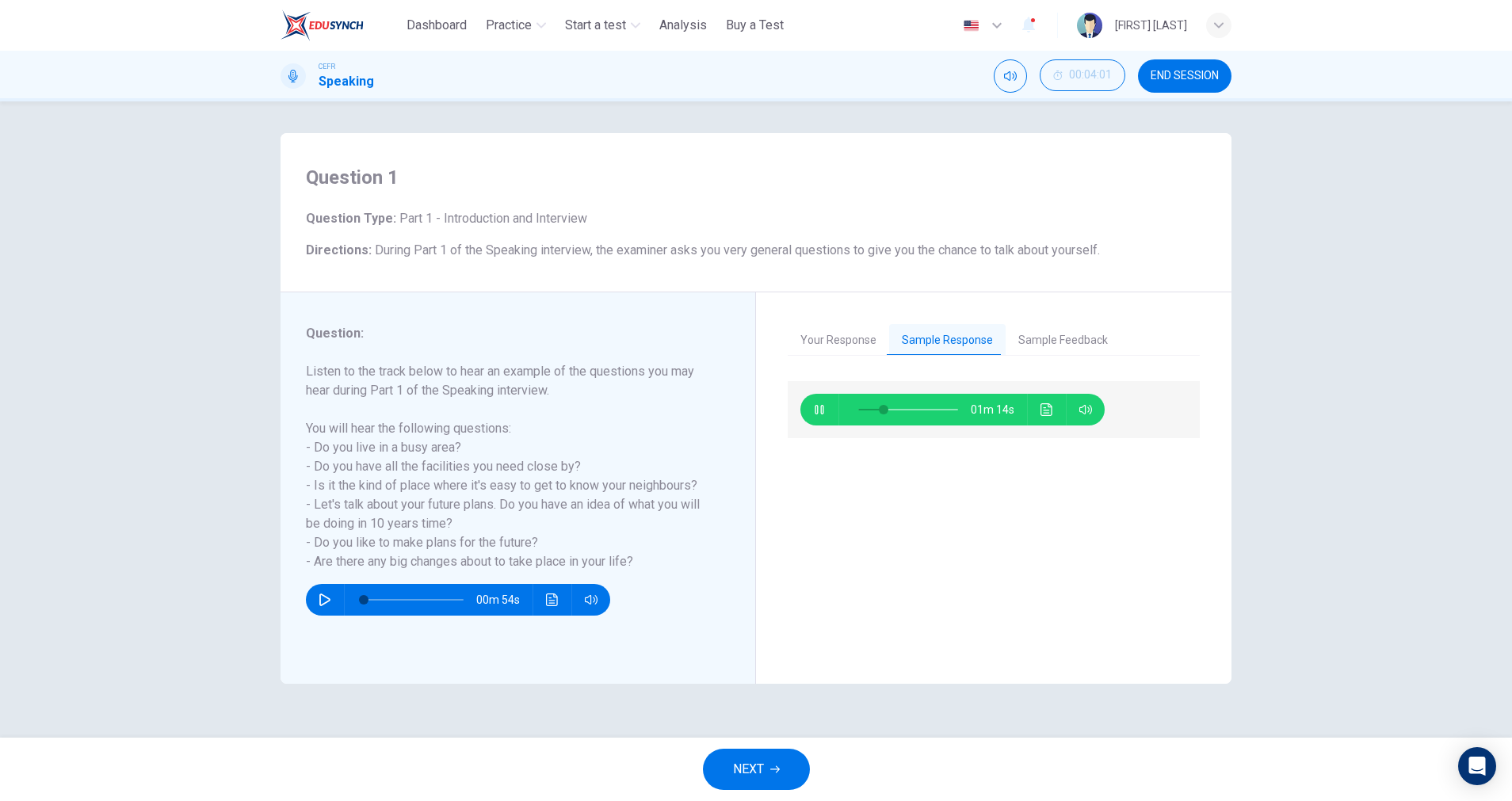 click 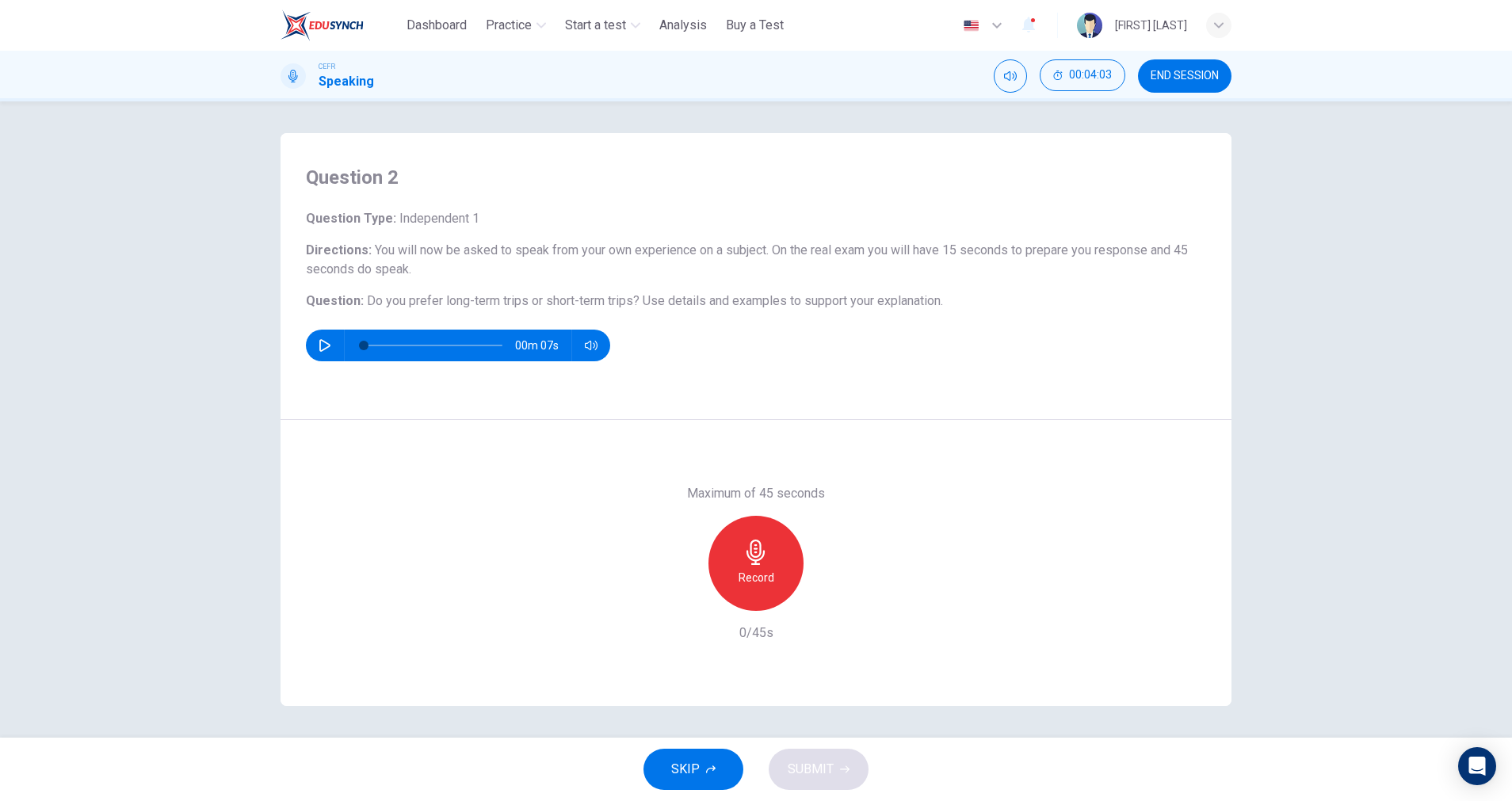 click 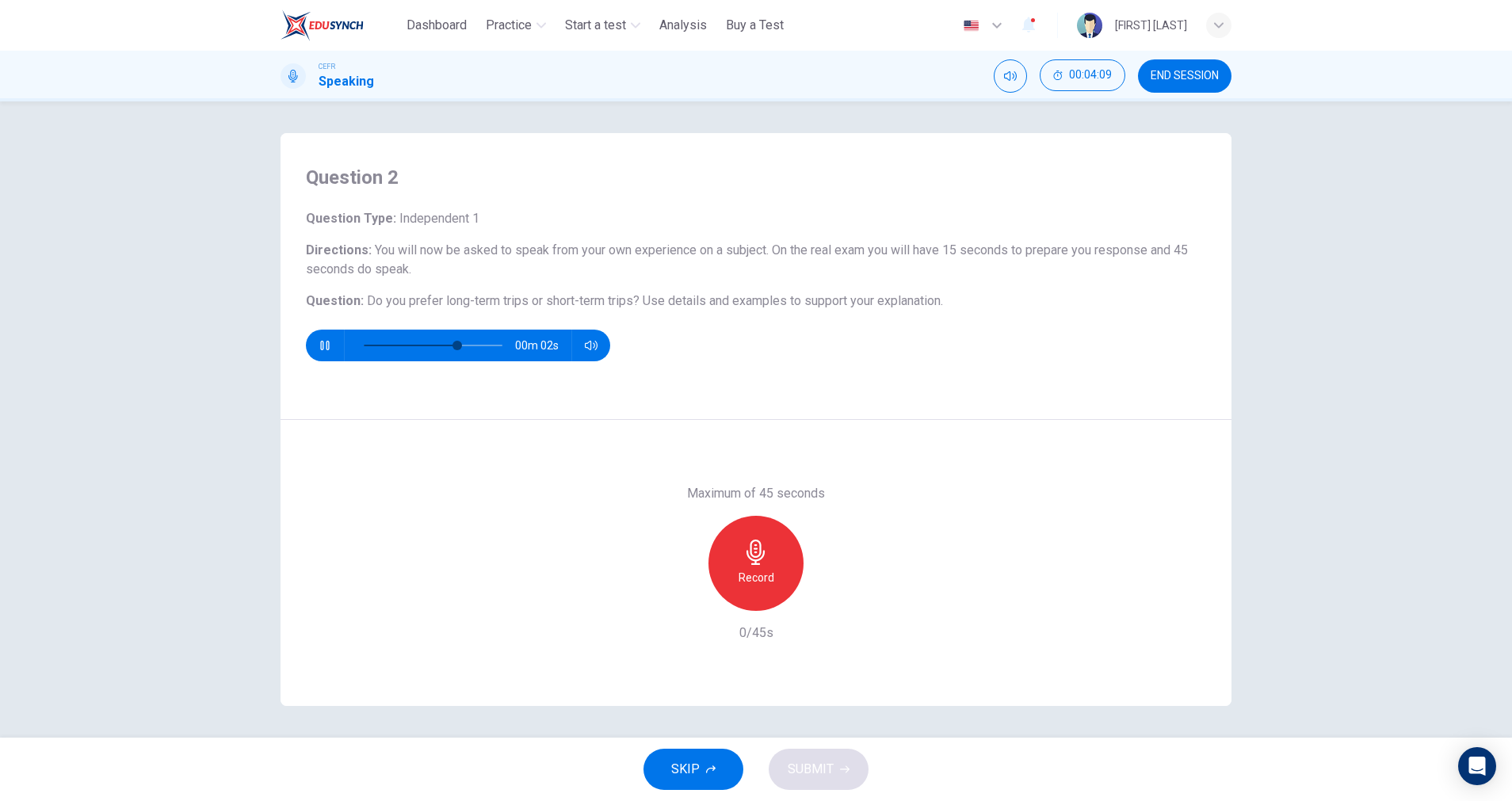 click at bounding box center (325, 345) 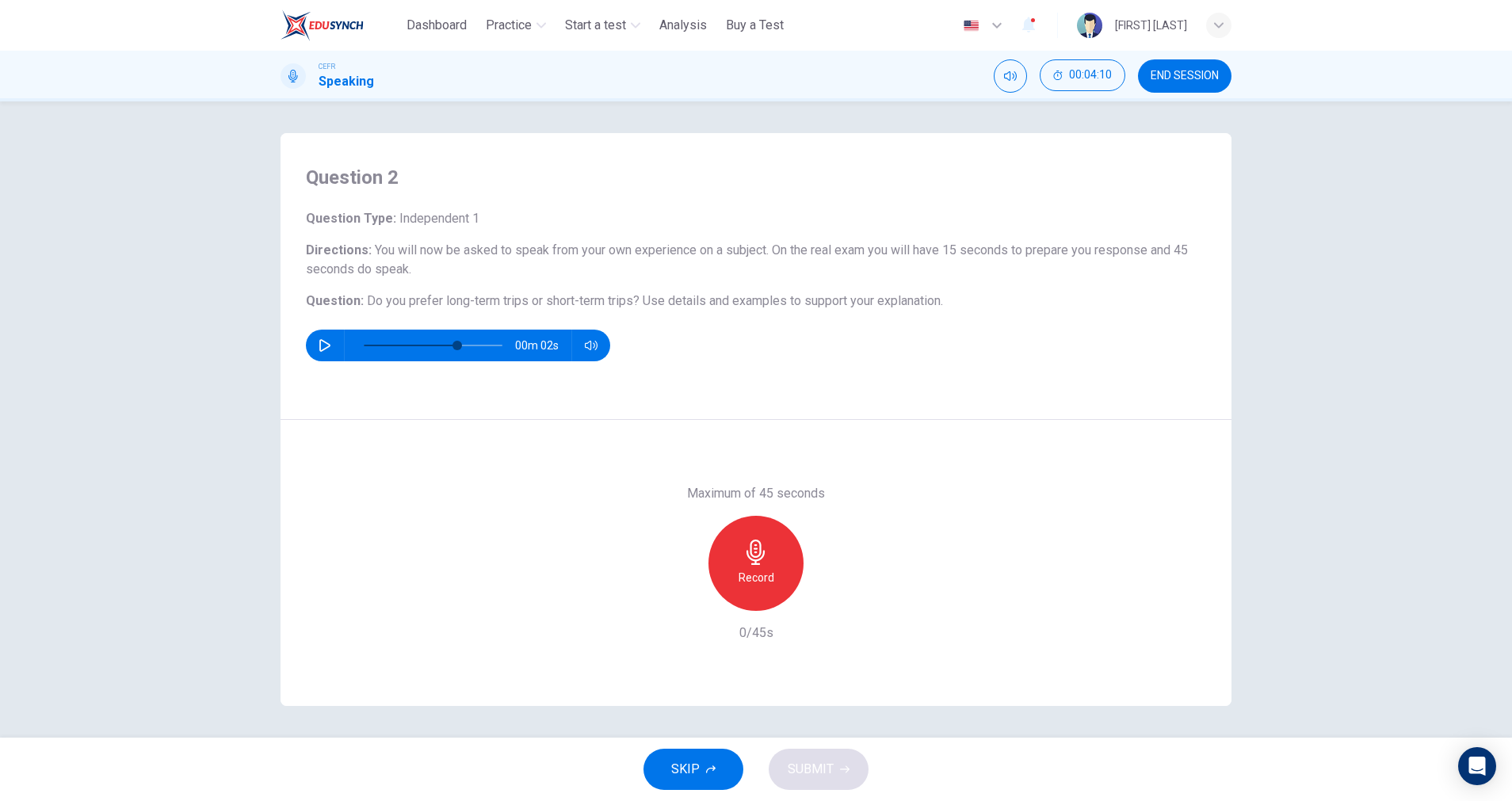 type on "**" 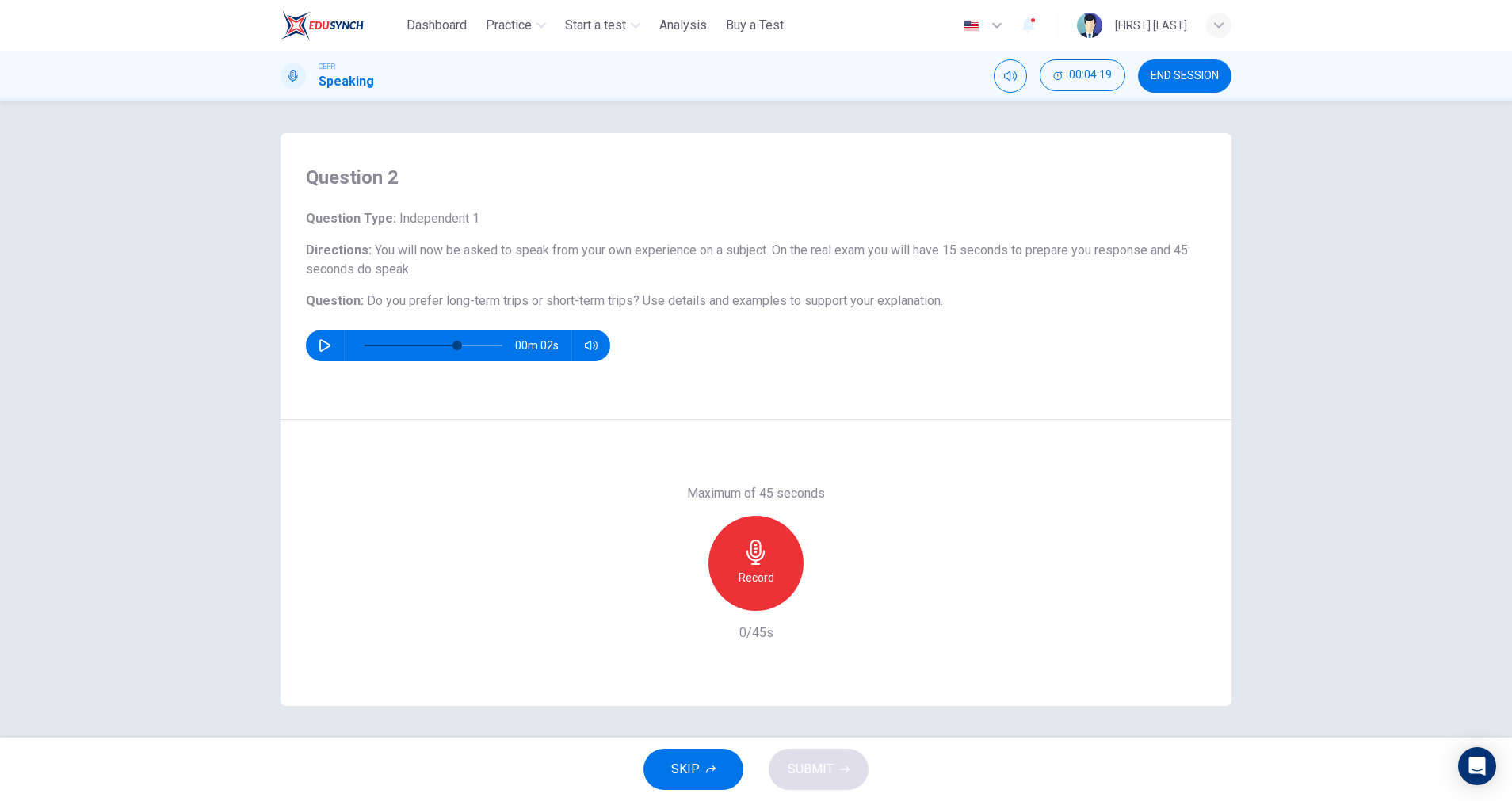 click on "Dashboard Practice Start a test Analysis Buy a Test" at bounding box center (535, 25) 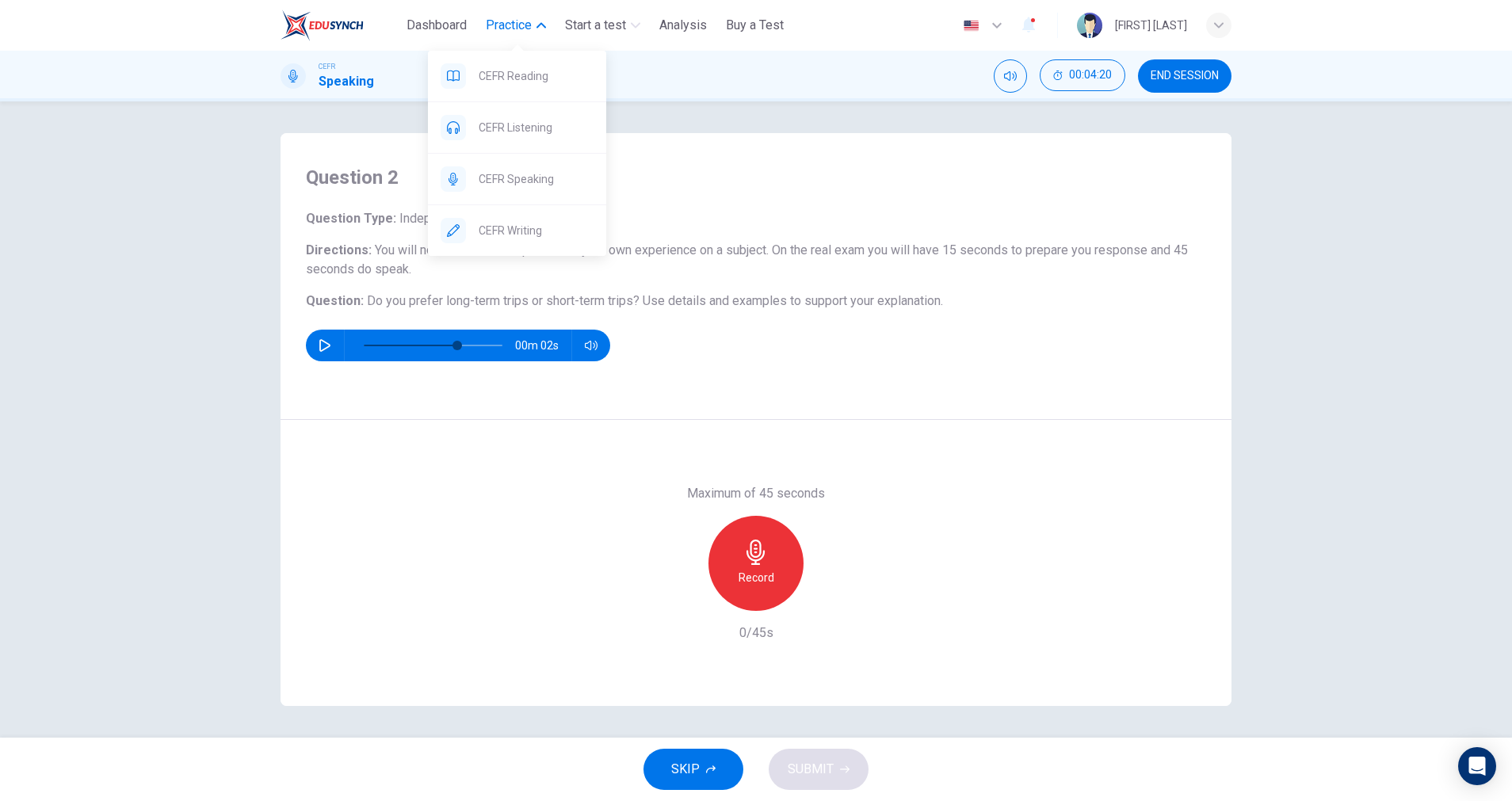 click on "Practice" at bounding box center [509, 25] 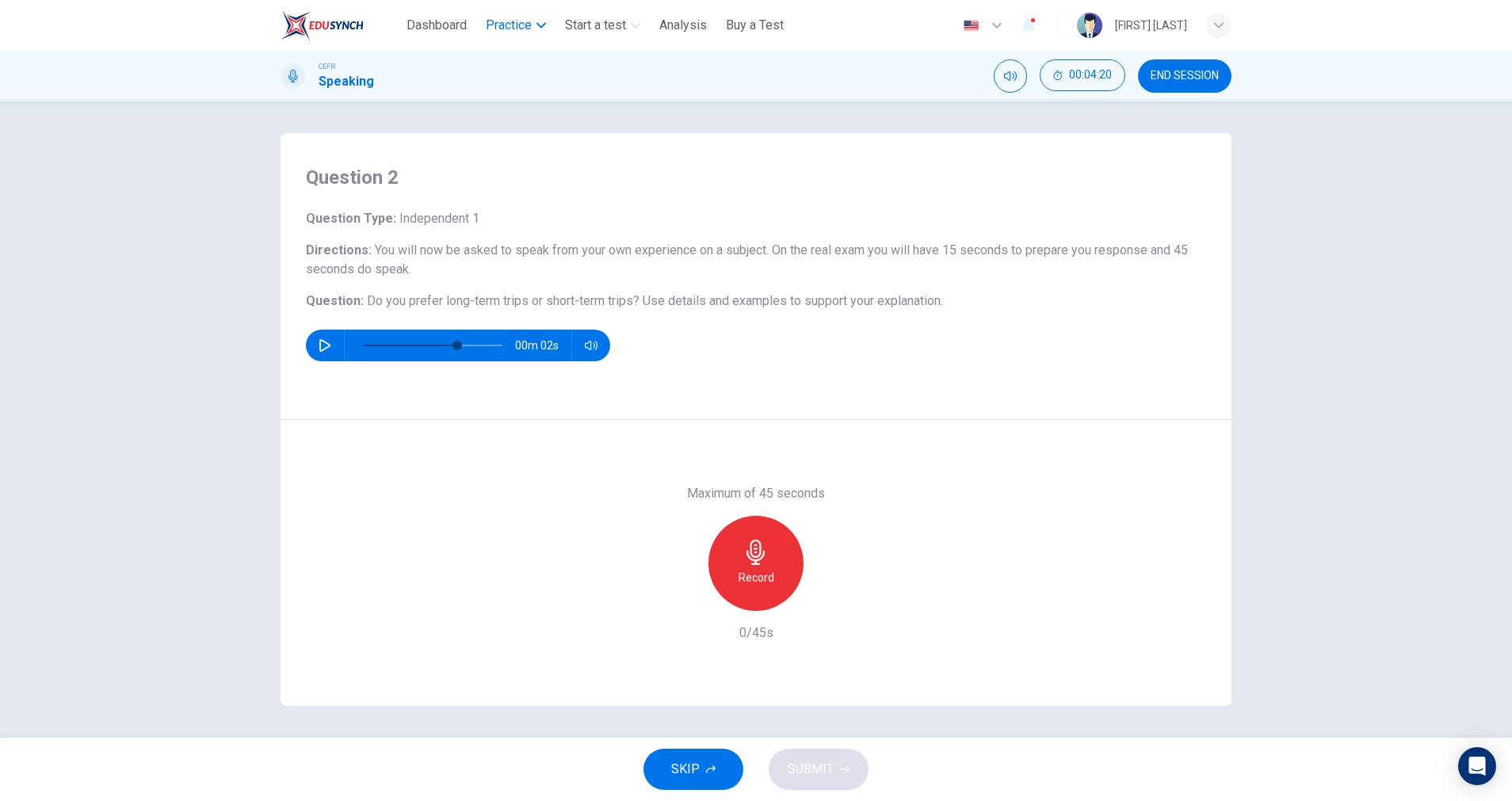 click on "Practice" at bounding box center [509, 25] 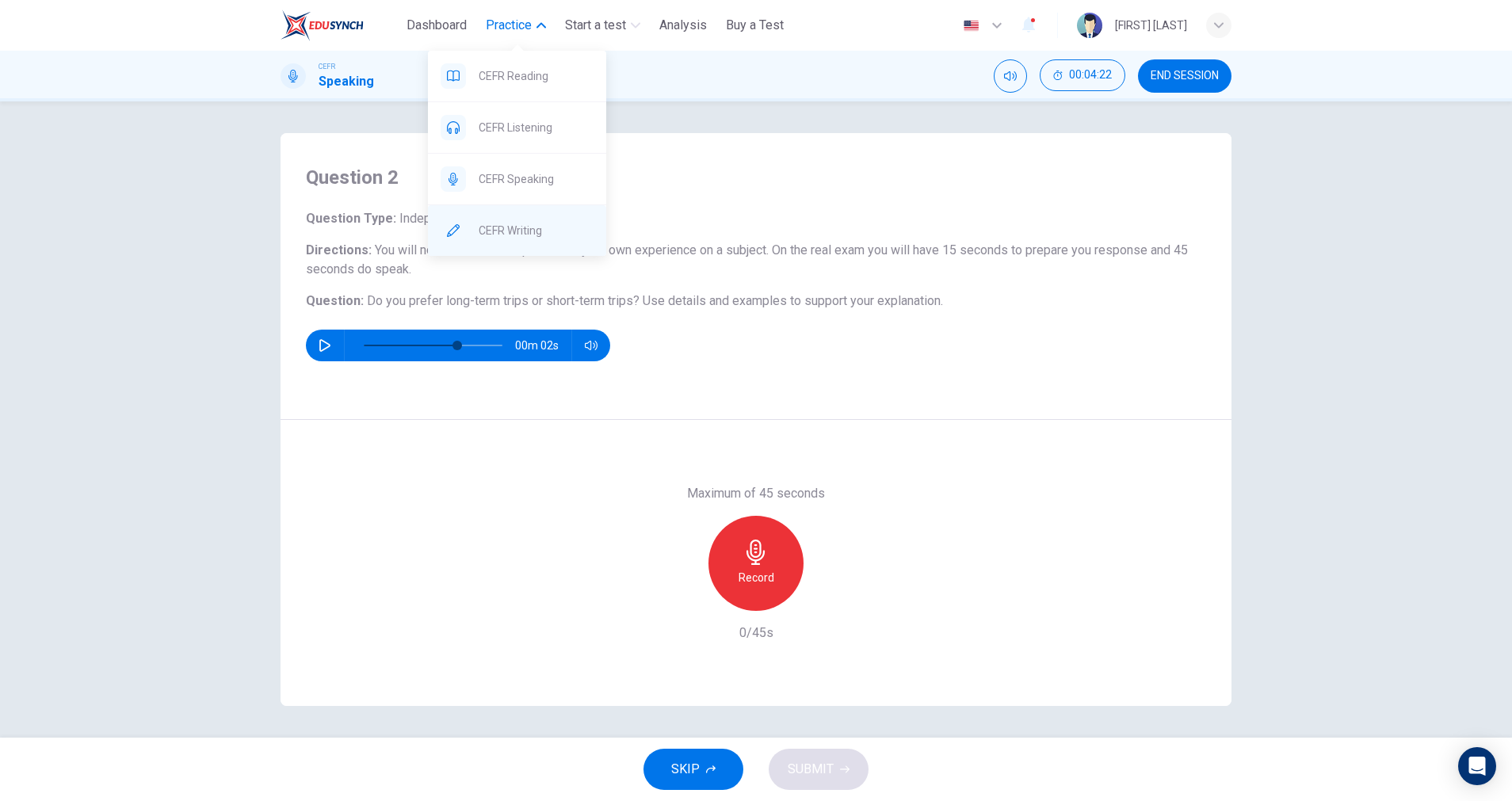 click on "CEFR Writing" at bounding box center [517, 231] 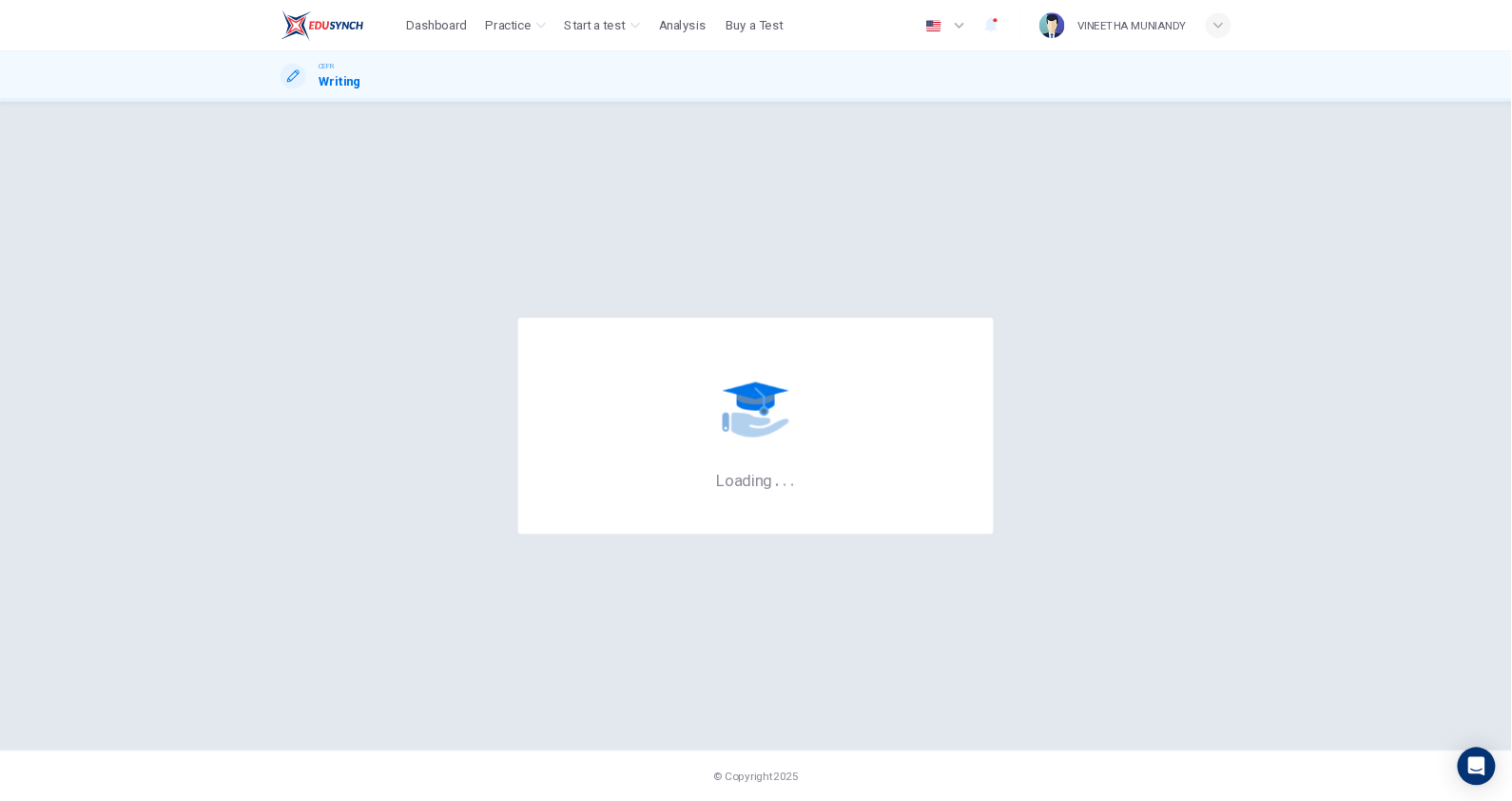 scroll, scrollTop: 0, scrollLeft: 0, axis: both 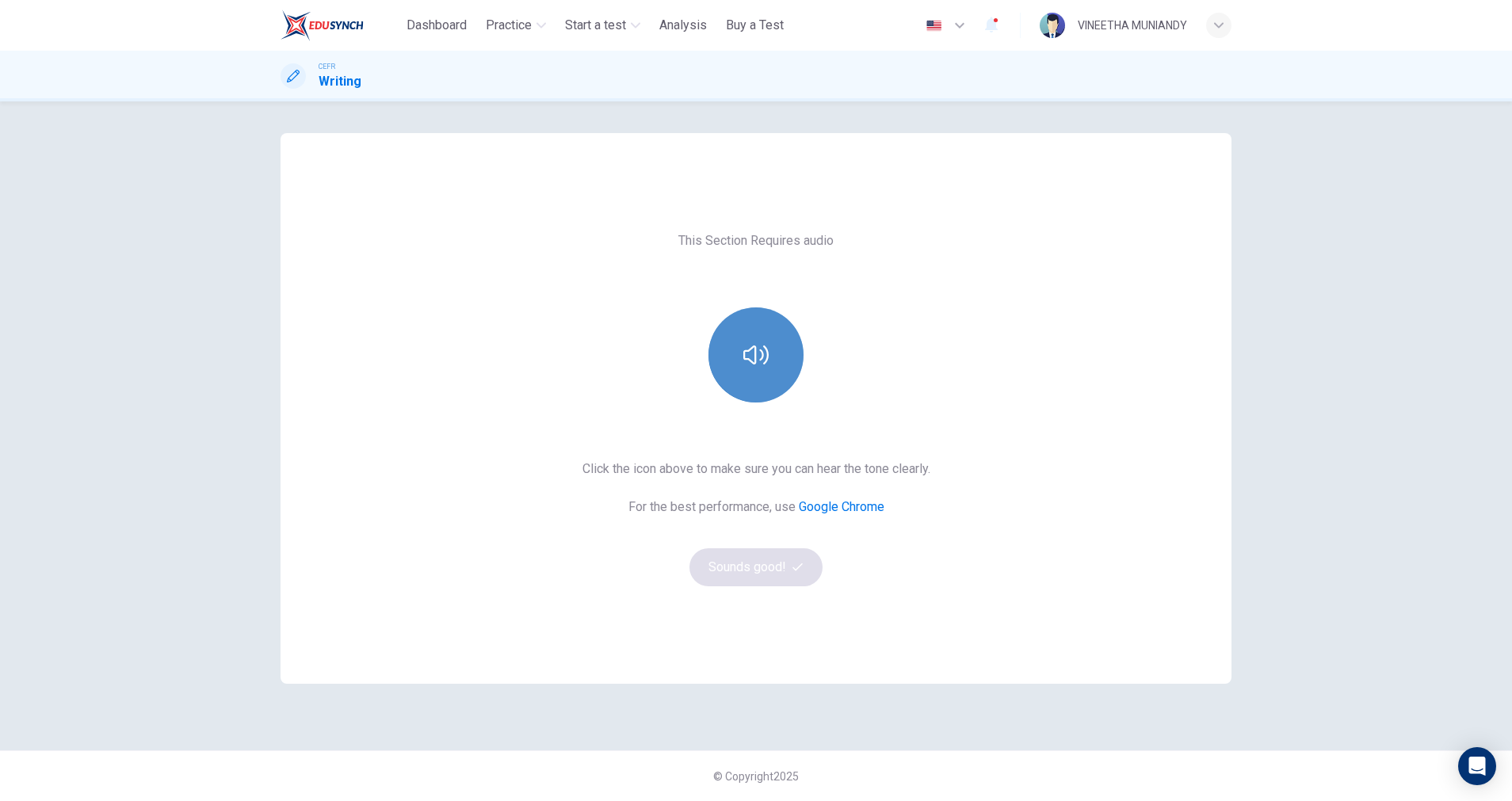 click at bounding box center [756, 355] 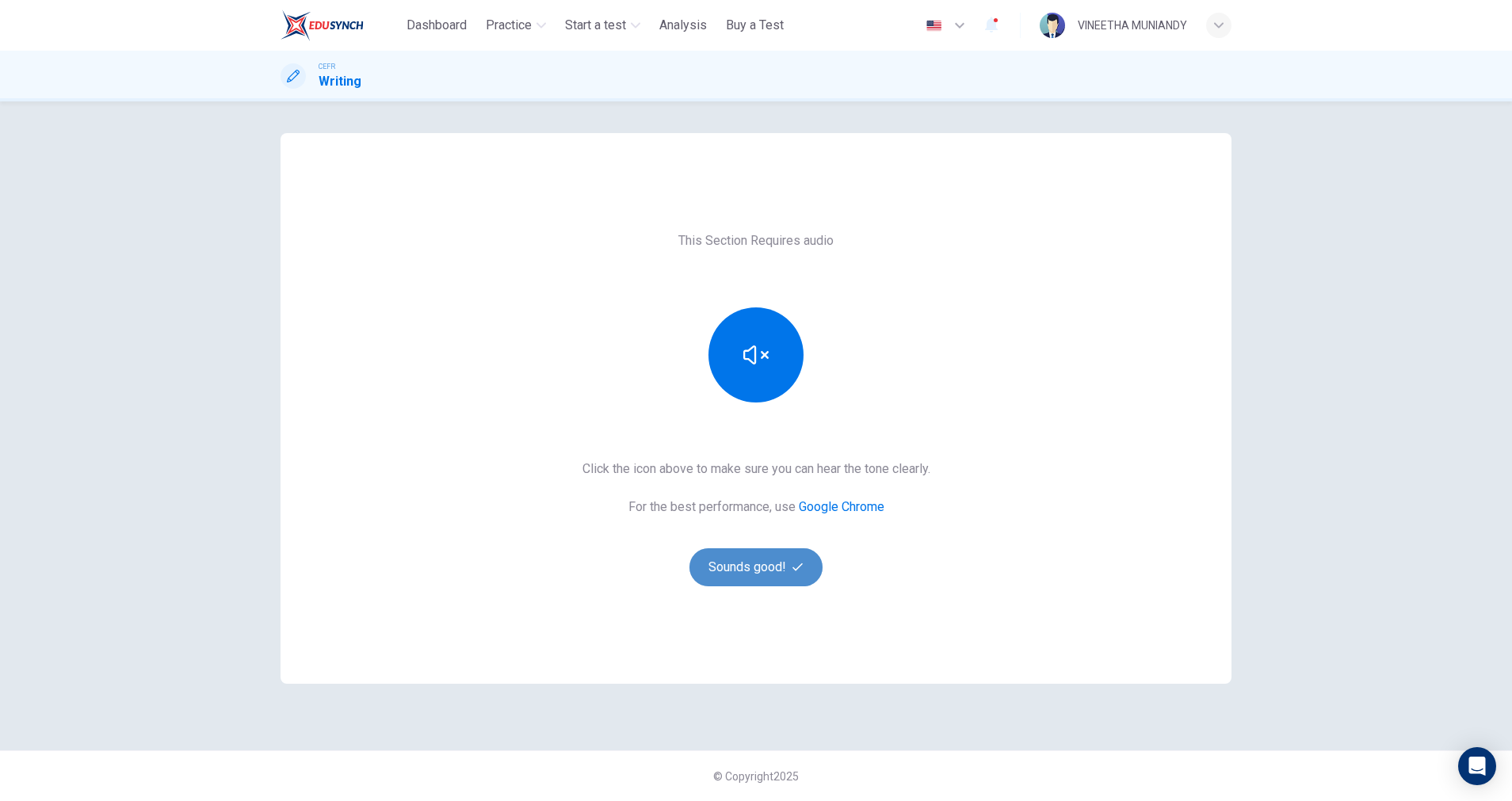click on "Sounds good!" at bounding box center (756, 567) 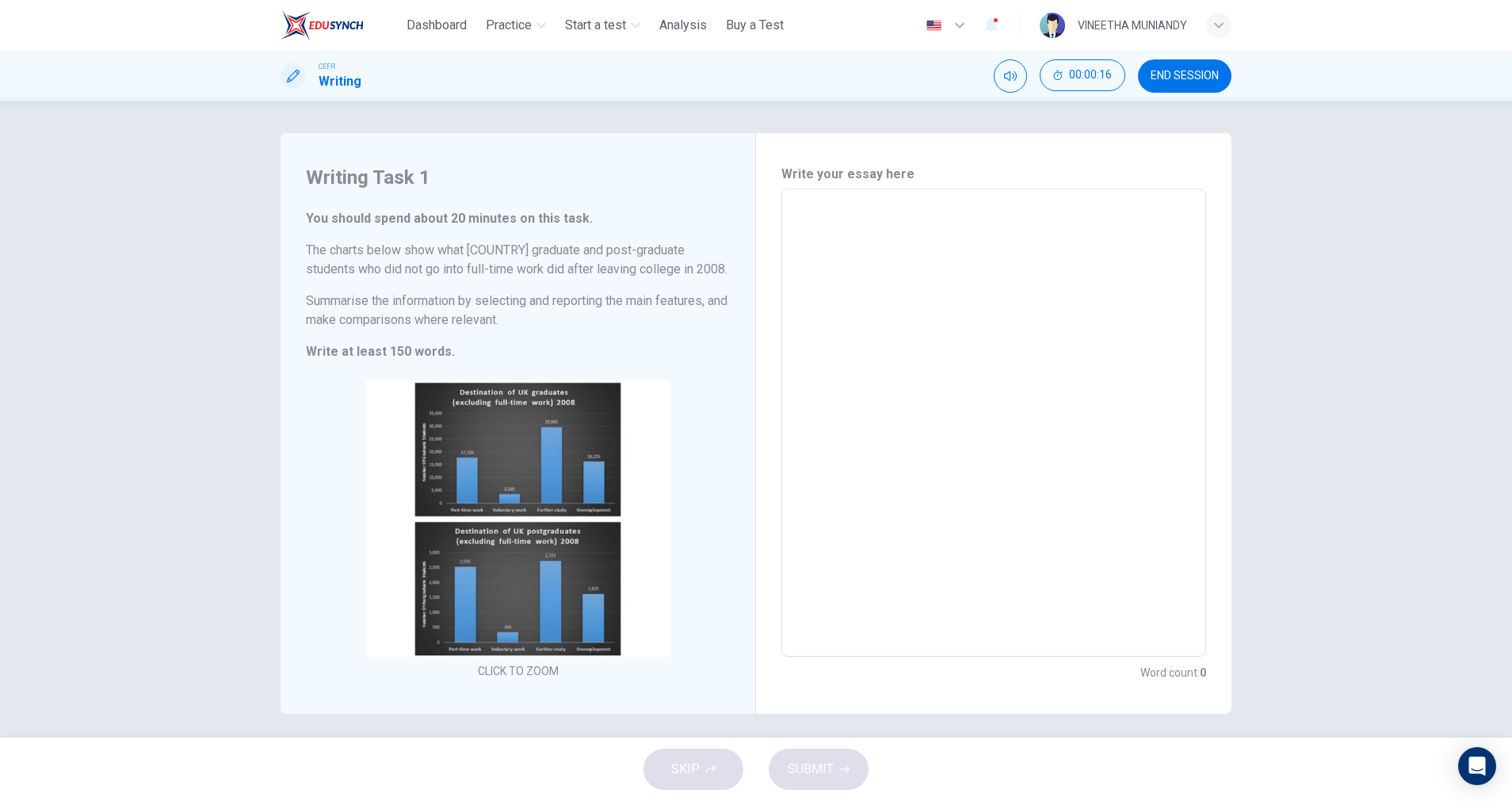 drag, startPoint x: 578, startPoint y: 312, endPoint x: 685, endPoint y: 301, distance: 107.56393 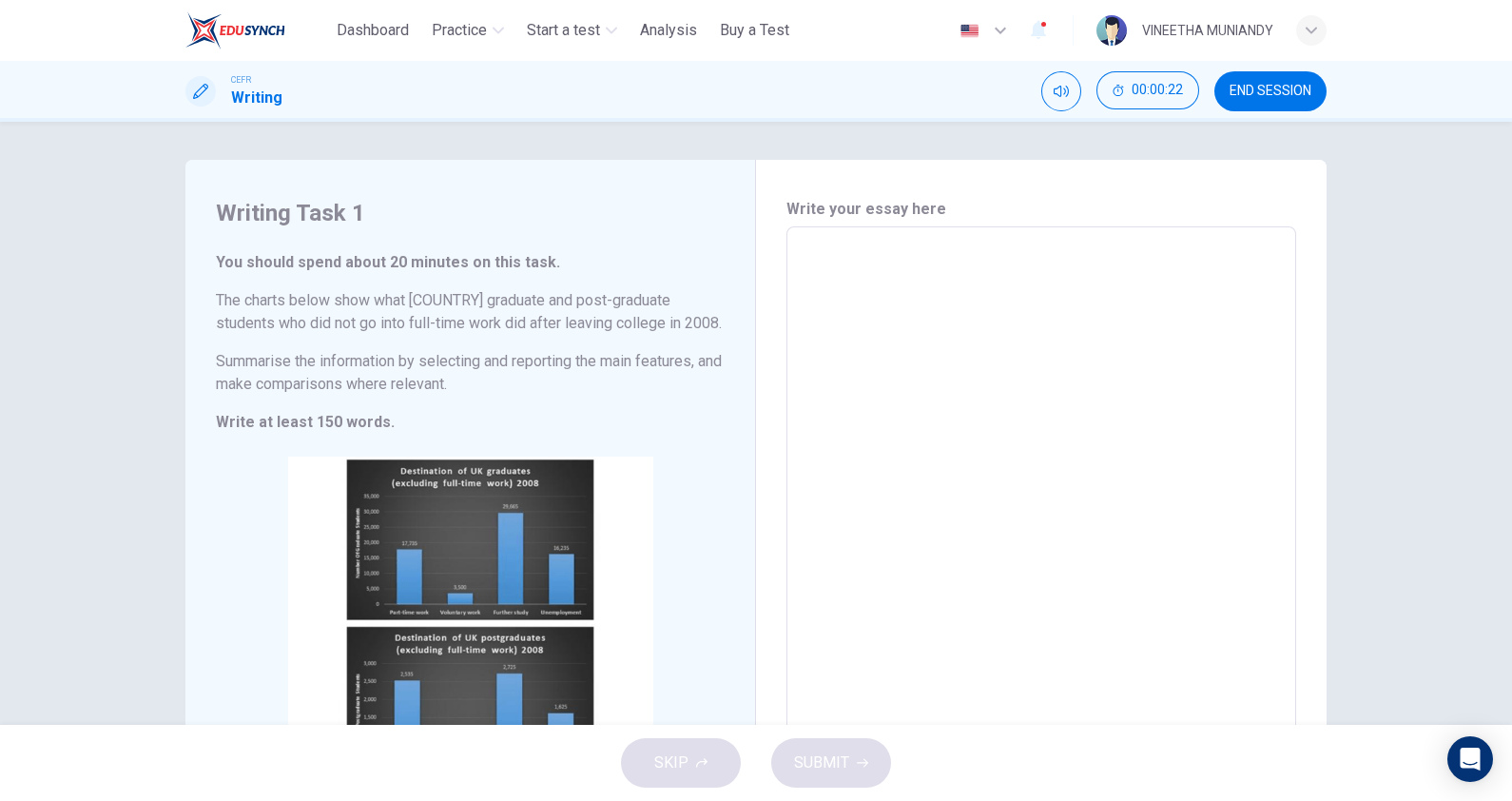 drag, startPoint x: 1733, startPoint y: 1, endPoint x: 613, endPoint y: 174, distance: 1133.2824 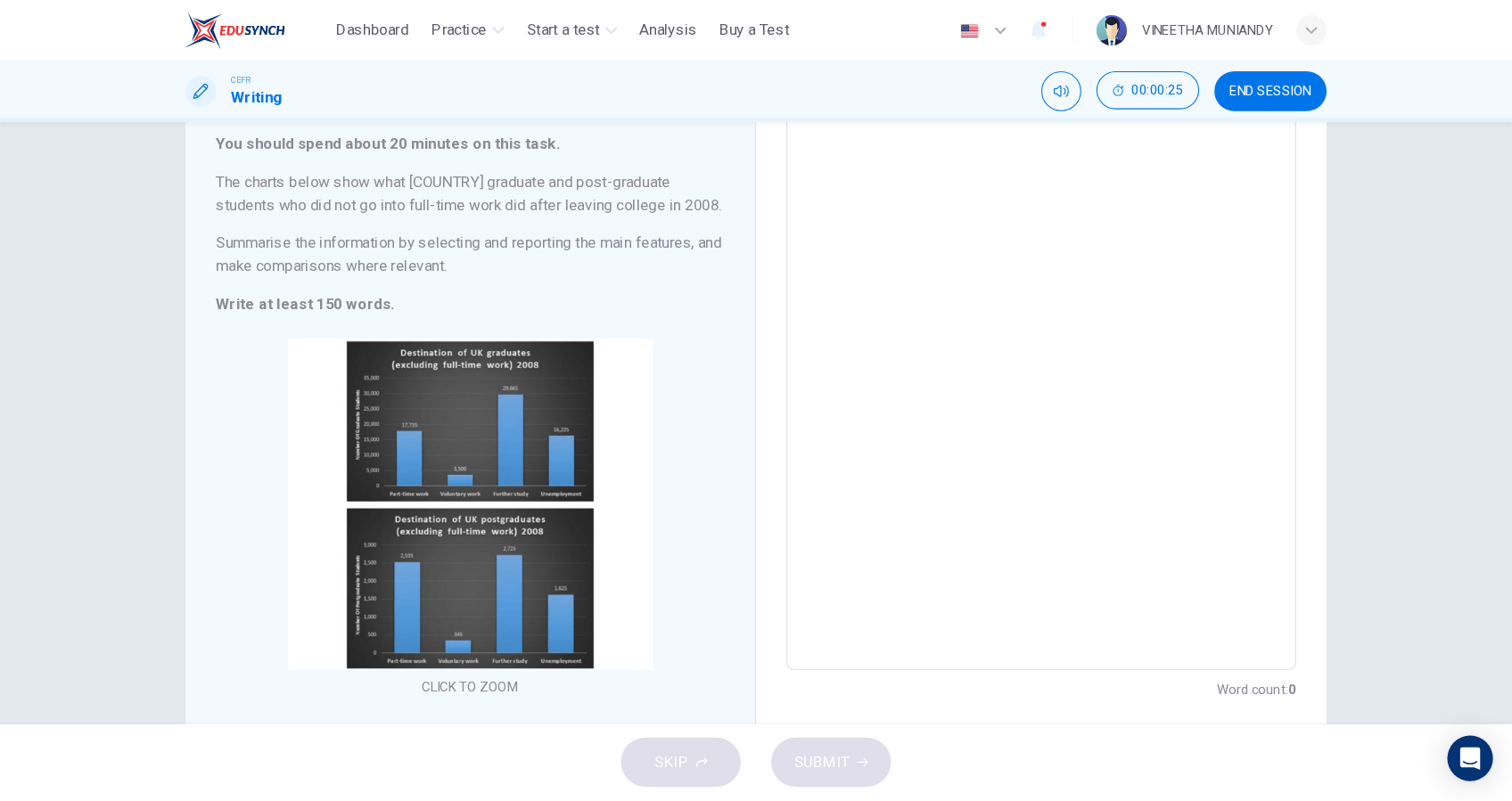 scroll, scrollTop: 109, scrollLeft: 0, axis: vertical 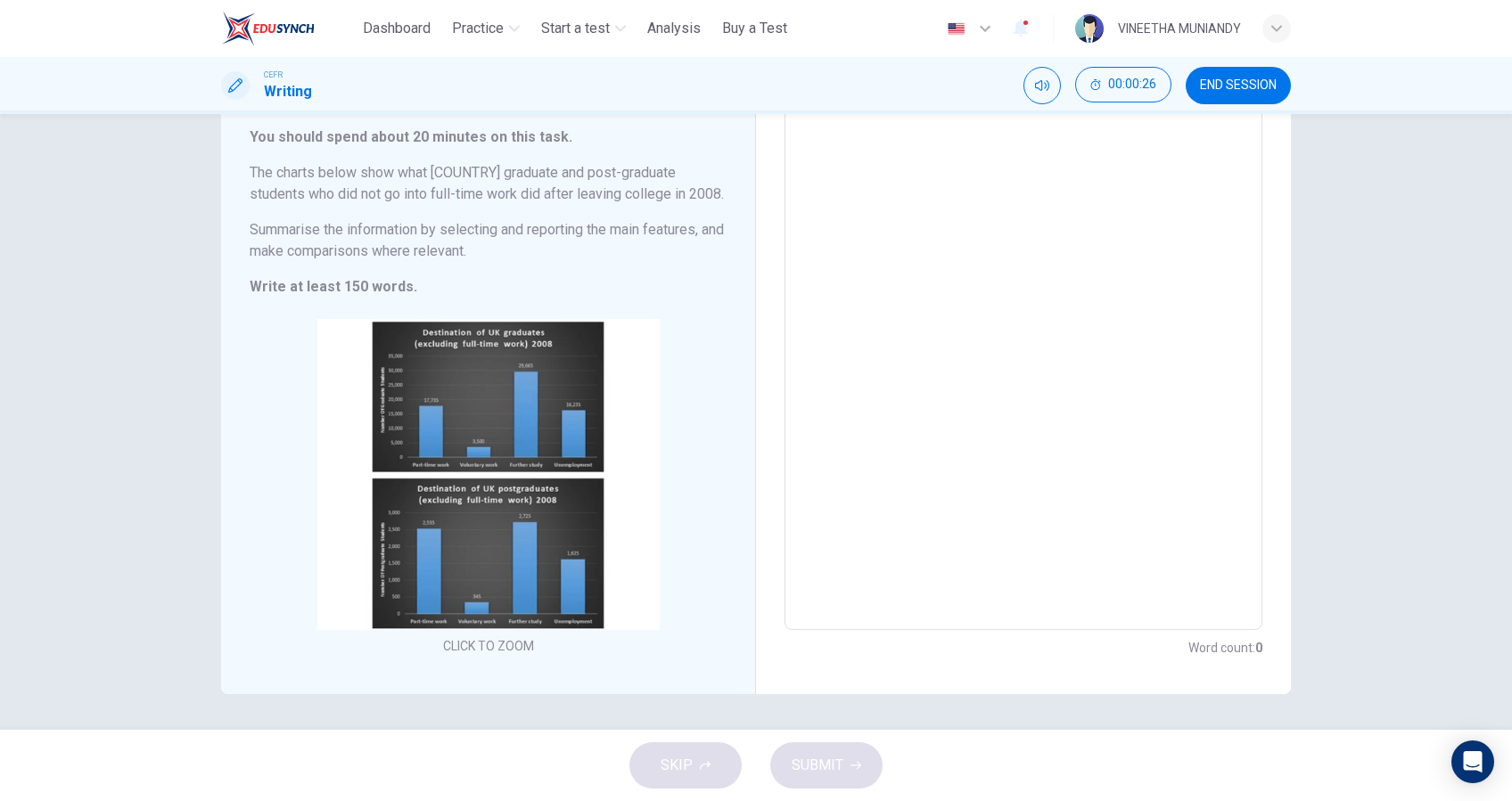 drag, startPoint x: 1105, startPoint y: 24, endPoint x: 712, endPoint y: 210, distance: 434.79305 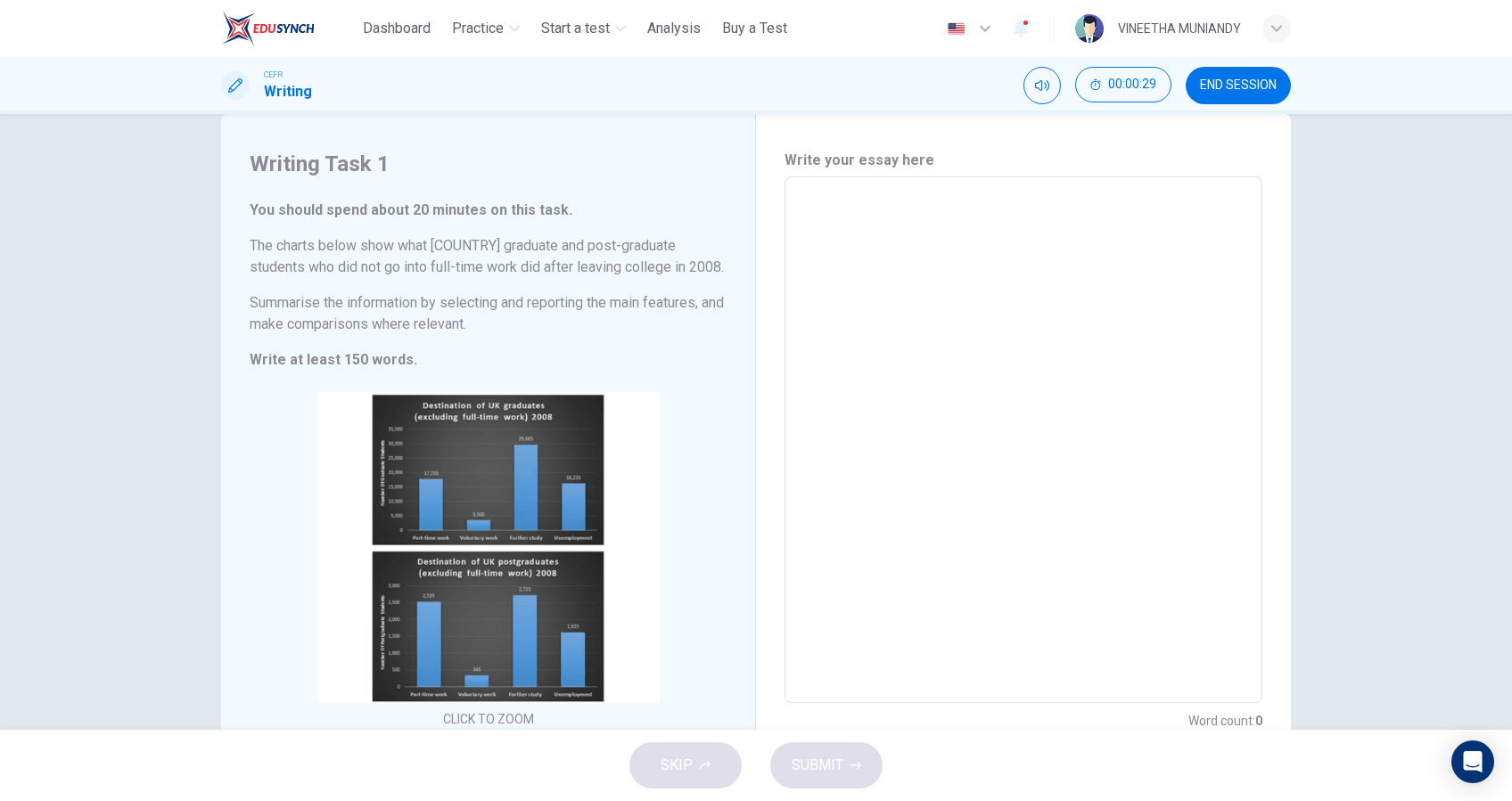 scroll, scrollTop: 0, scrollLeft: 0, axis: both 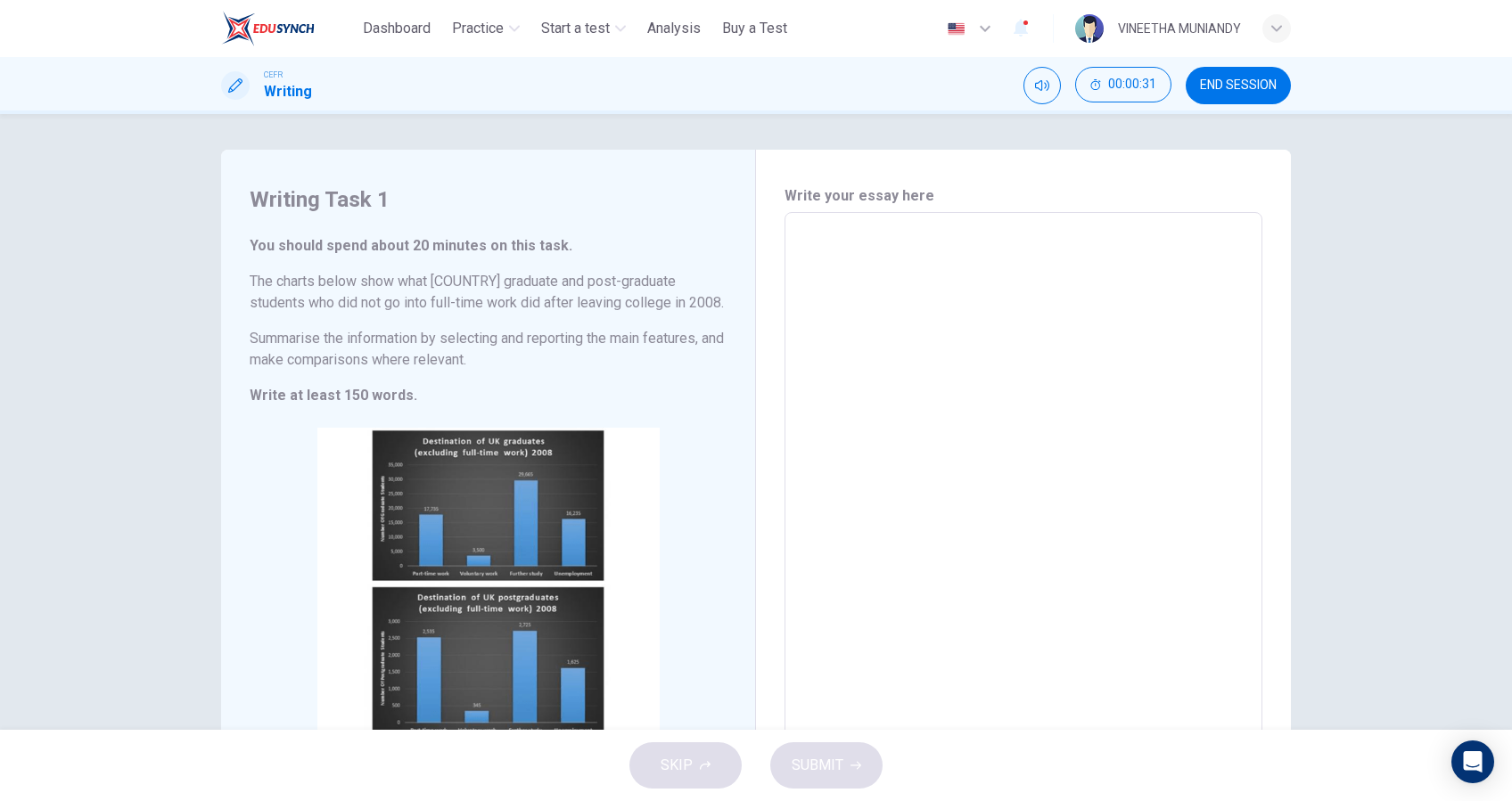 click at bounding box center (1021, 29) 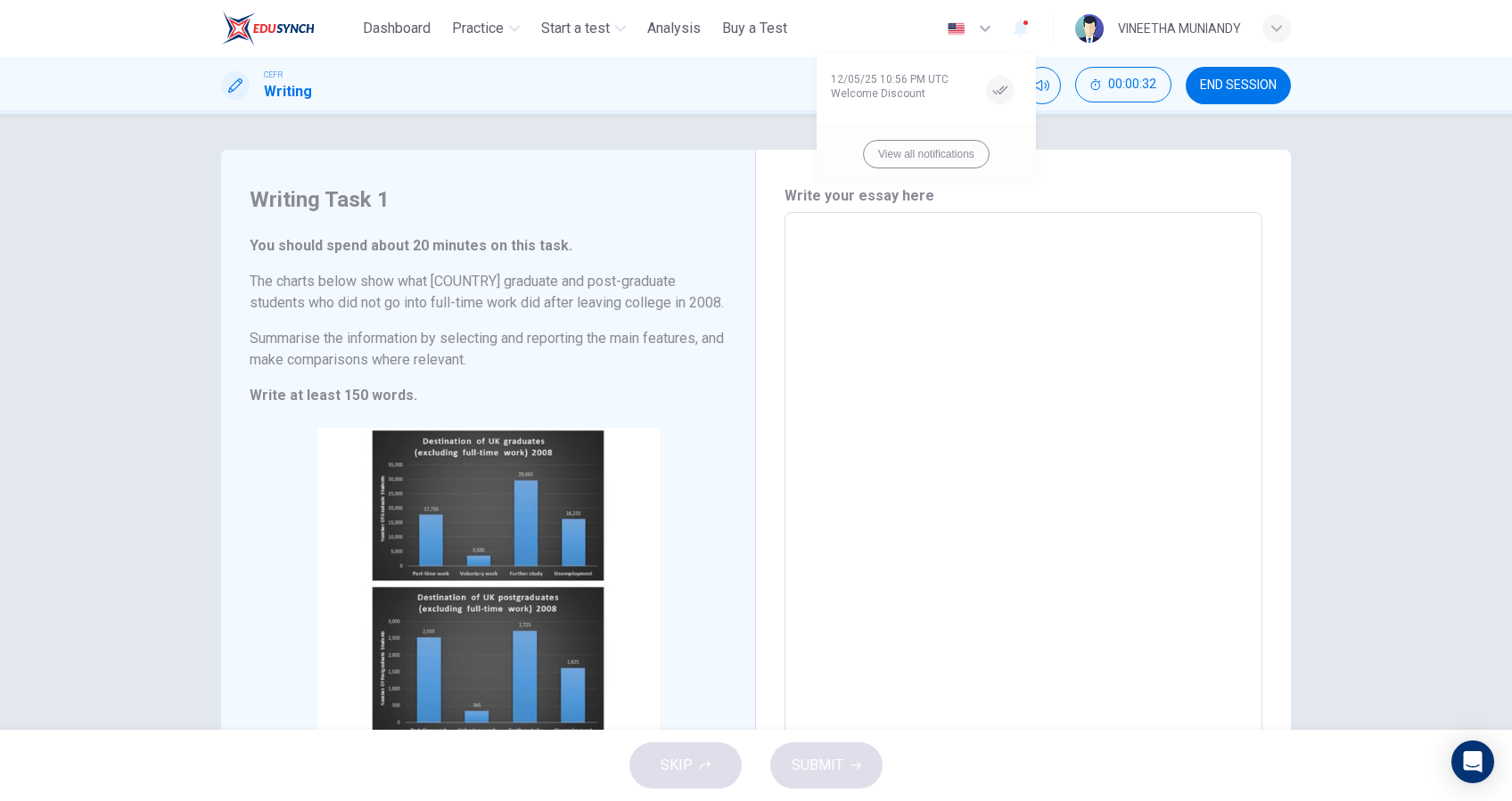 click at bounding box center (756, 400) 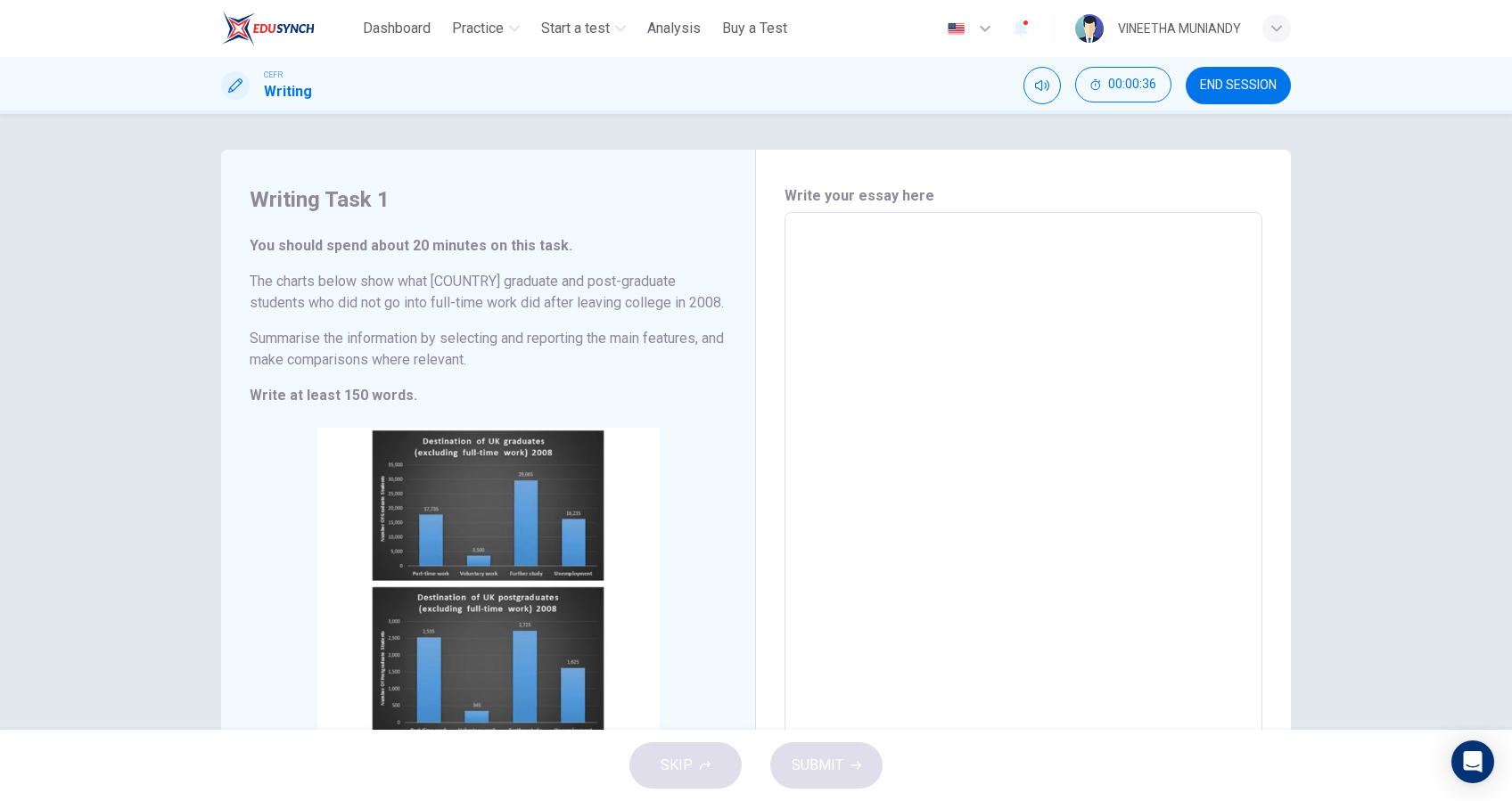 click at bounding box center (1277, 29) 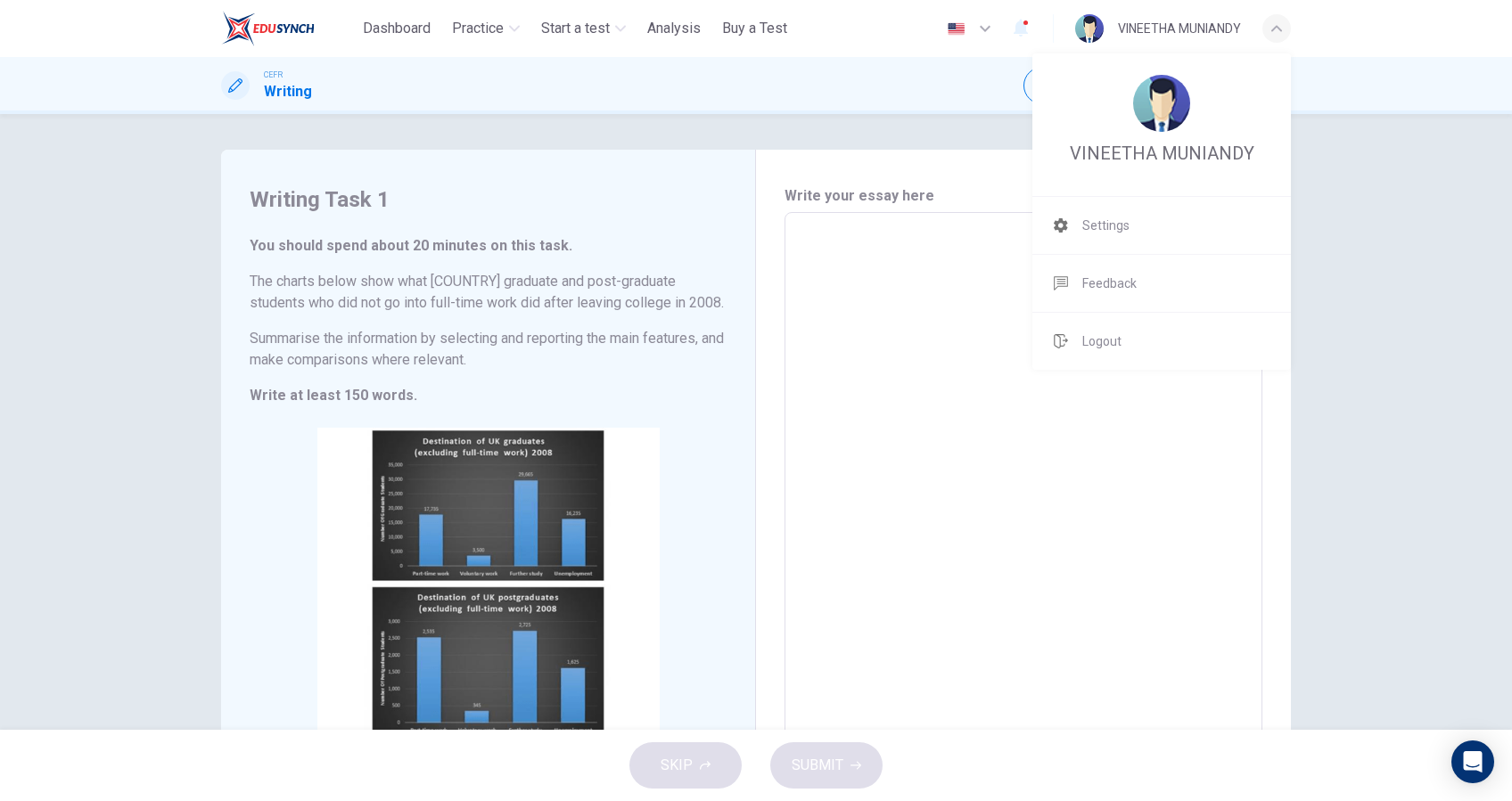 click at bounding box center [756, 400] 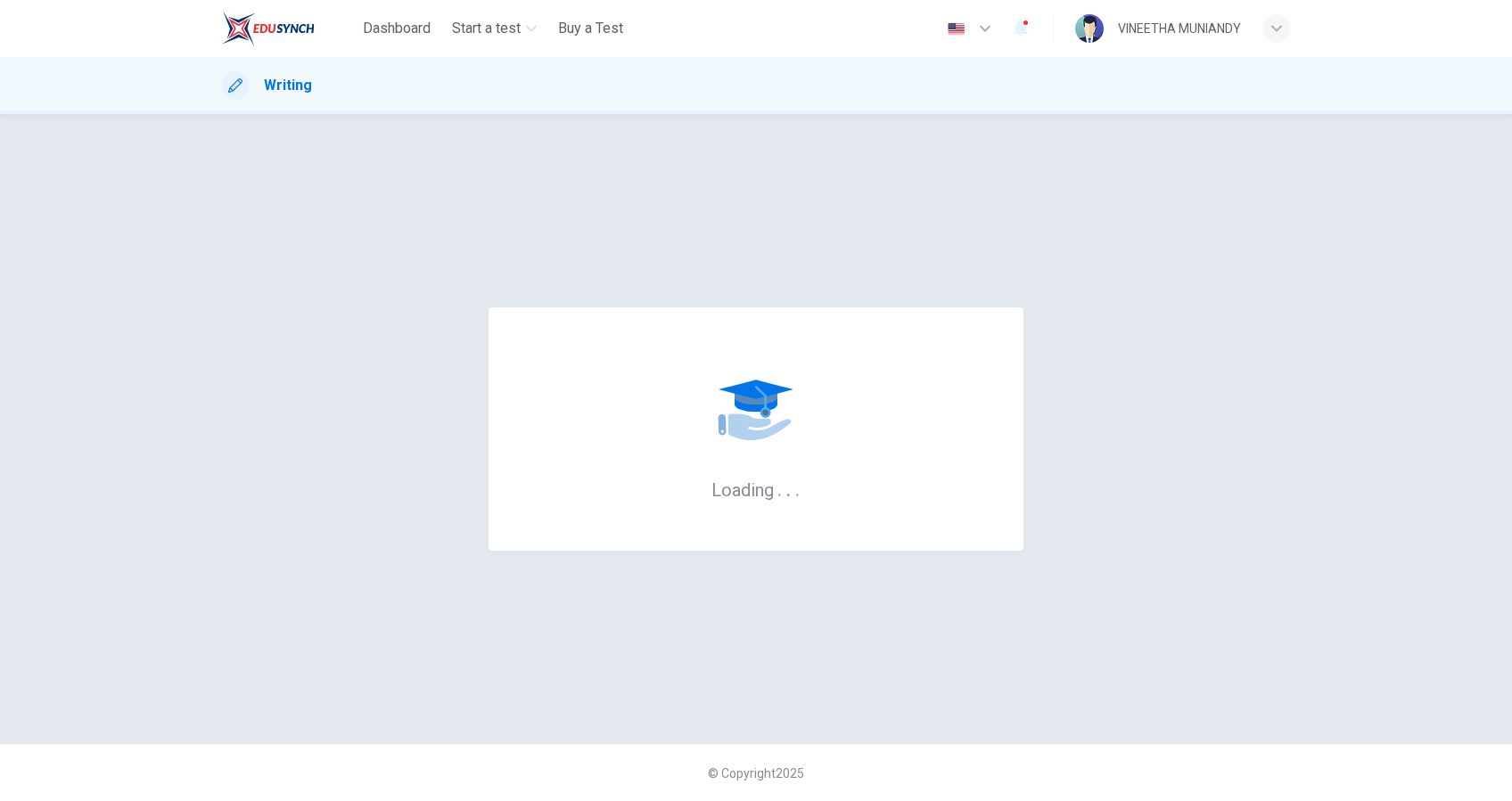 scroll, scrollTop: 0, scrollLeft: 0, axis: both 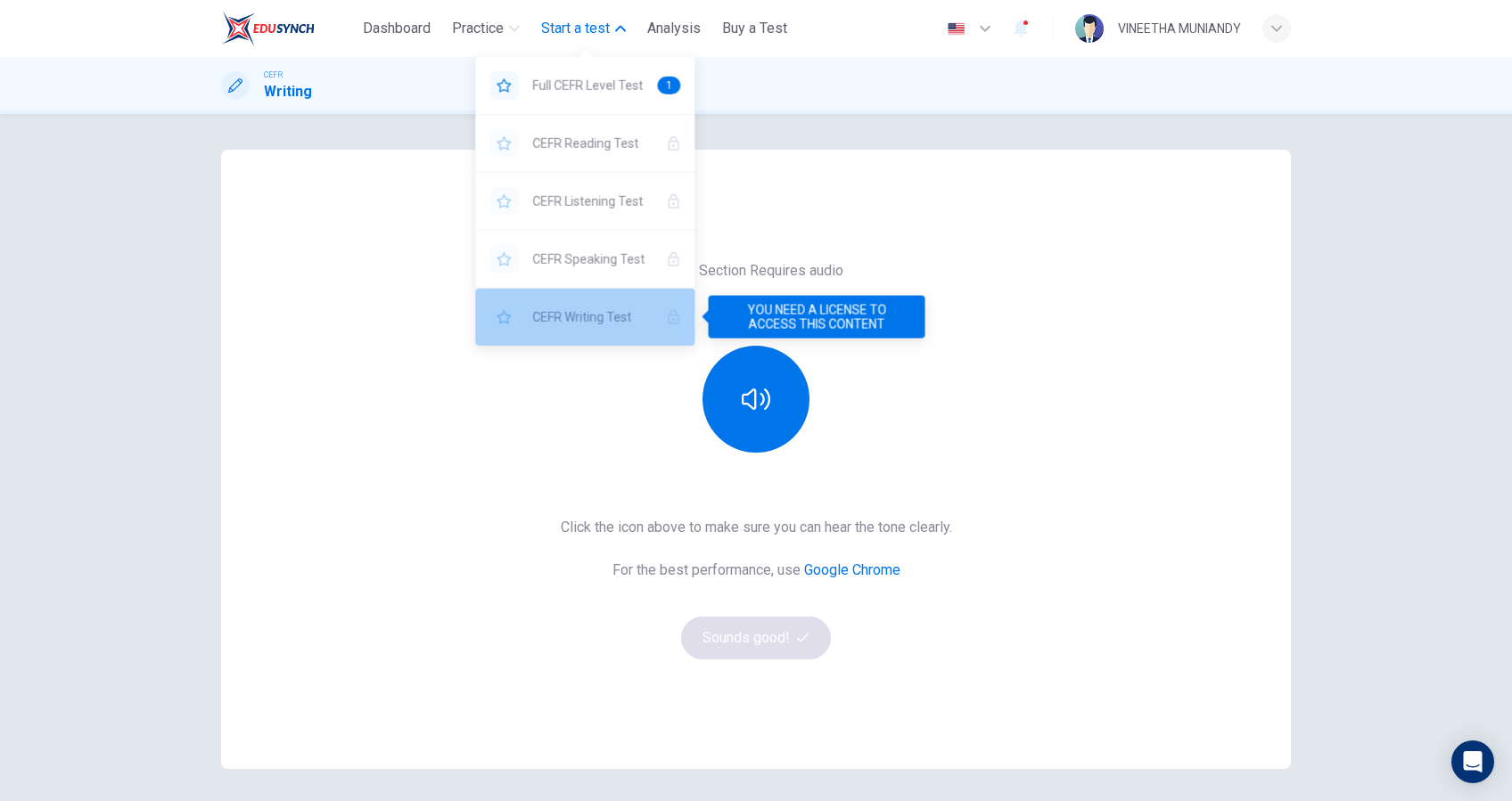 click on "CEFR Writing Test" at bounding box center [592, 317] 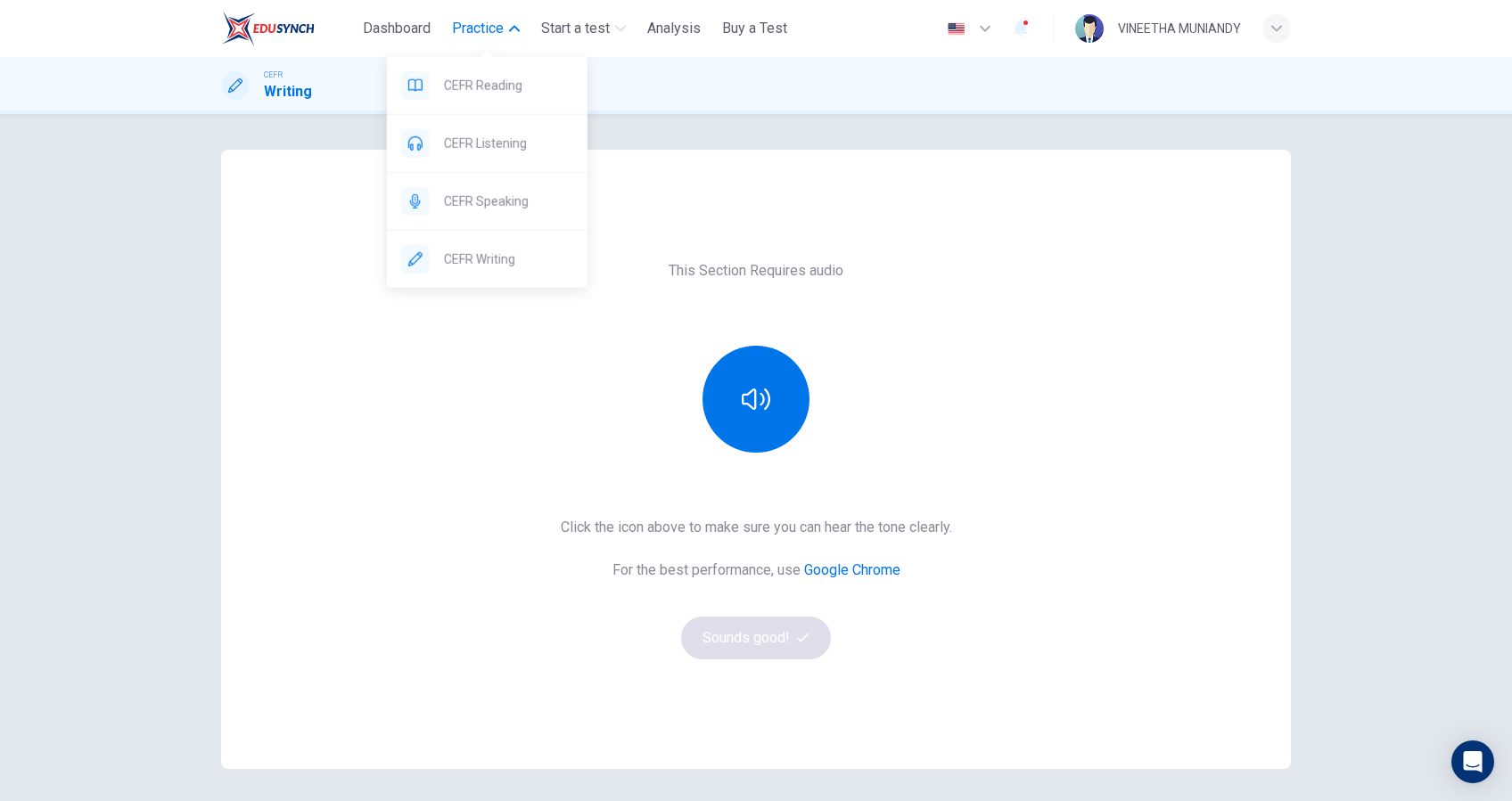 click on "Practice" at bounding box center [478, 29] 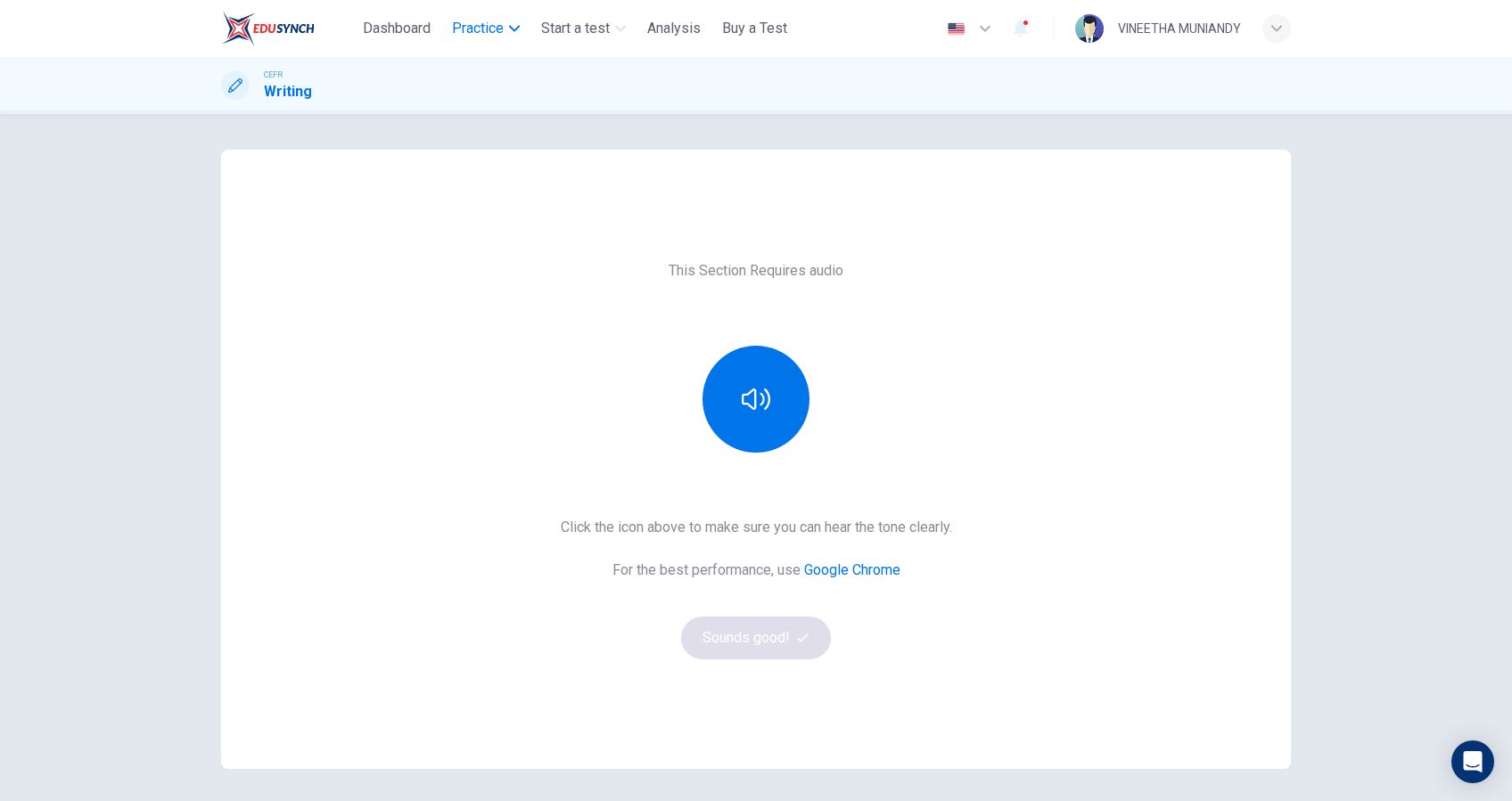 click on "Practice" at bounding box center (478, 29) 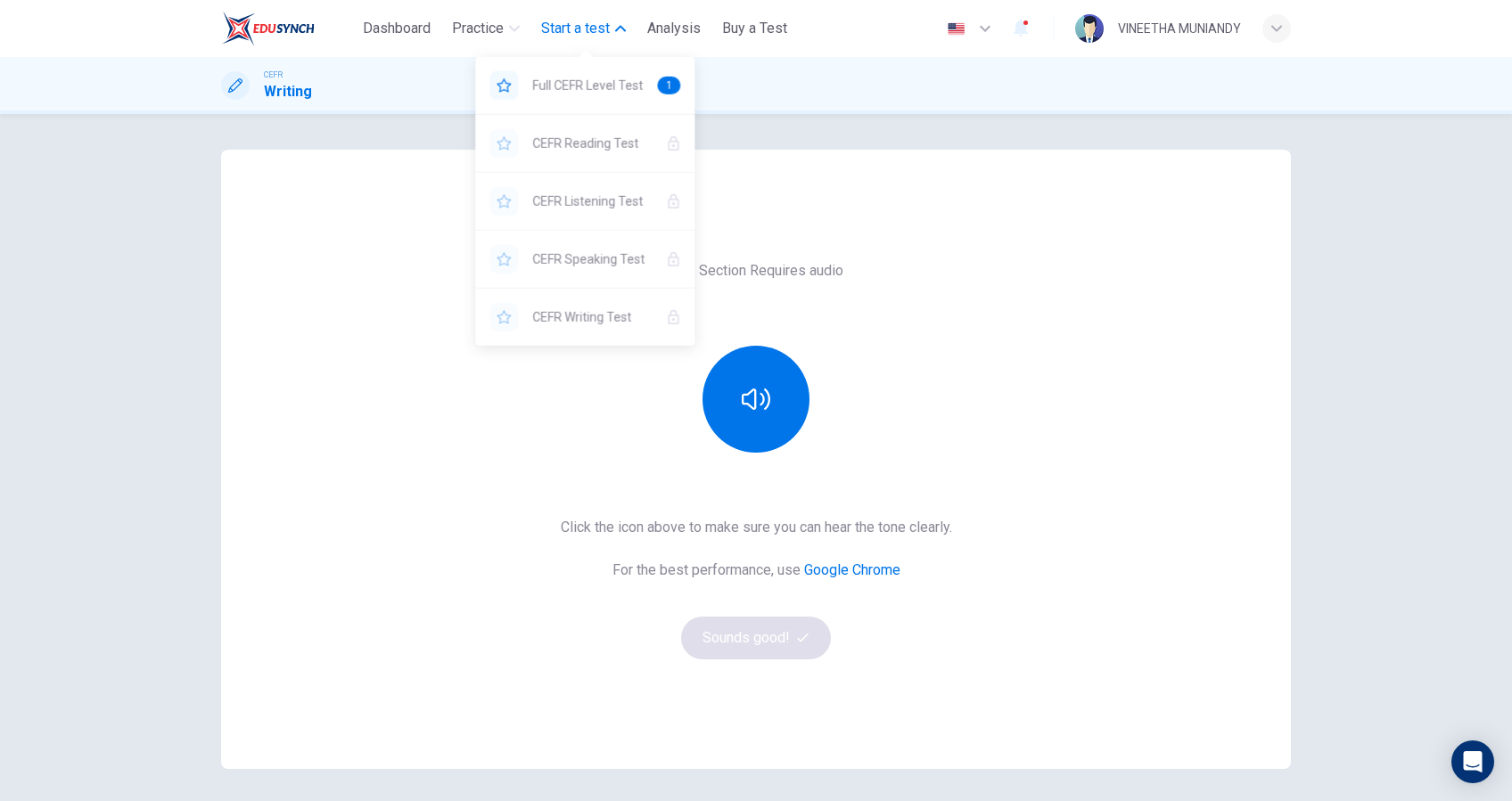 click on "Start a test" at bounding box center (583, 29) 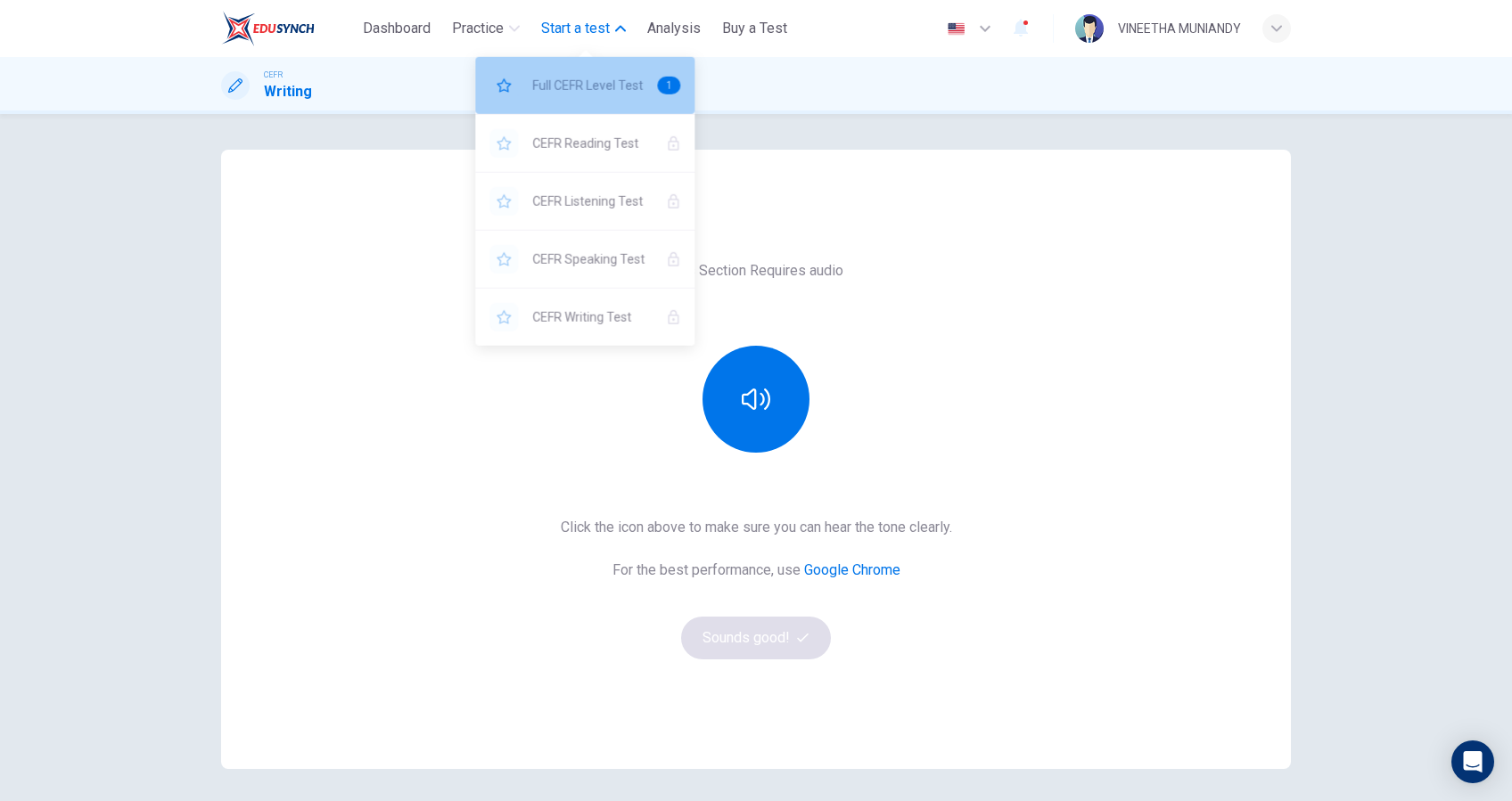 click on "Full CEFR Level Test" at bounding box center [588, 86] 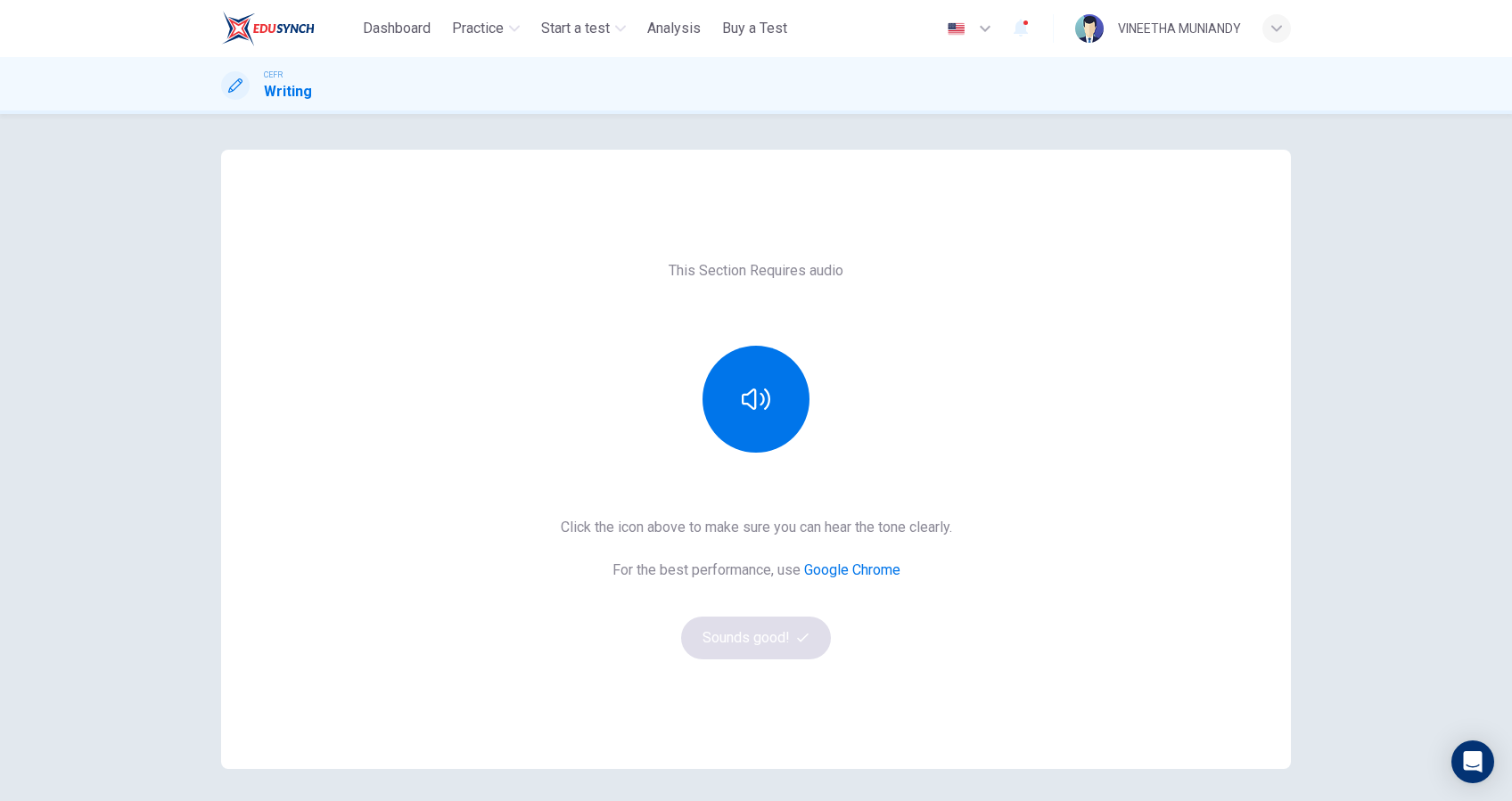click 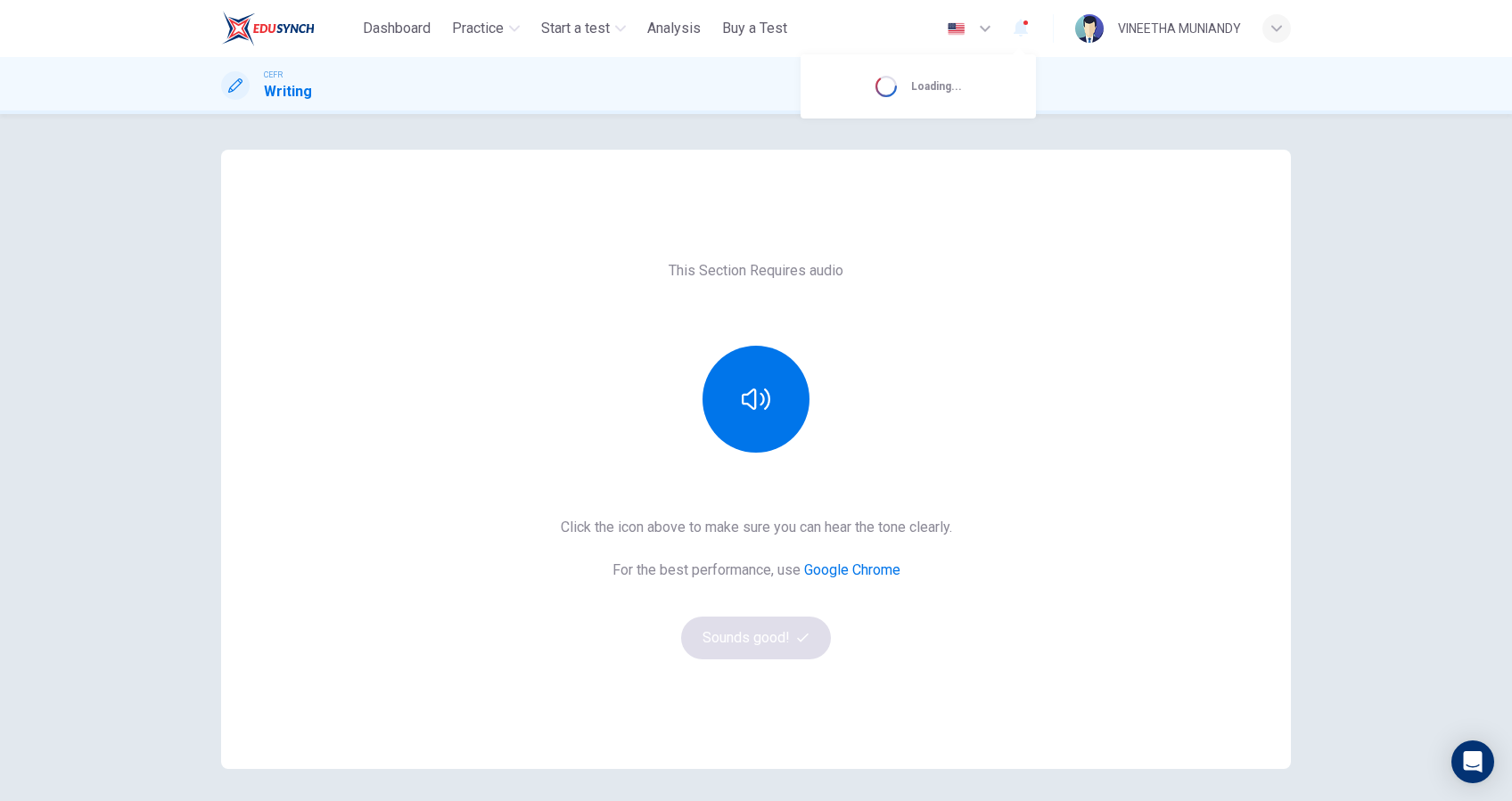 click at bounding box center (756, 400) 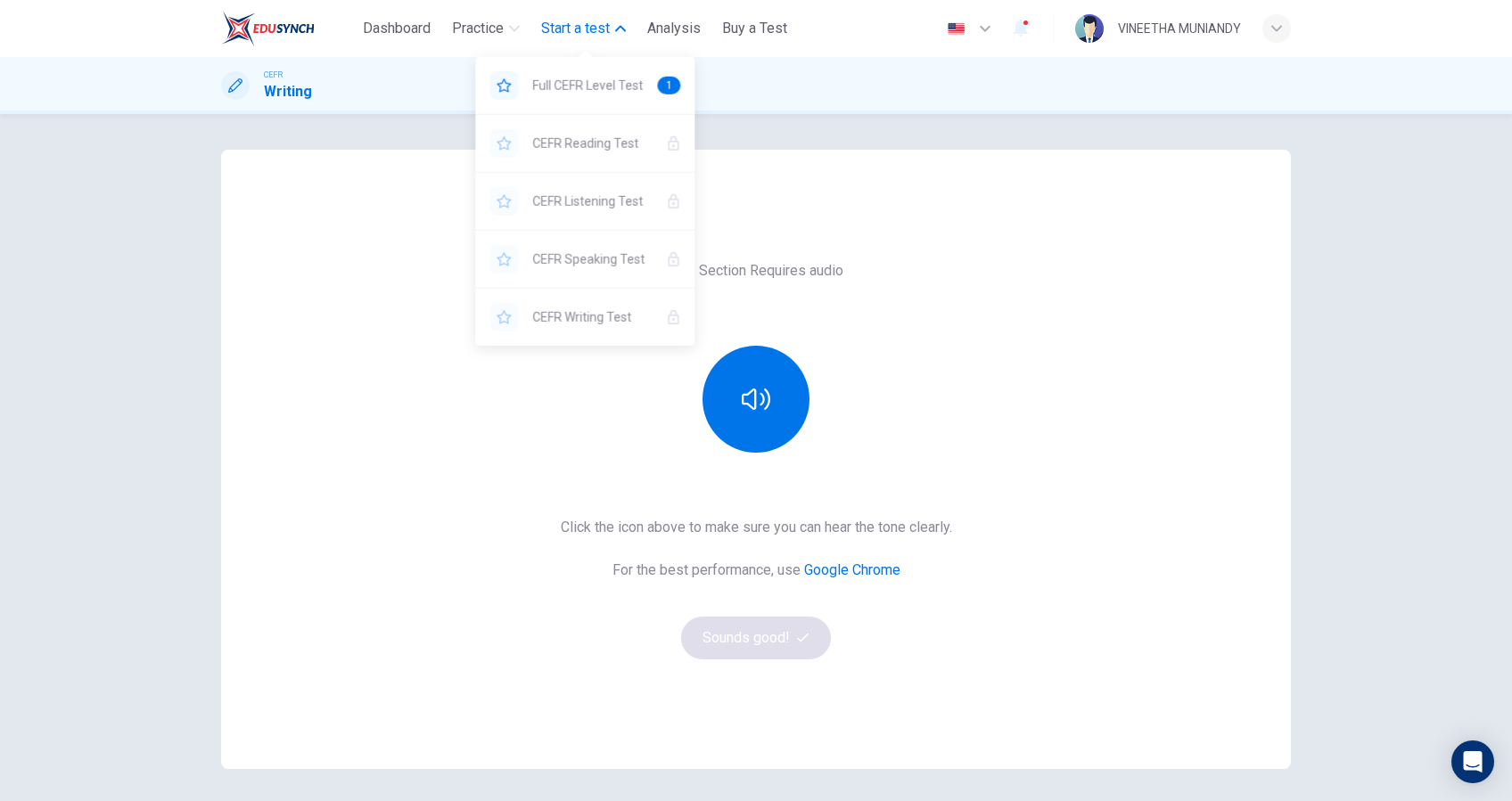click on "Start a test" at bounding box center (575, 29) 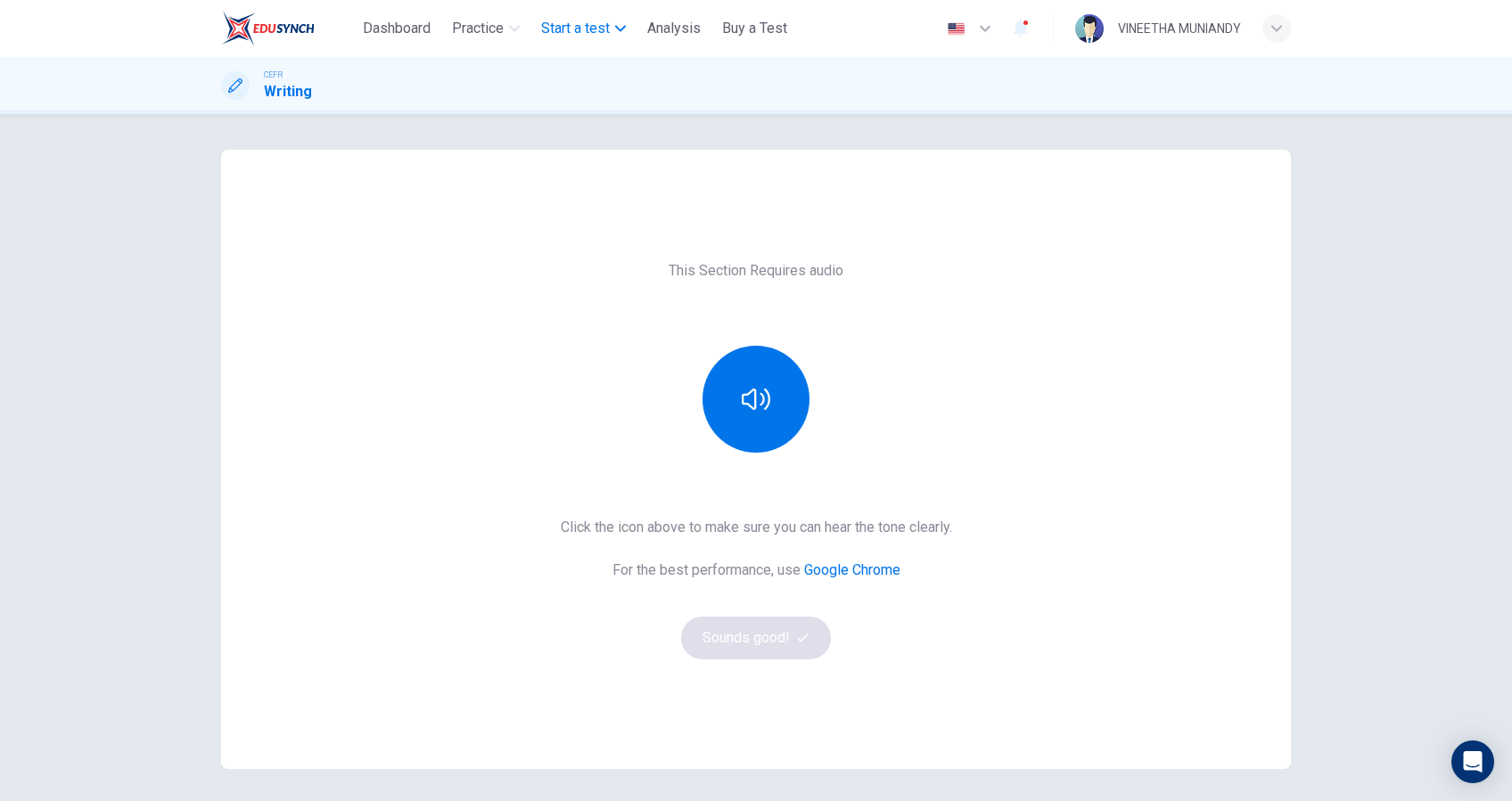 click on "Start a test" at bounding box center [575, 29] 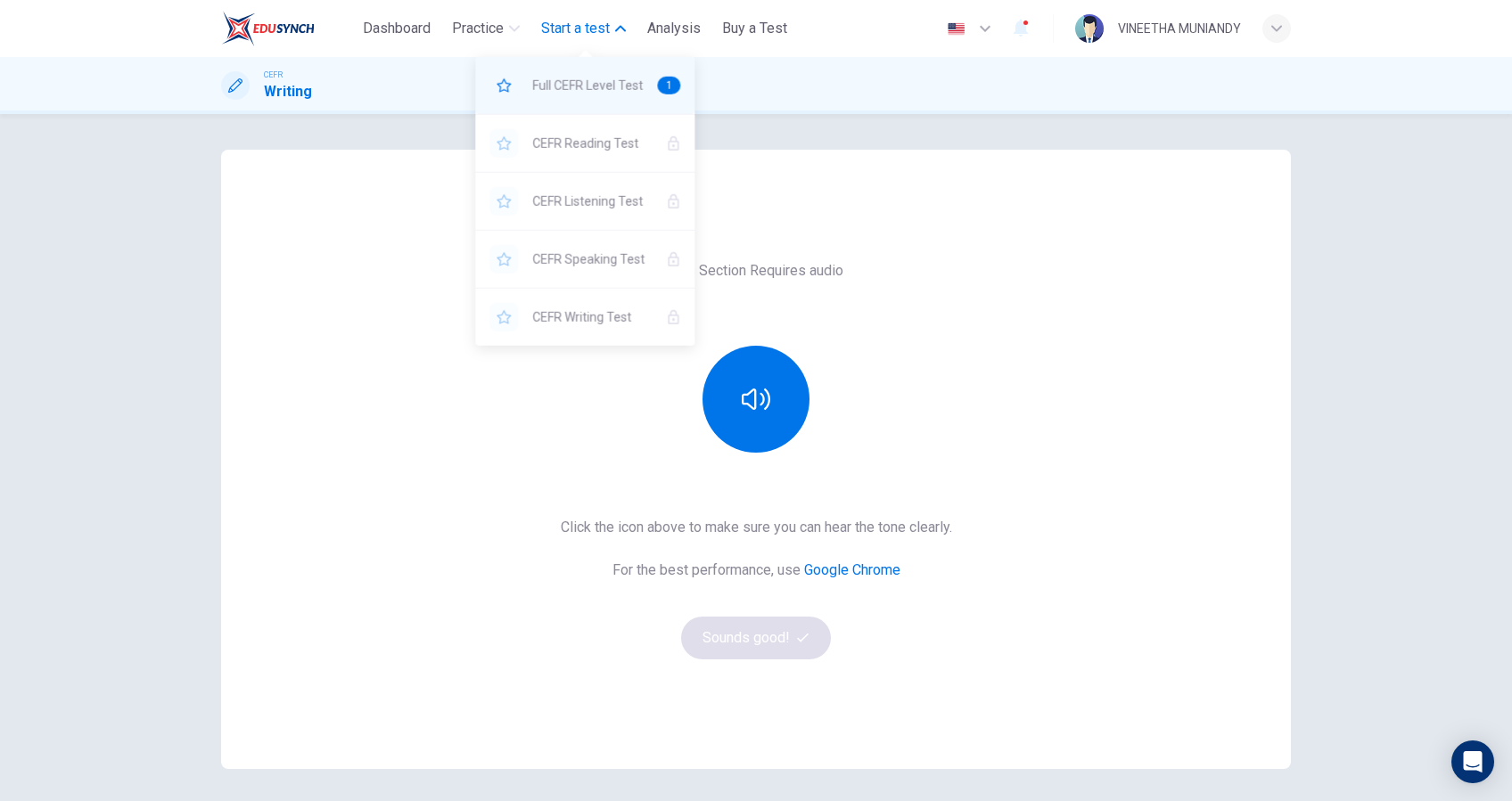 click on "Full CEFR Level Test" at bounding box center (588, 86) 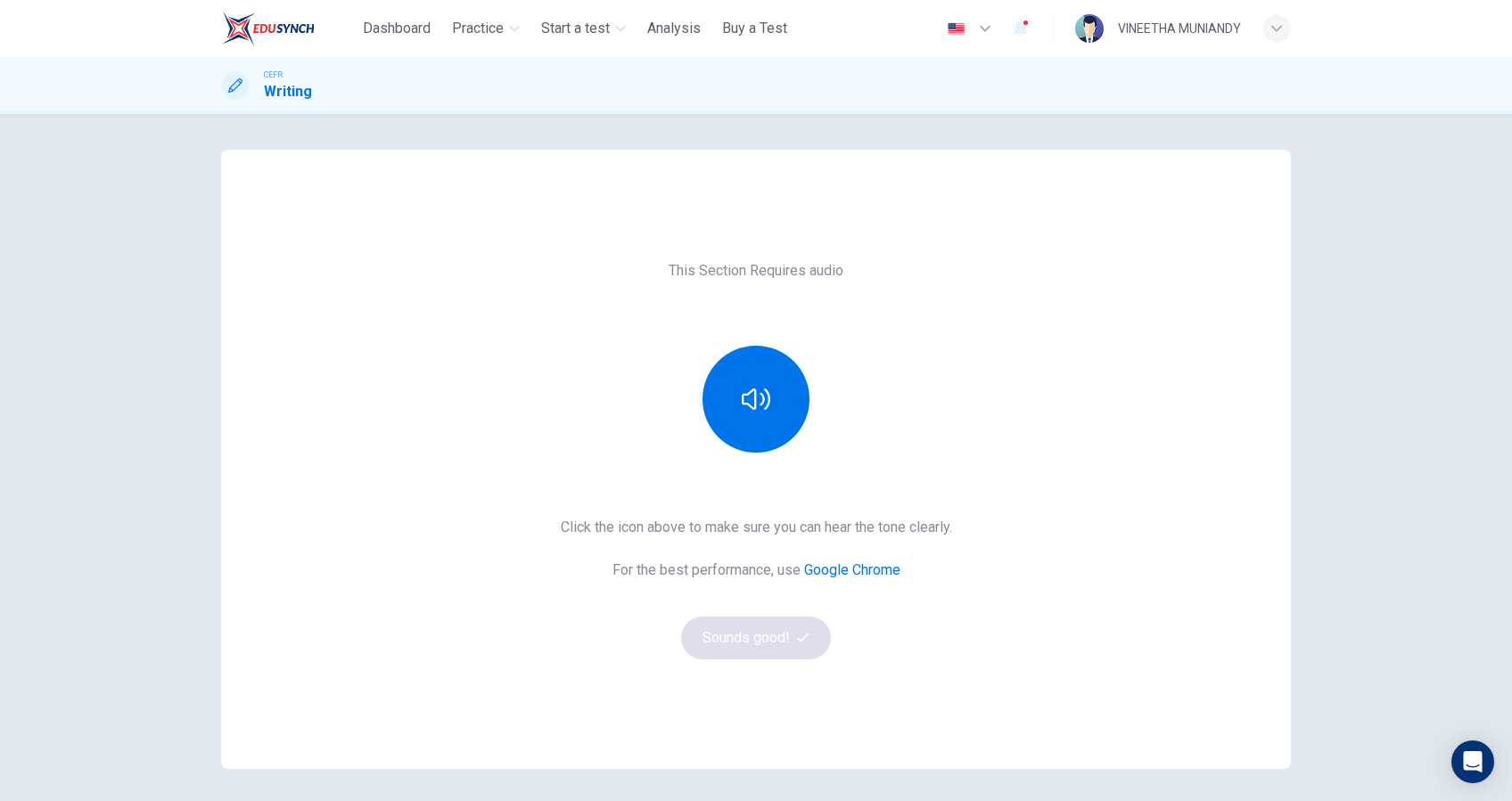 click on "This Section Requires audio Click the icon above to make sure you can hear the tone clearly. For the best performance, use   Google Chrome Sounds good!" at bounding box center [756, 460] 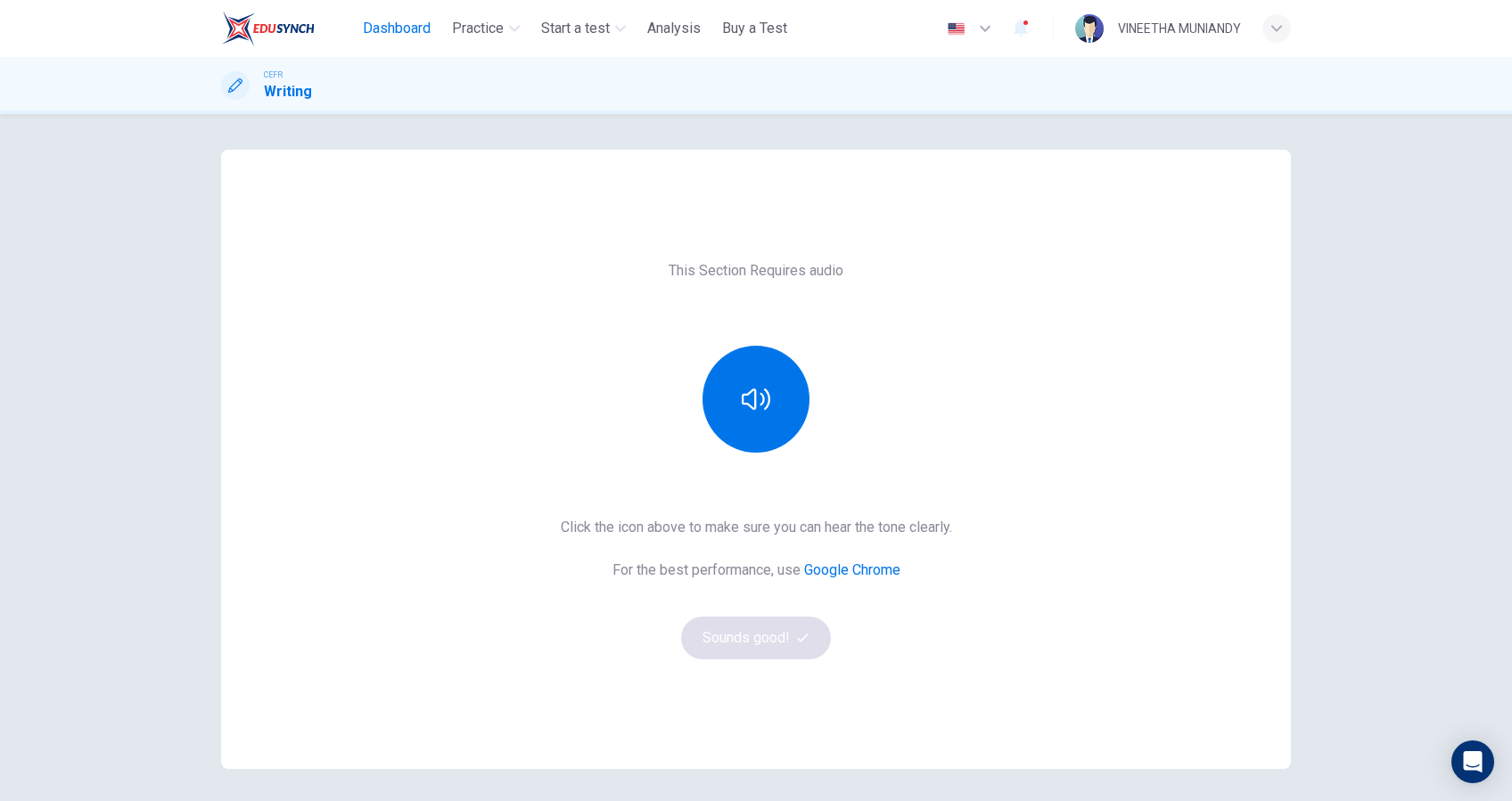 click on "Dashboard" at bounding box center (397, 29) 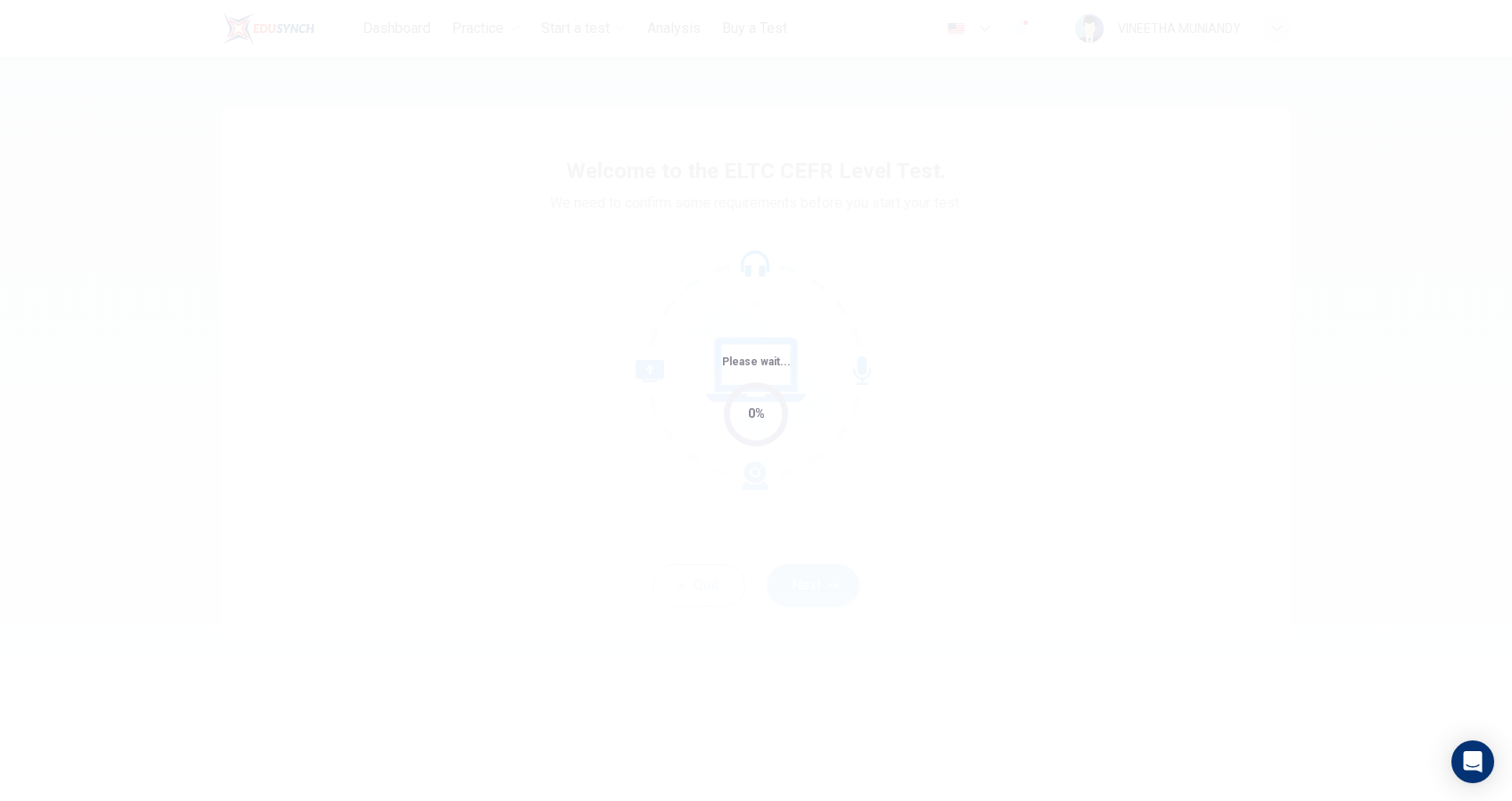 scroll, scrollTop: 0, scrollLeft: 0, axis: both 